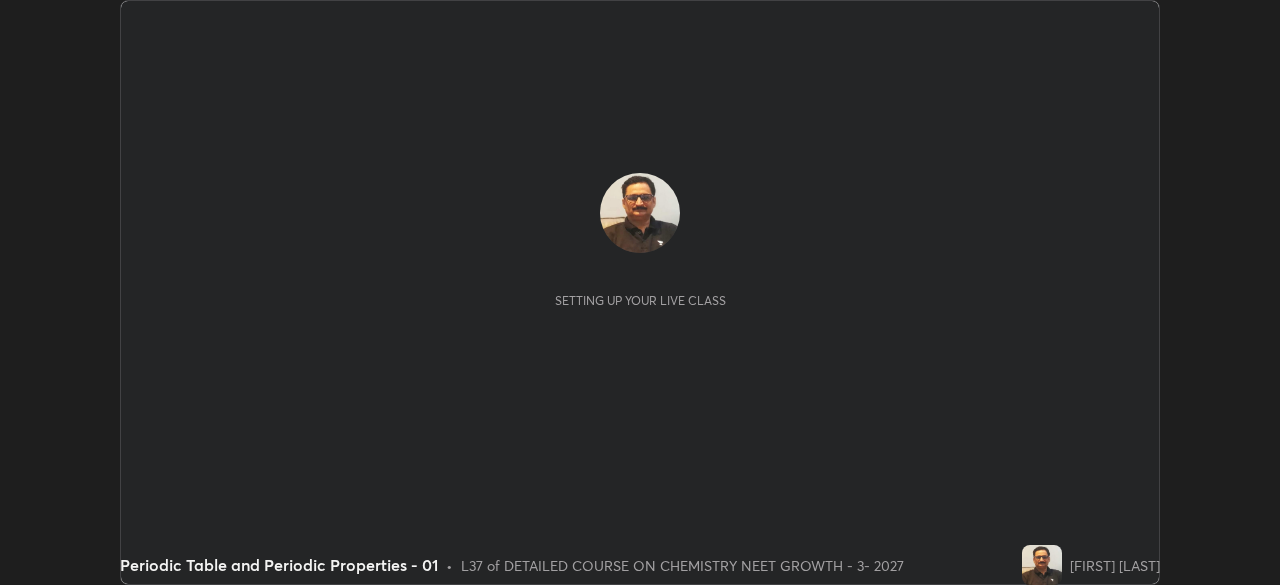 scroll, scrollTop: 0, scrollLeft: 0, axis: both 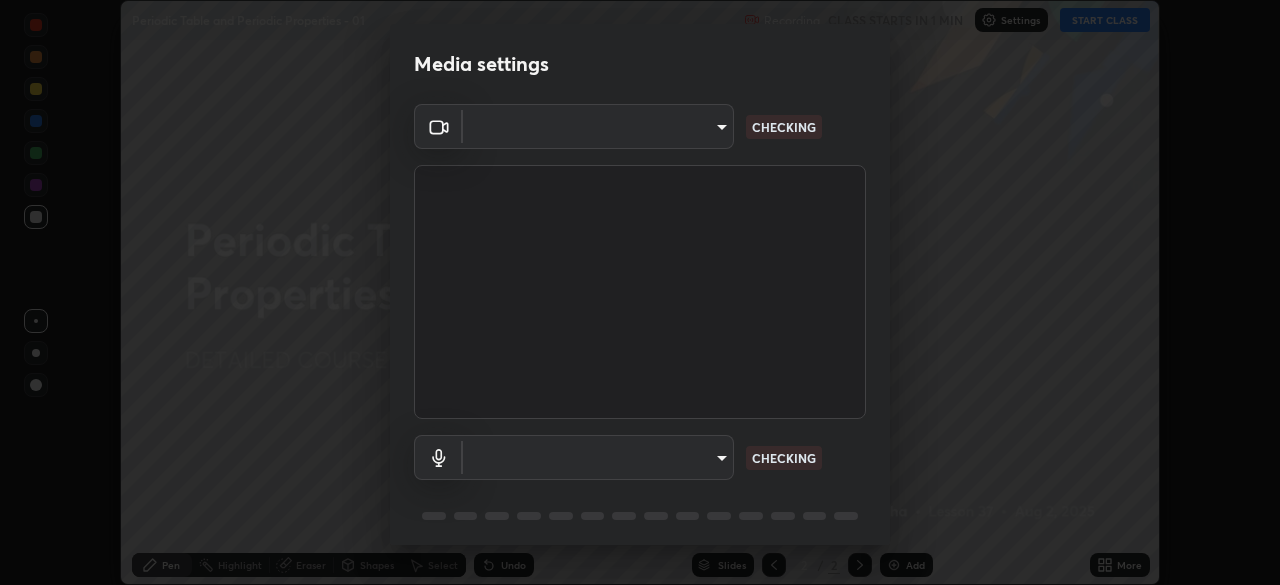 click on "Erase all Periodic Table and Periodic Properties - 01 Recording CLASS STARTS IN 1 MIN Settings START CLASS Setting up your live class Periodic Table and Periodic Properties - 01 • L37 of DETAILED COURSE ON CHEMISTRY NEET GROWTH - 3- 2027 [FIRST] [LAST] Pen Highlight Eraser Shapes Select Undo Slides 2 / 2 Add More No doubts shared Encourage your learners to ask a doubt for better clarity Report an issue Reason for reporting Buffering Chat not working Audio - Video sync issue Educator video quality low ​ Attach an image Report Media settings ​ CHECKING ​ CHECKING 1 / 5 Next" at bounding box center [640, 292] 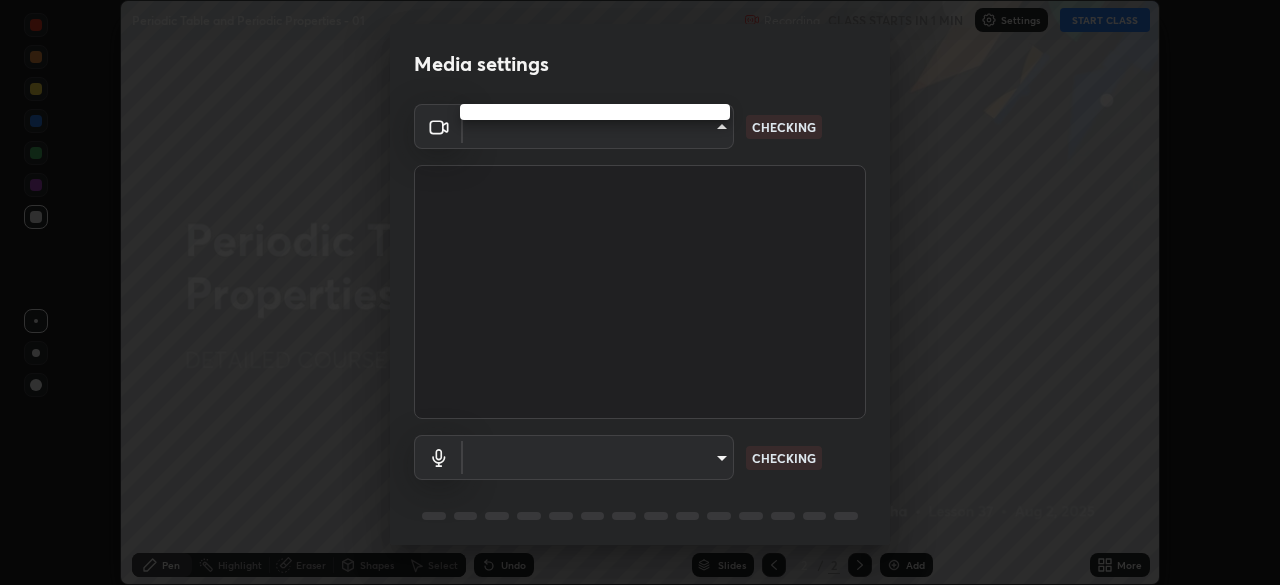 click at bounding box center [640, 292] 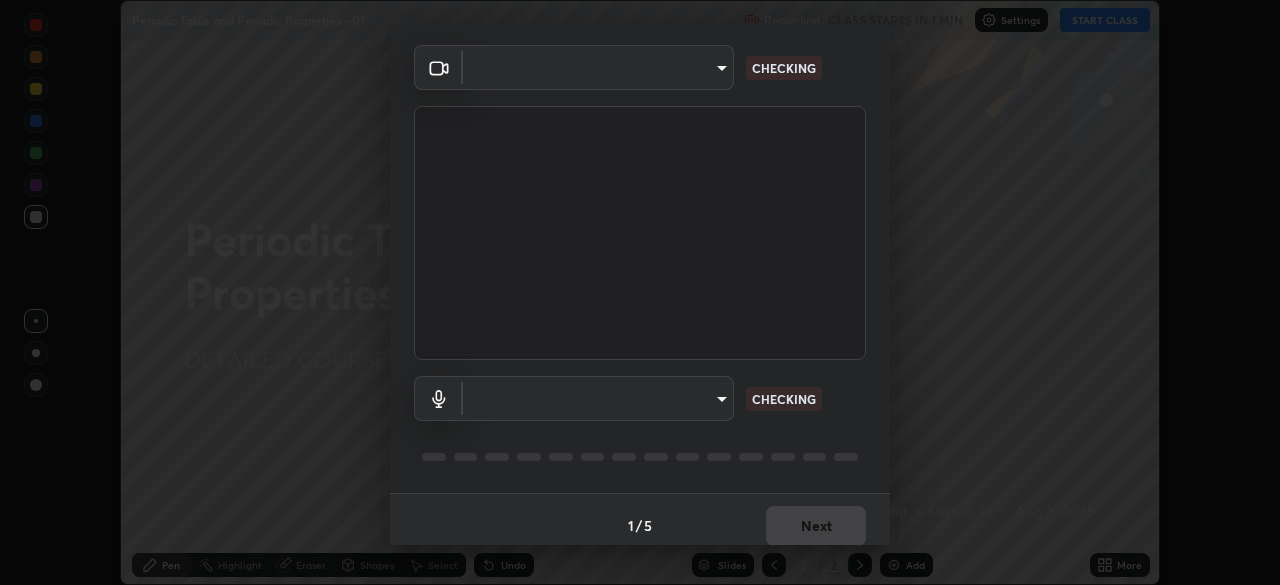 type on "23f9ab4963ea7bf9f5a0f139eca0a7722ce6801474d7e6497cd6fb859b15e8b8" 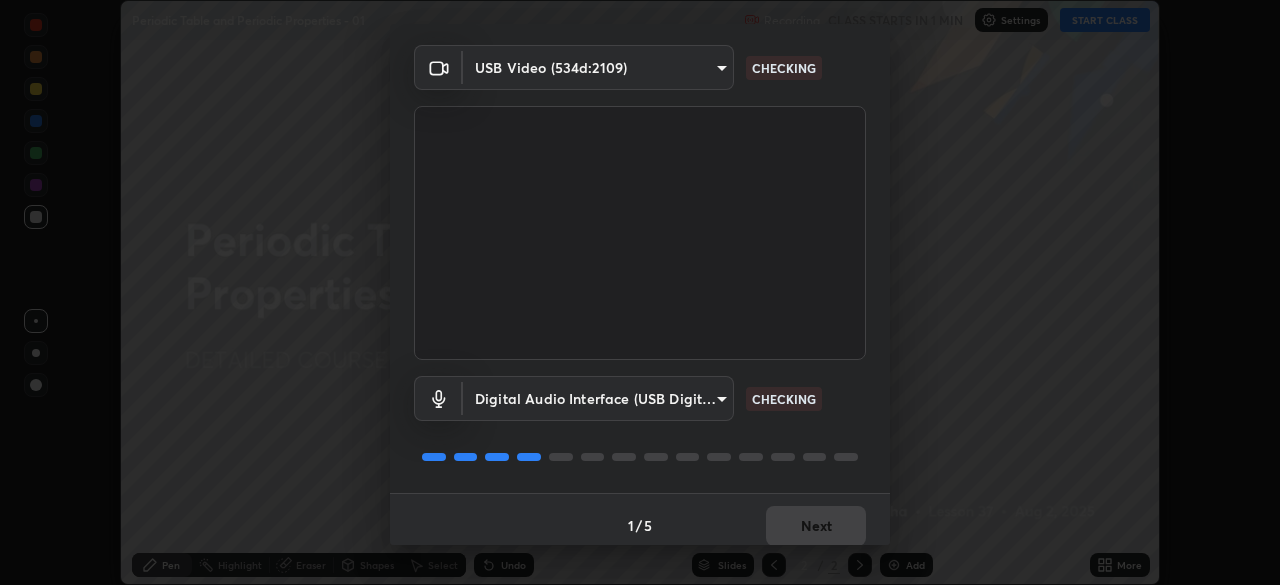 scroll, scrollTop: 71, scrollLeft: 0, axis: vertical 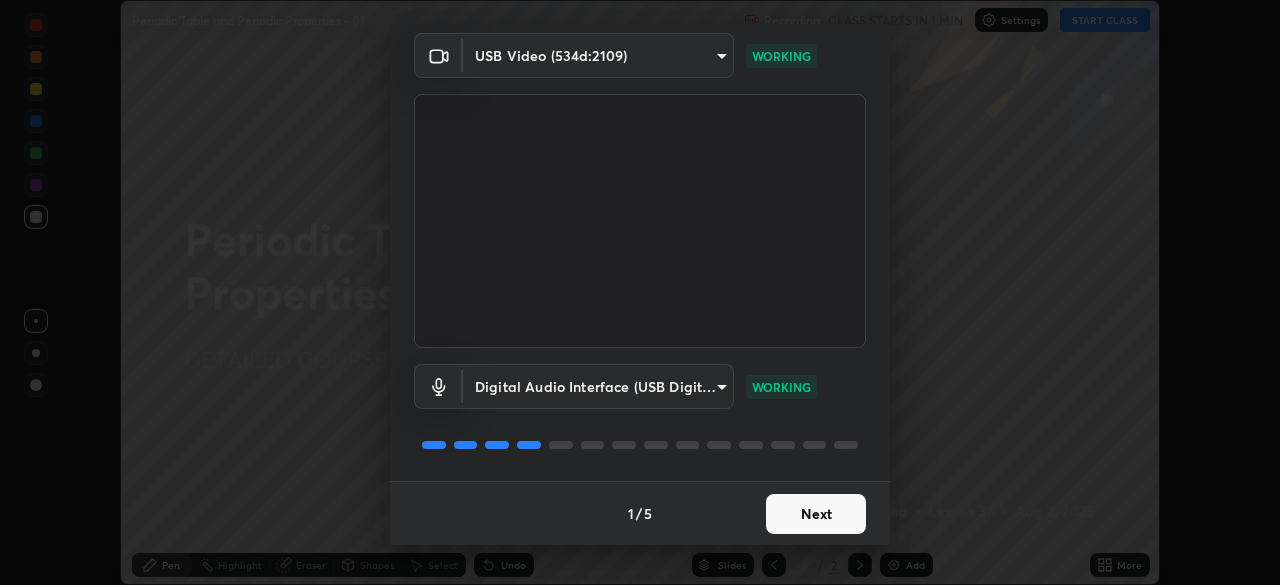 click on "Next" at bounding box center [816, 514] 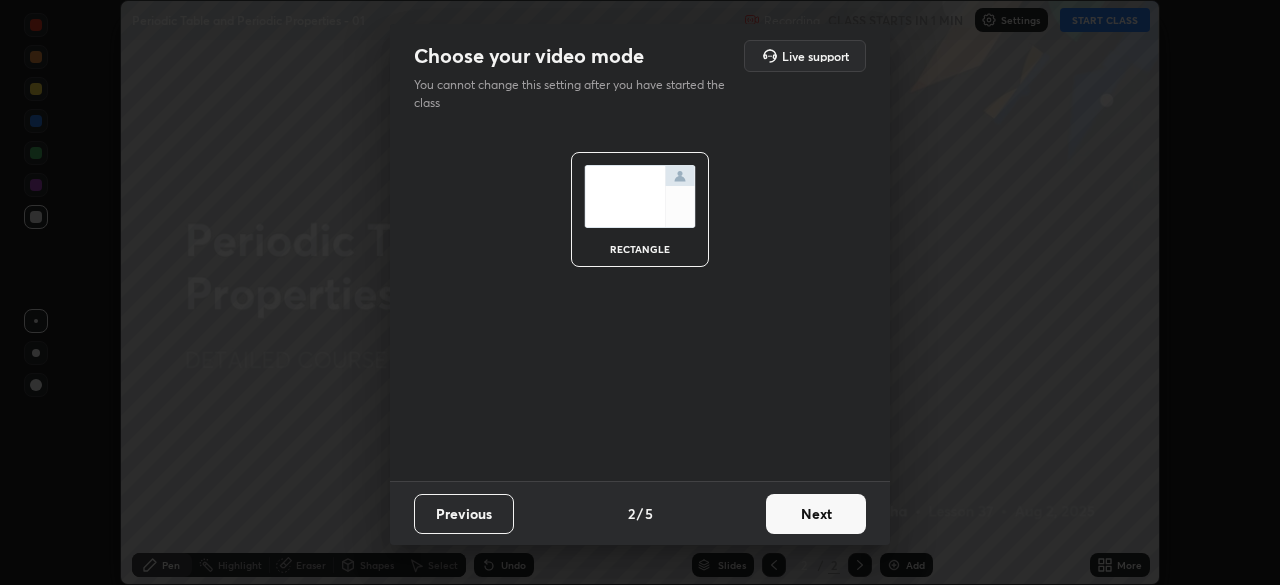 click on "Next" at bounding box center (816, 514) 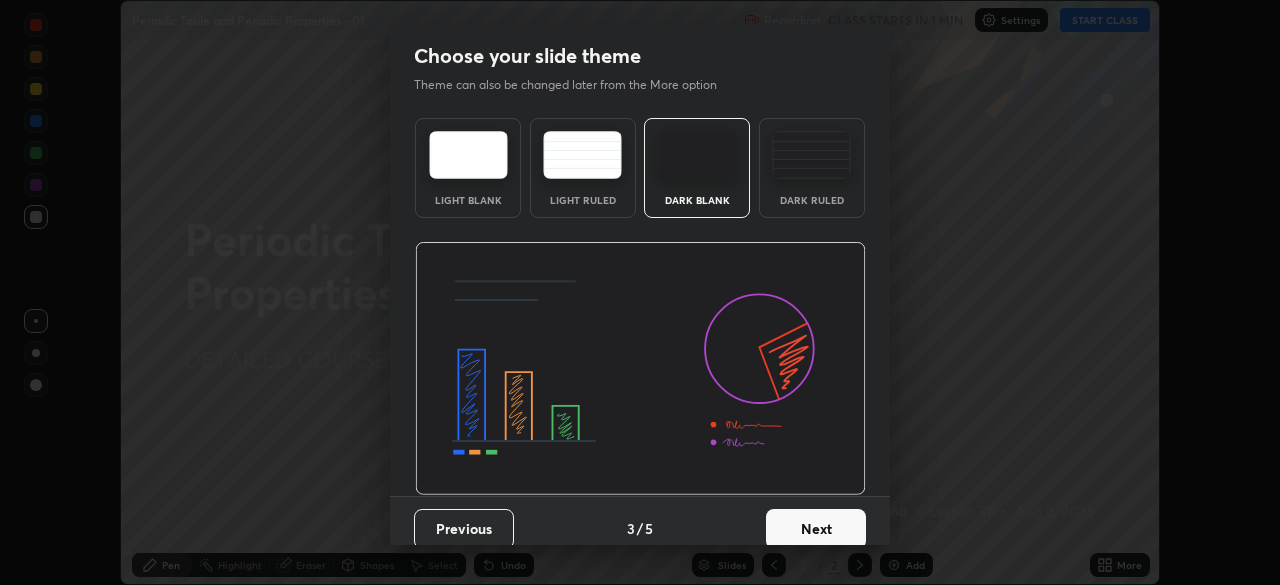 click on "Next" at bounding box center [816, 529] 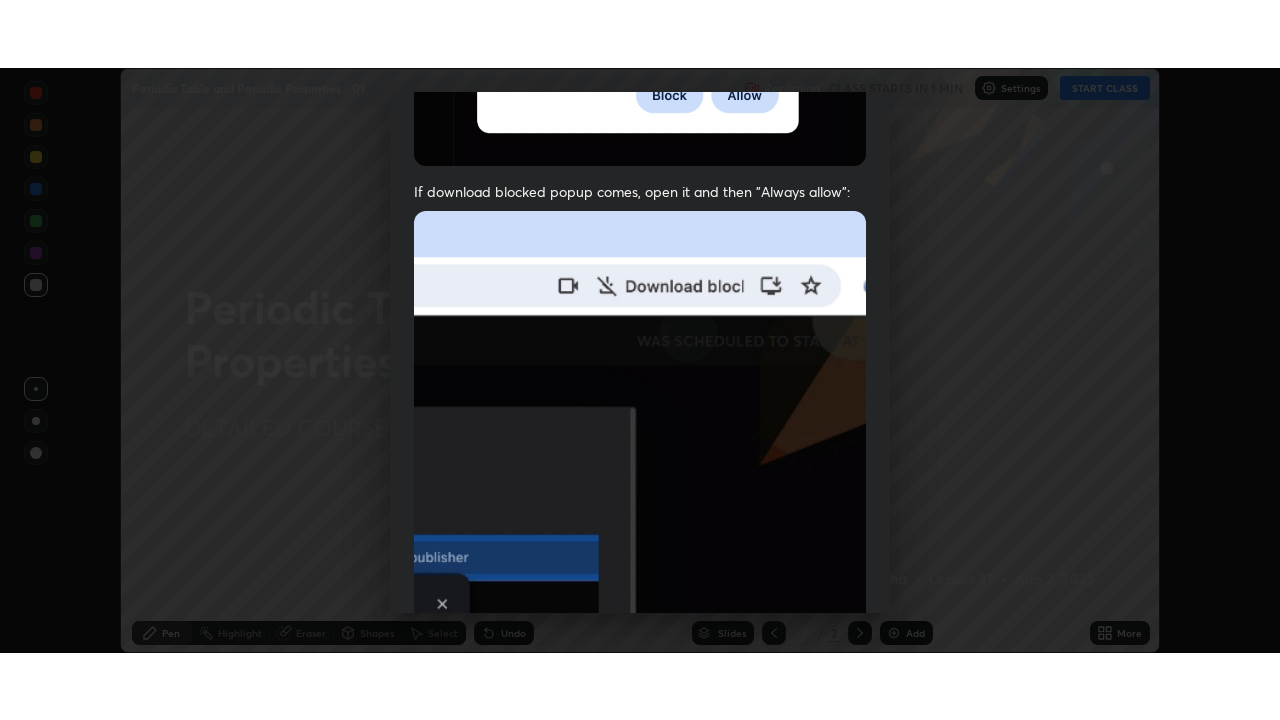 scroll, scrollTop: 479, scrollLeft: 0, axis: vertical 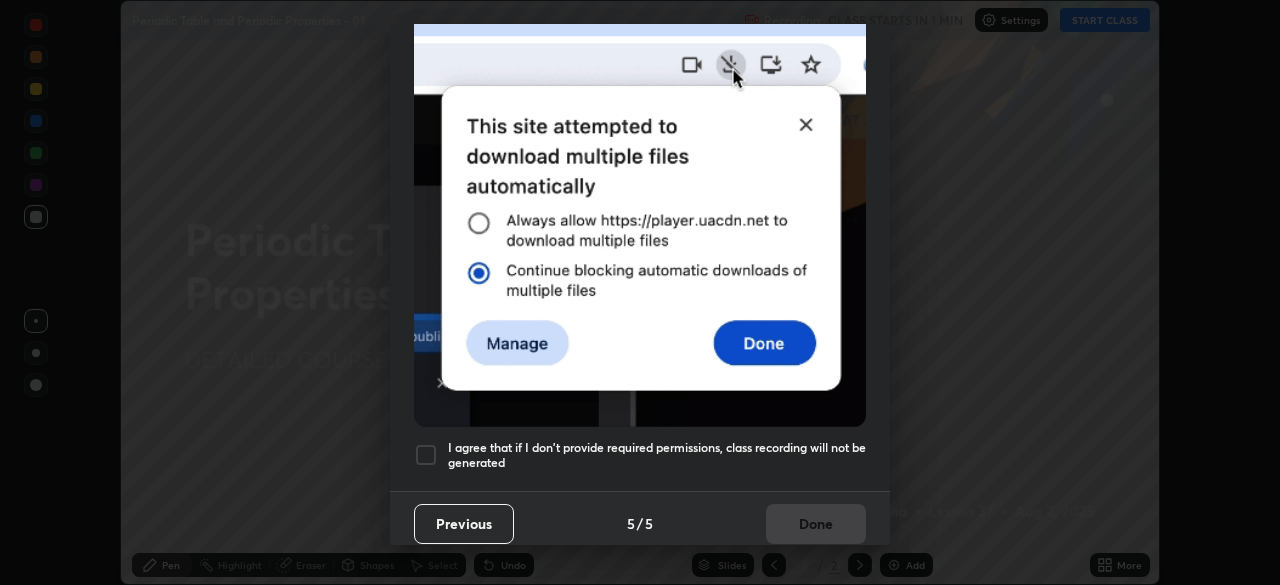 click at bounding box center (426, 455) 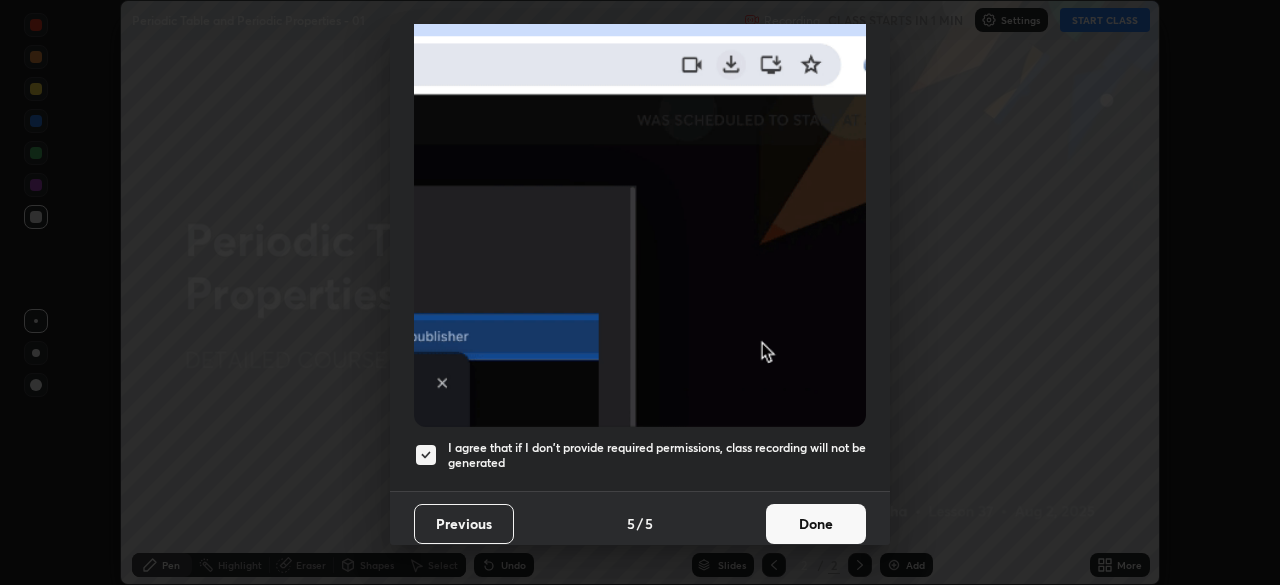 click on "Done" at bounding box center (816, 524) 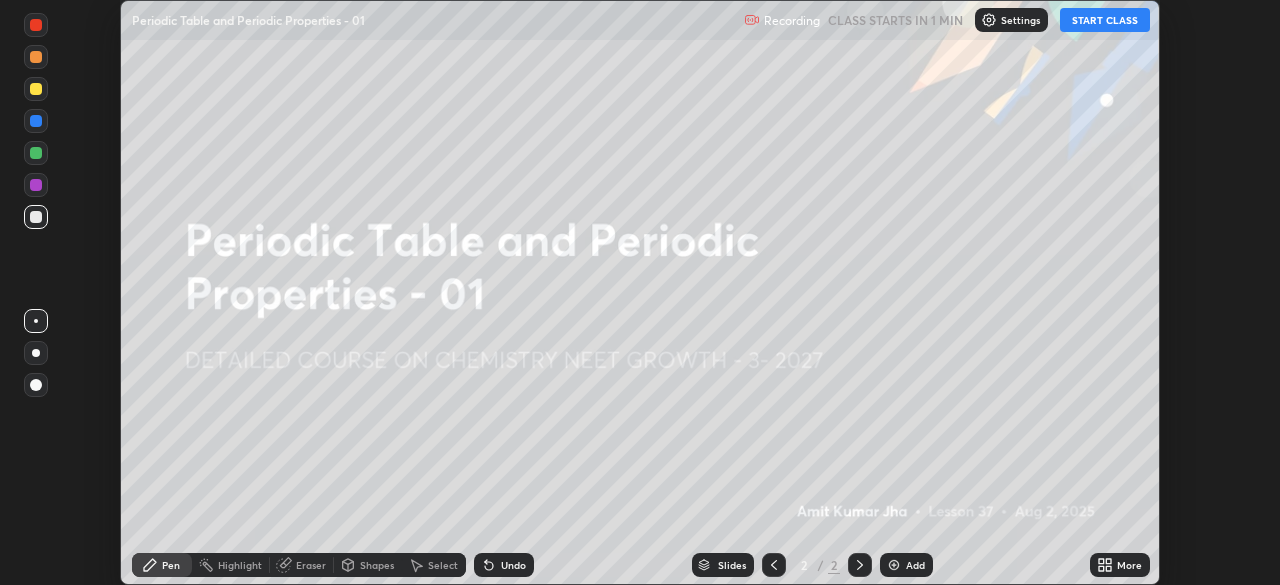click 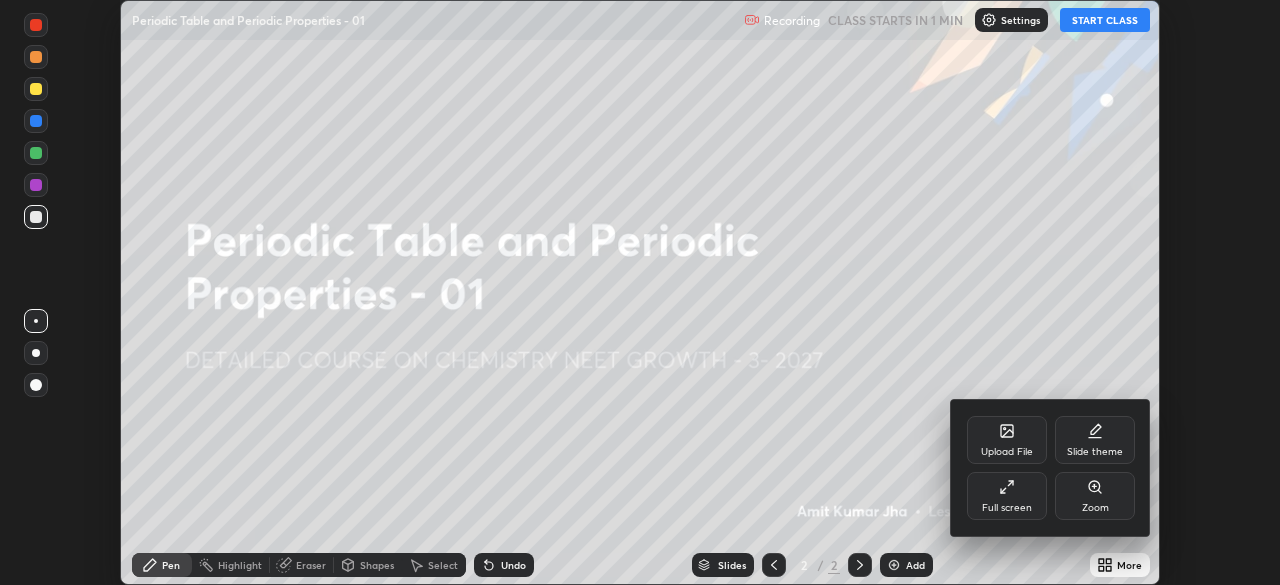 click on "Full screen" at bounding box center [1007, 508] 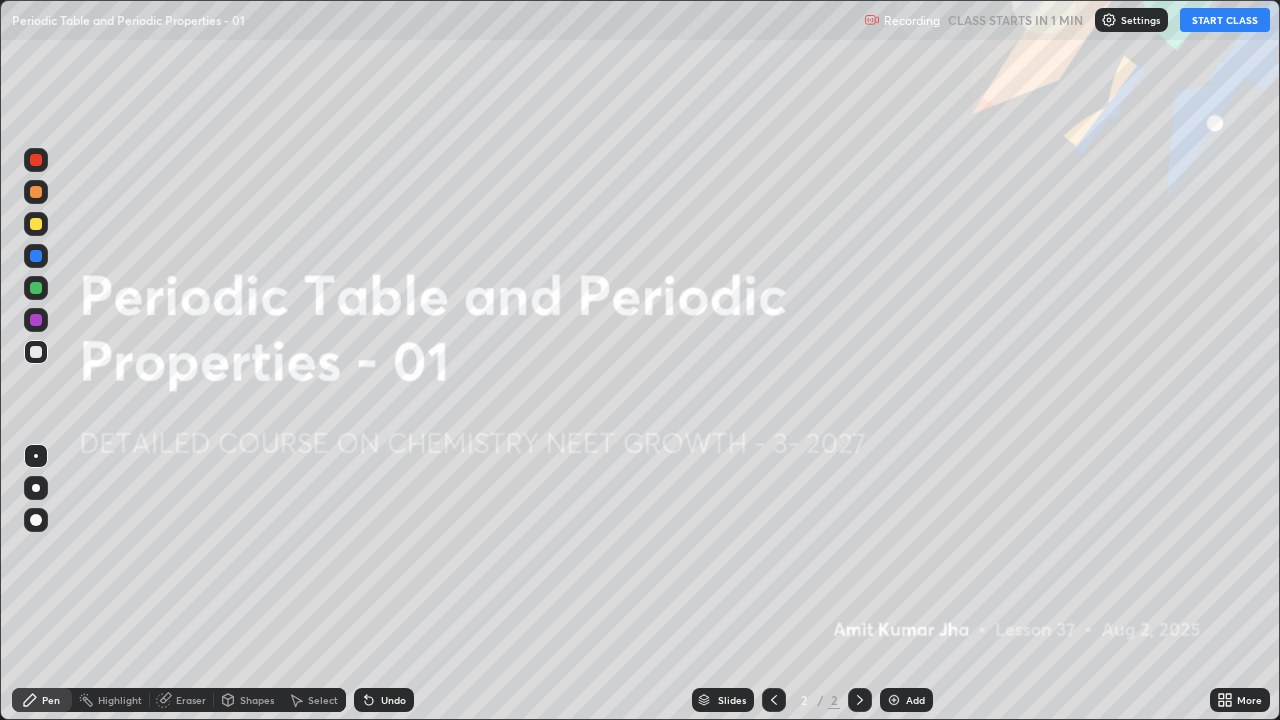 scroll, scrollTop: 99280, scrollLeft: 98720, axis: both 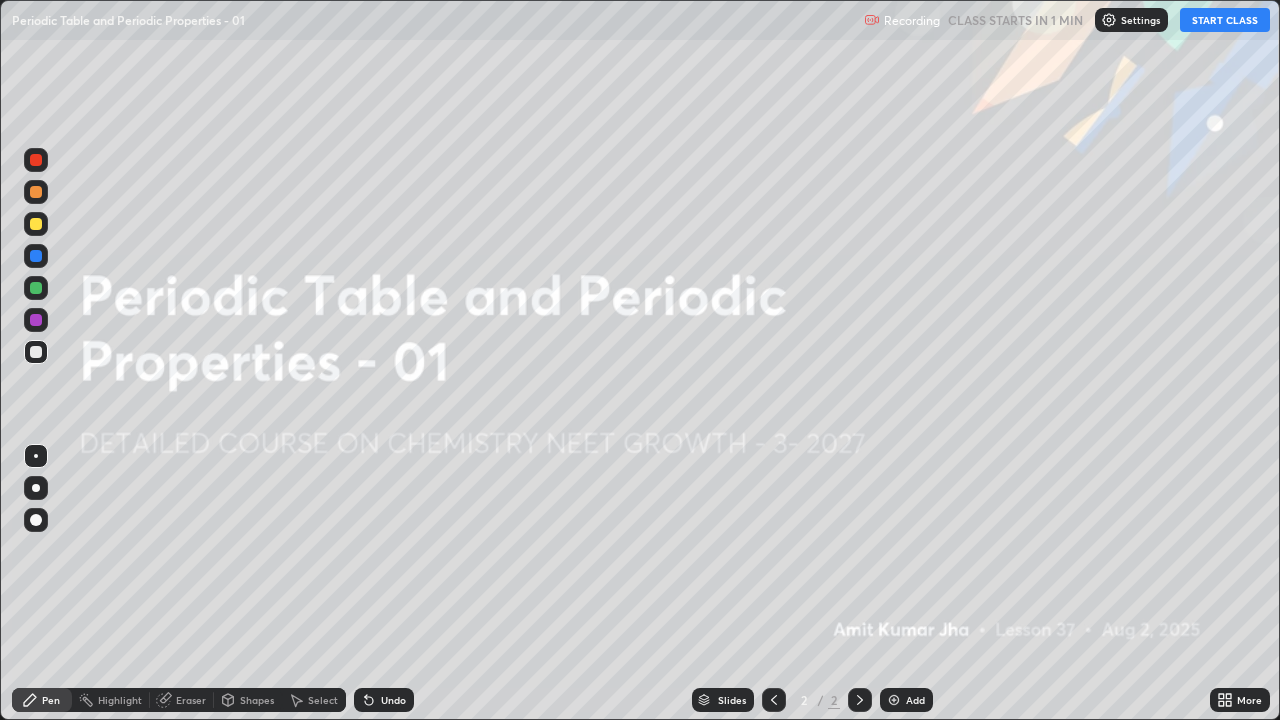 click on "Settings" at bounding box center [1131, 20] 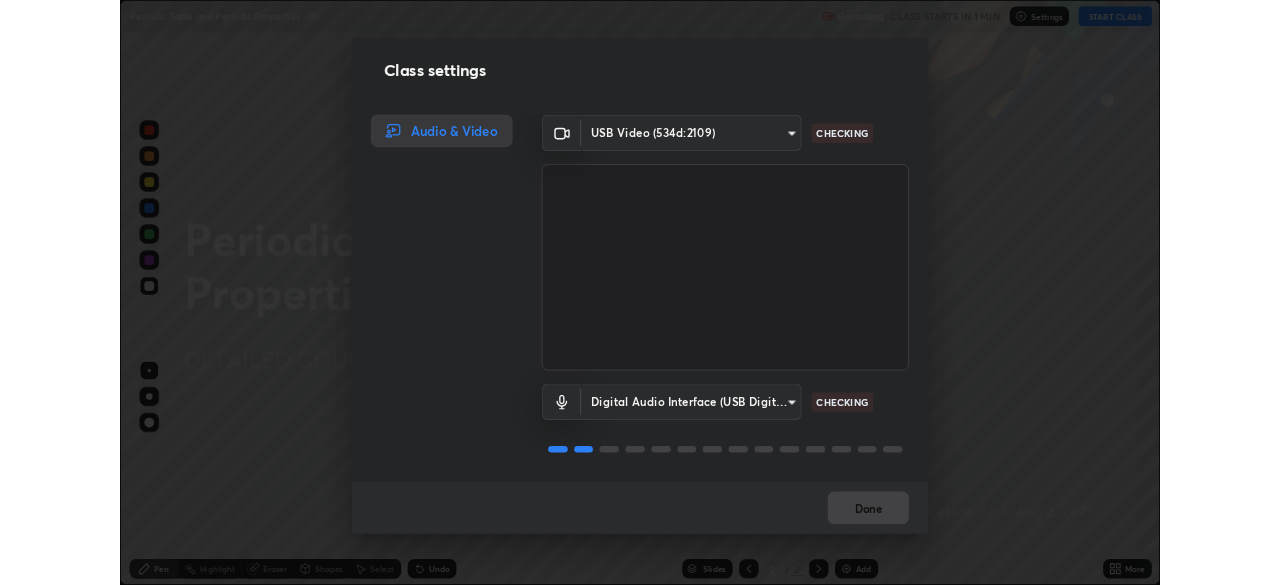 scroll, scrollTop: 2, scrollLeft: 0, axis: vertical 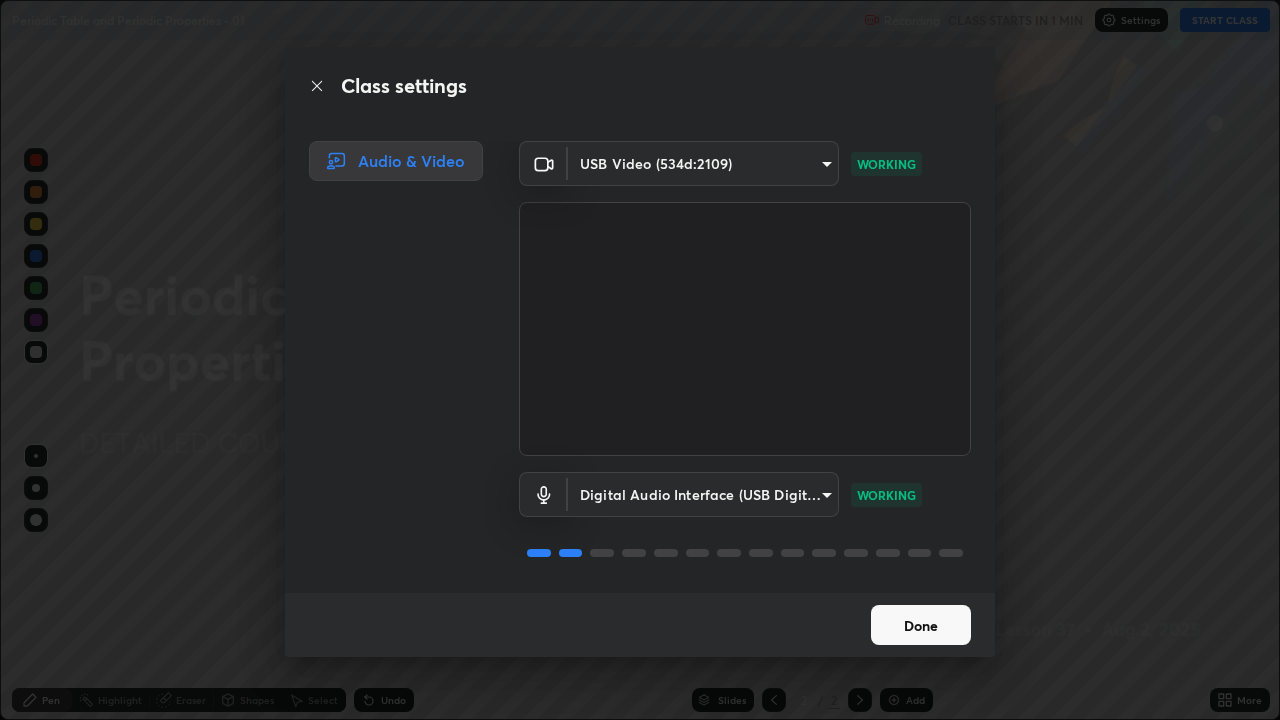 click on "Done" at bounding box center (921, 625) 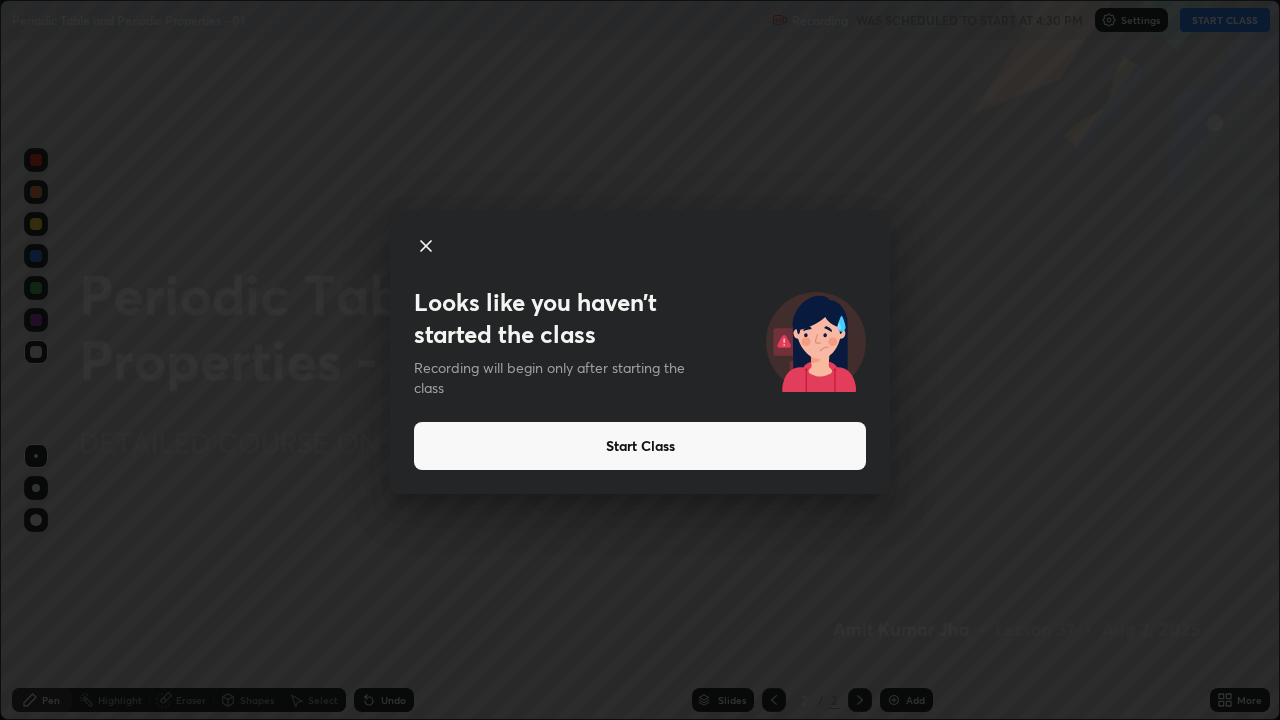 click 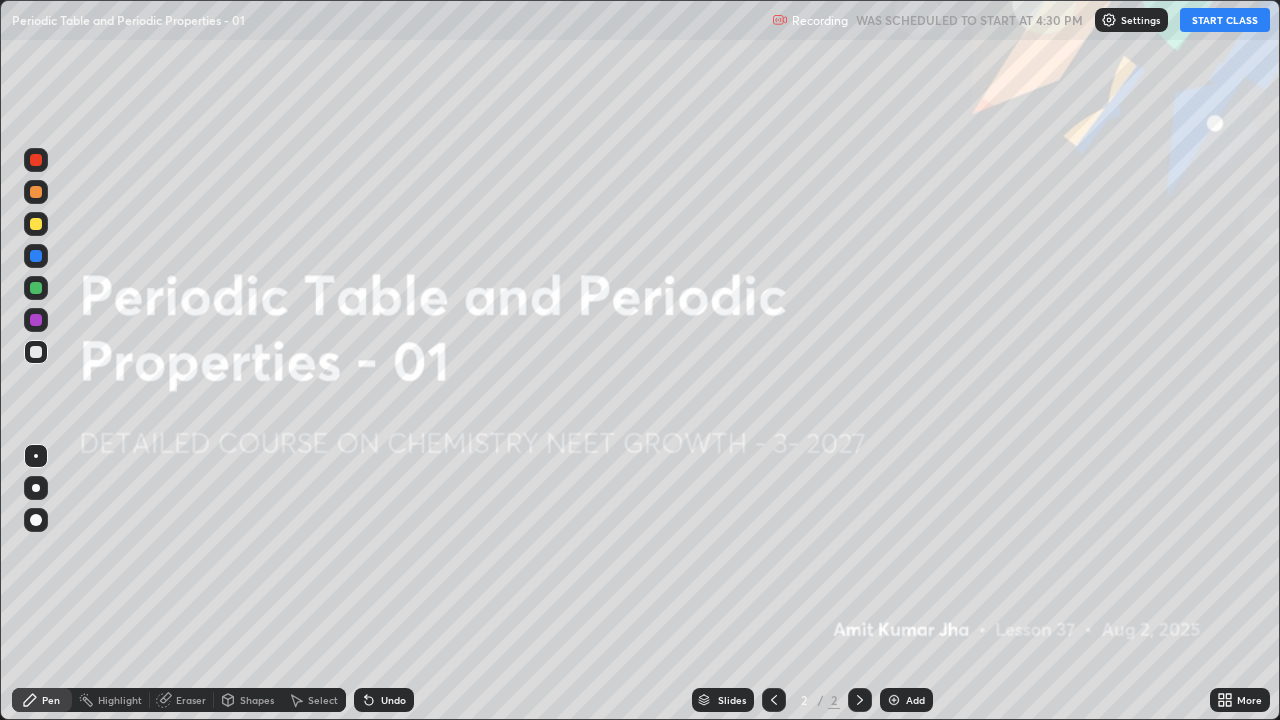 click 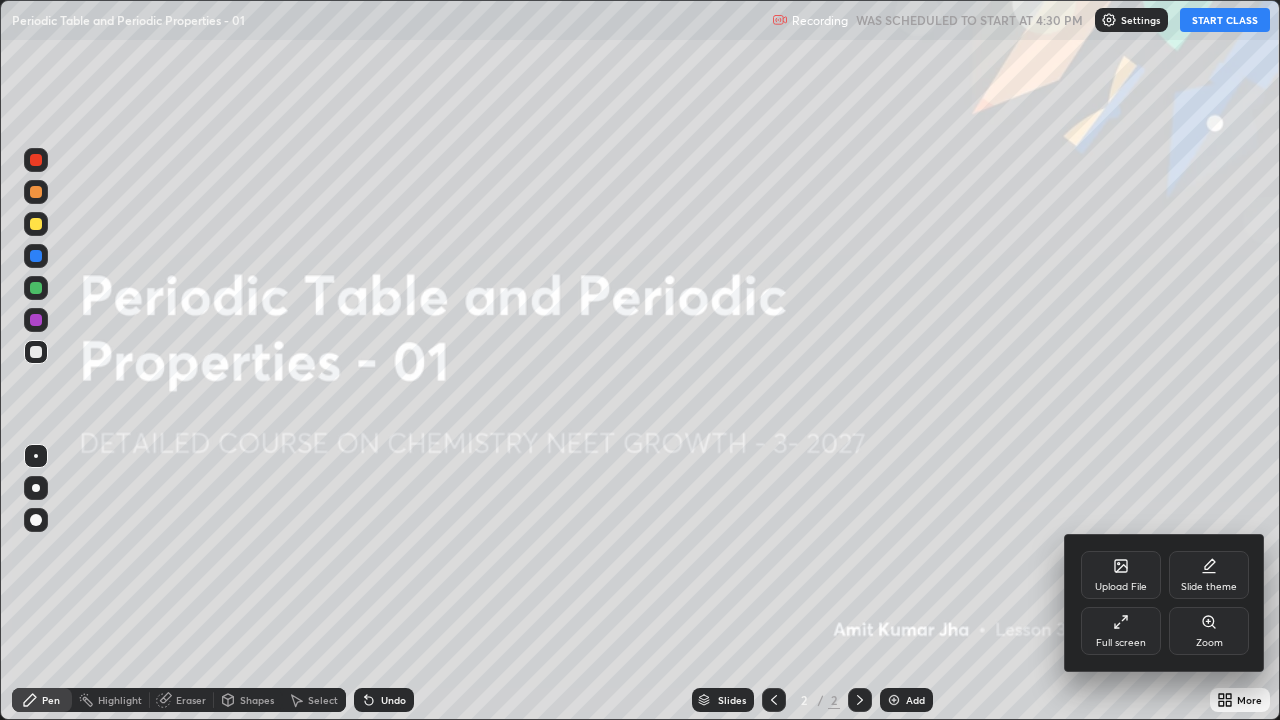 click on "Full screen" at bounding box center (1121, 631) 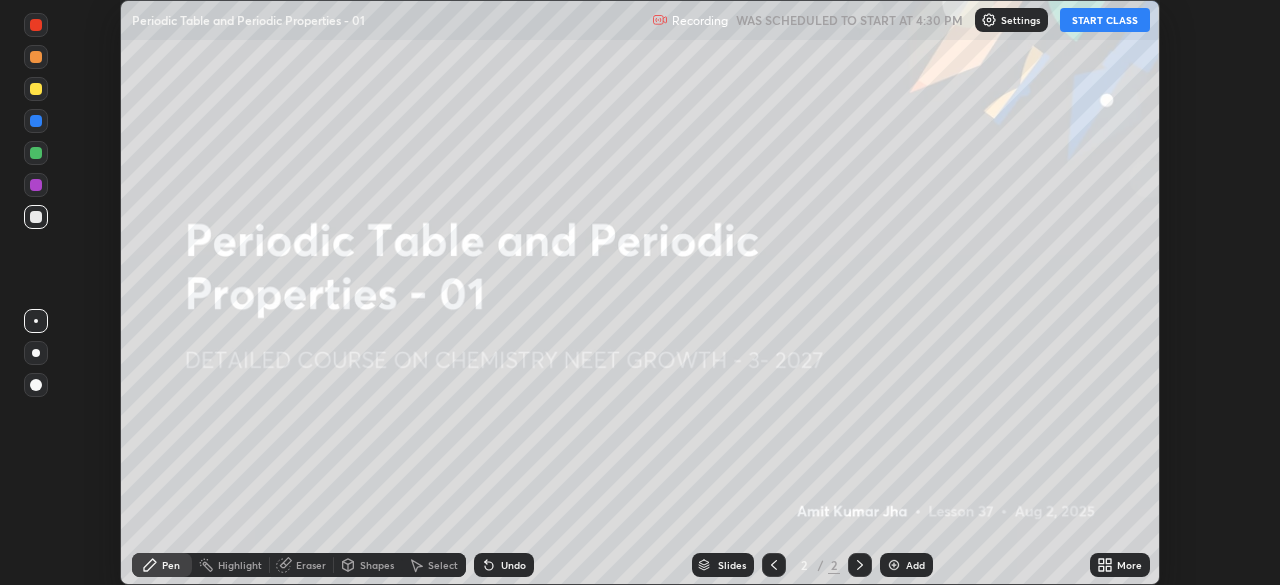 scroll, scrollTop: 585, scrollLeft: 1280, axis: both 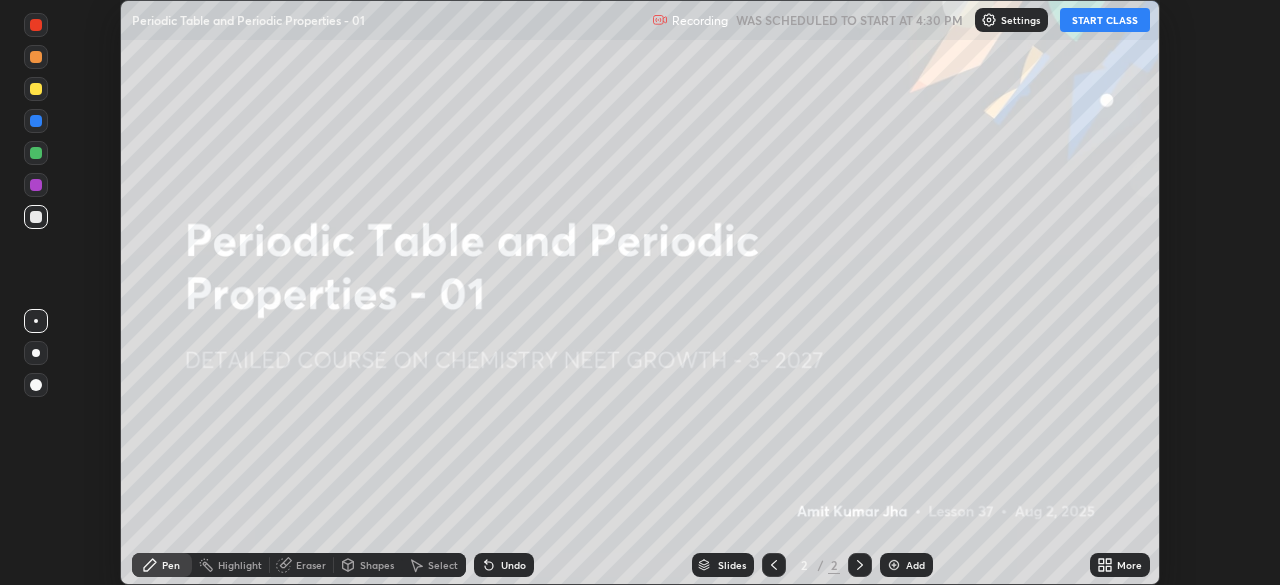 click on "More" at bounding box center (1120, 565) 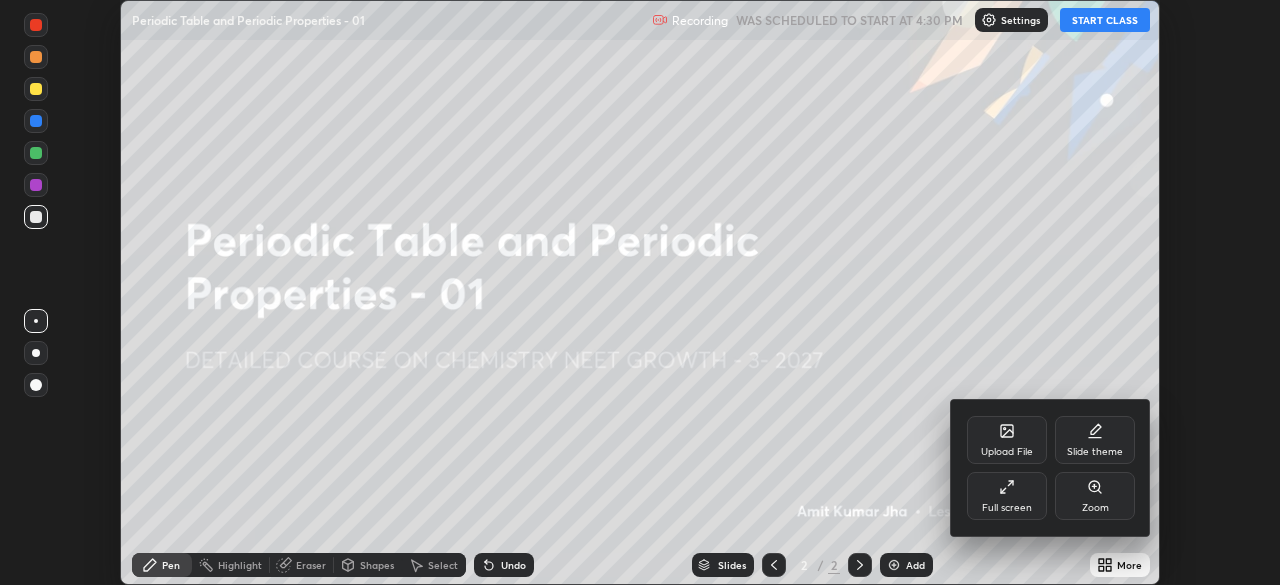 click on "Upload File" at bounding box center [1007, 440] 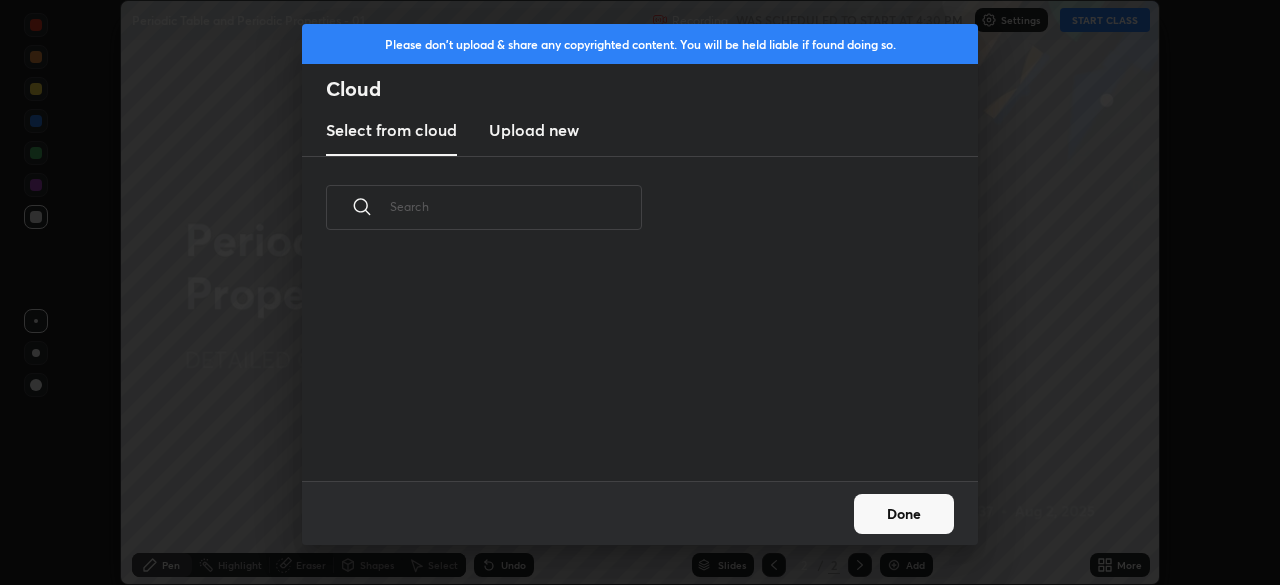 scroll, scrollTop: 7, scrollLeft: 11, axis: both 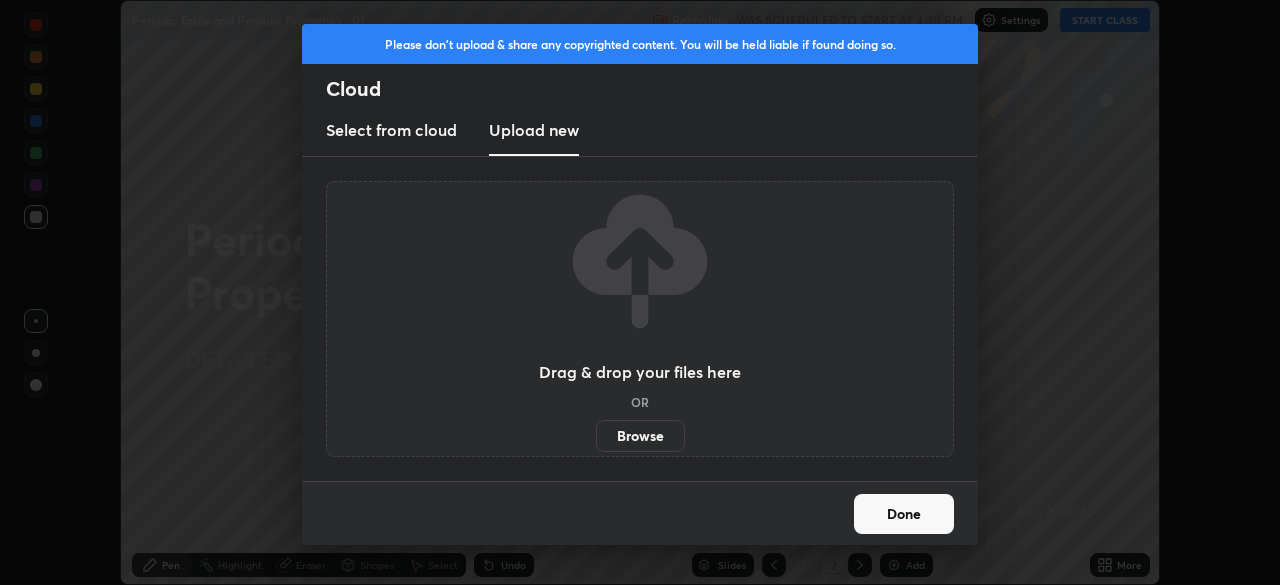 click on "Browse" at bounding box center (640, 436) 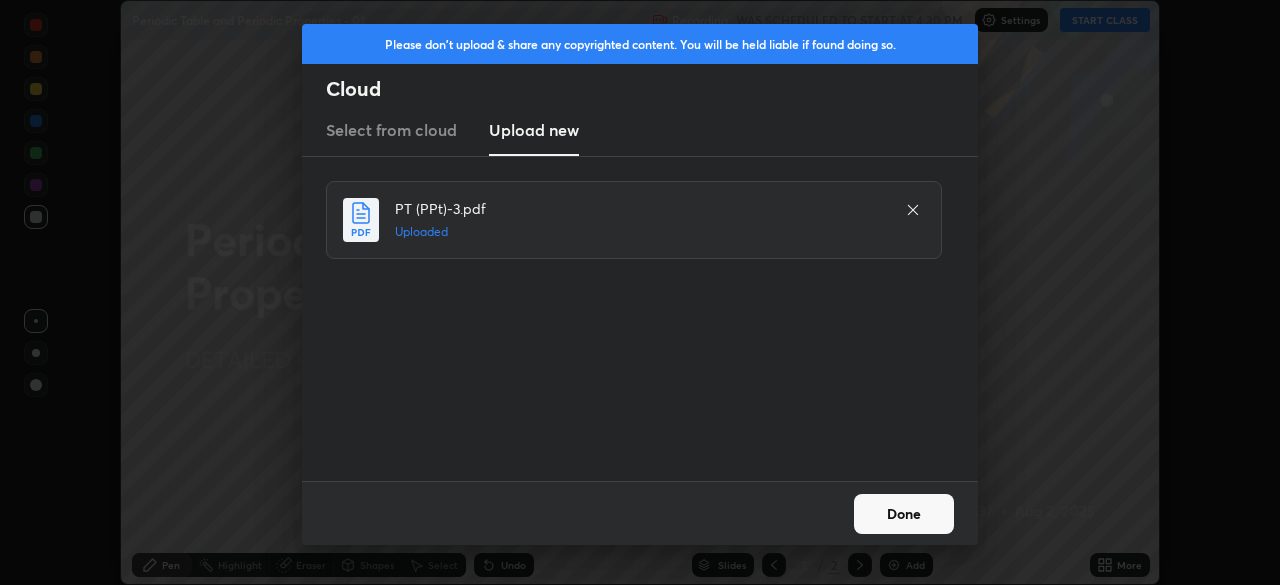 click on "Done" at bounding box center [904, 514] 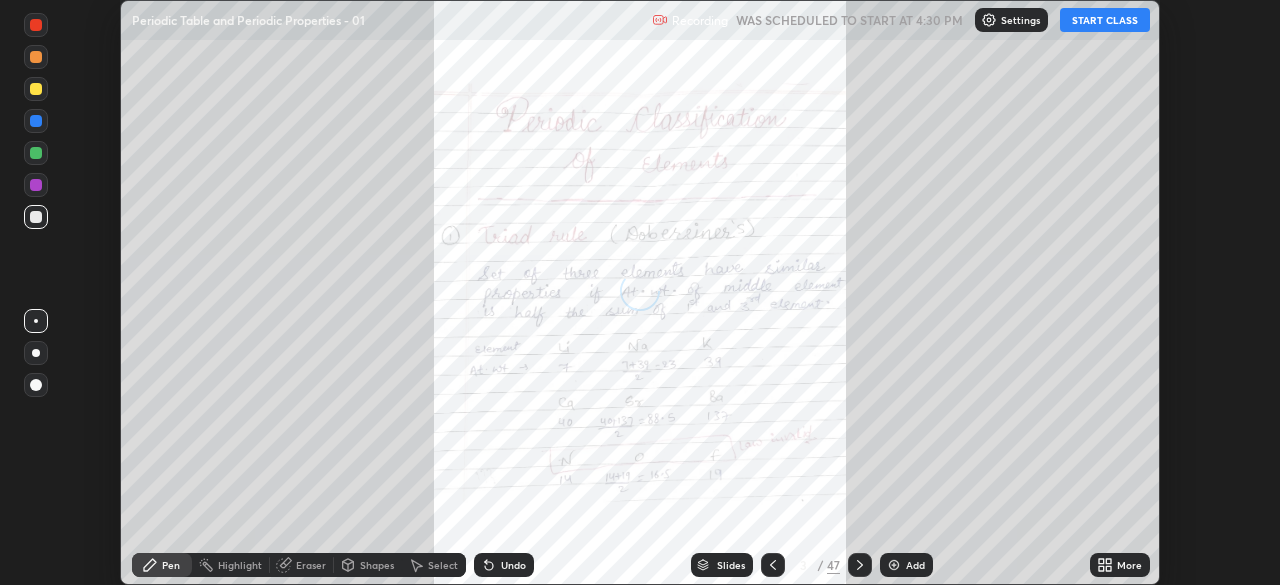 click 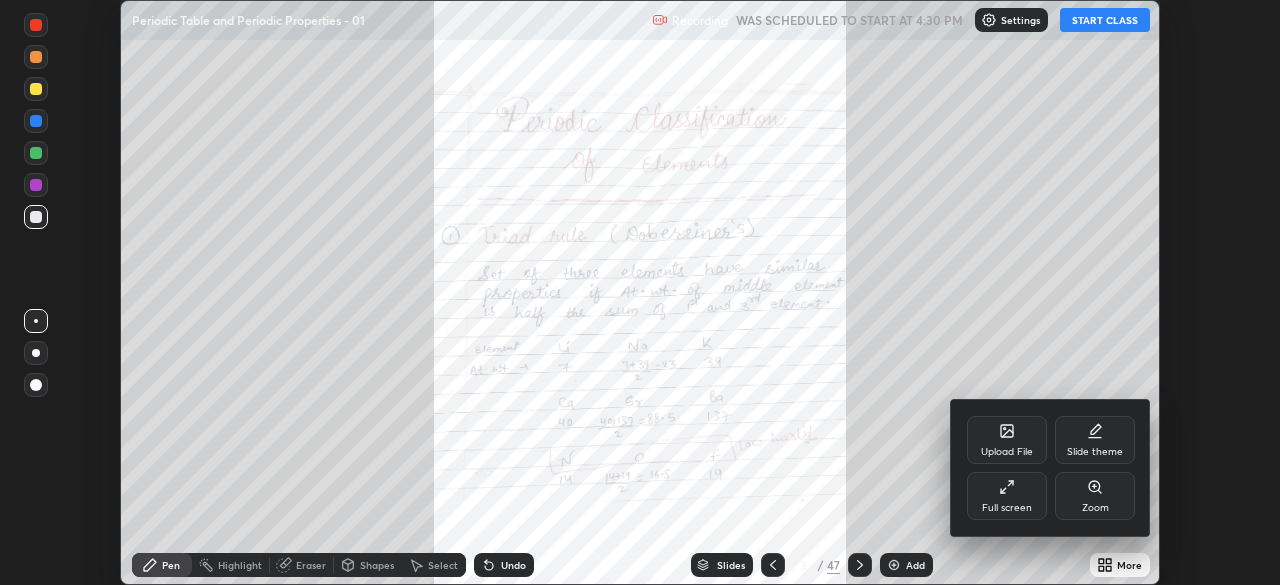 click on "Full screen" at bounding box center (1007, 508) 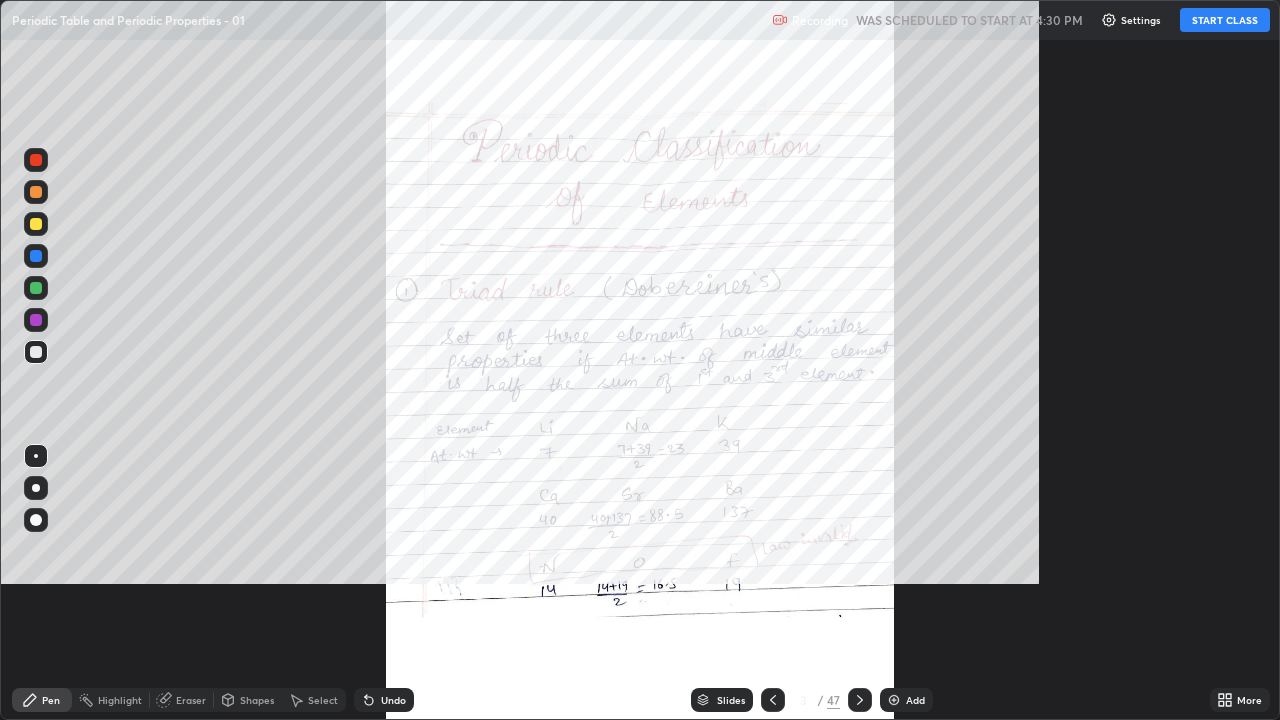 scroll, scrollTop: 99280, scrollLeft: 98720, axis: both 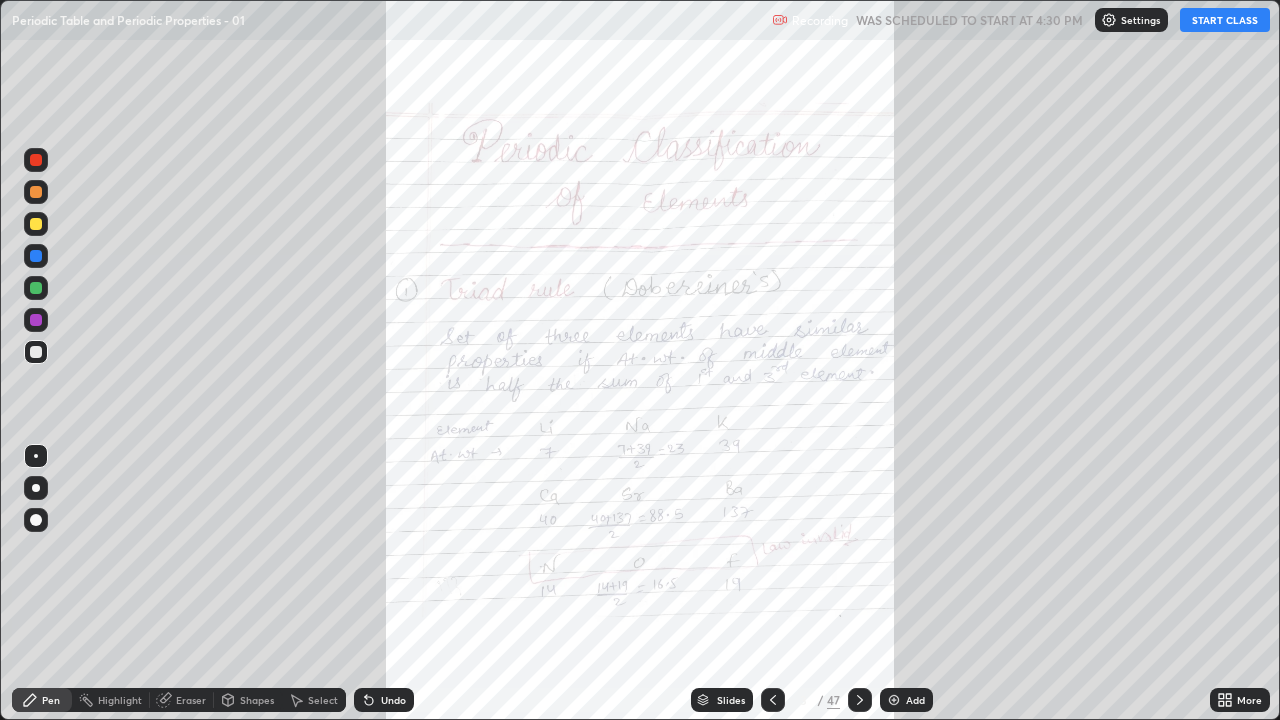 click on "/" at bounding box center [820, 700] 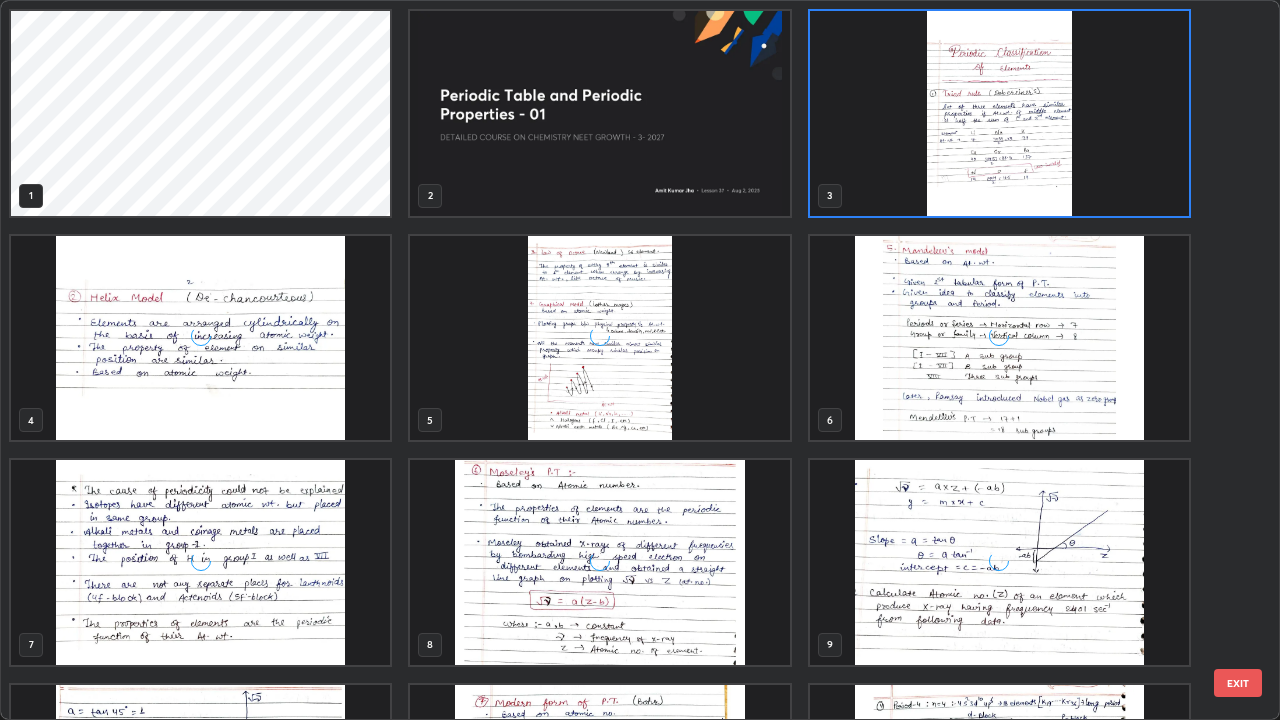 scroll, scrollTop: 7, scrollLeft: 11, axis: both 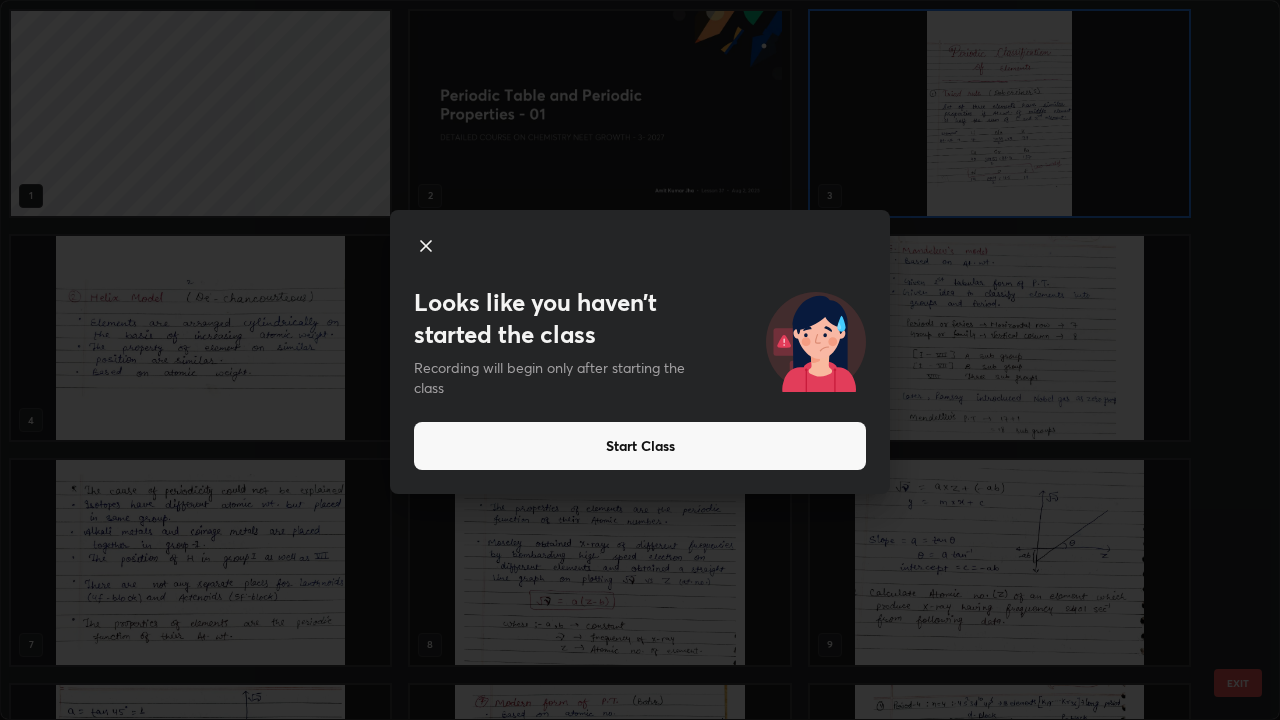 click 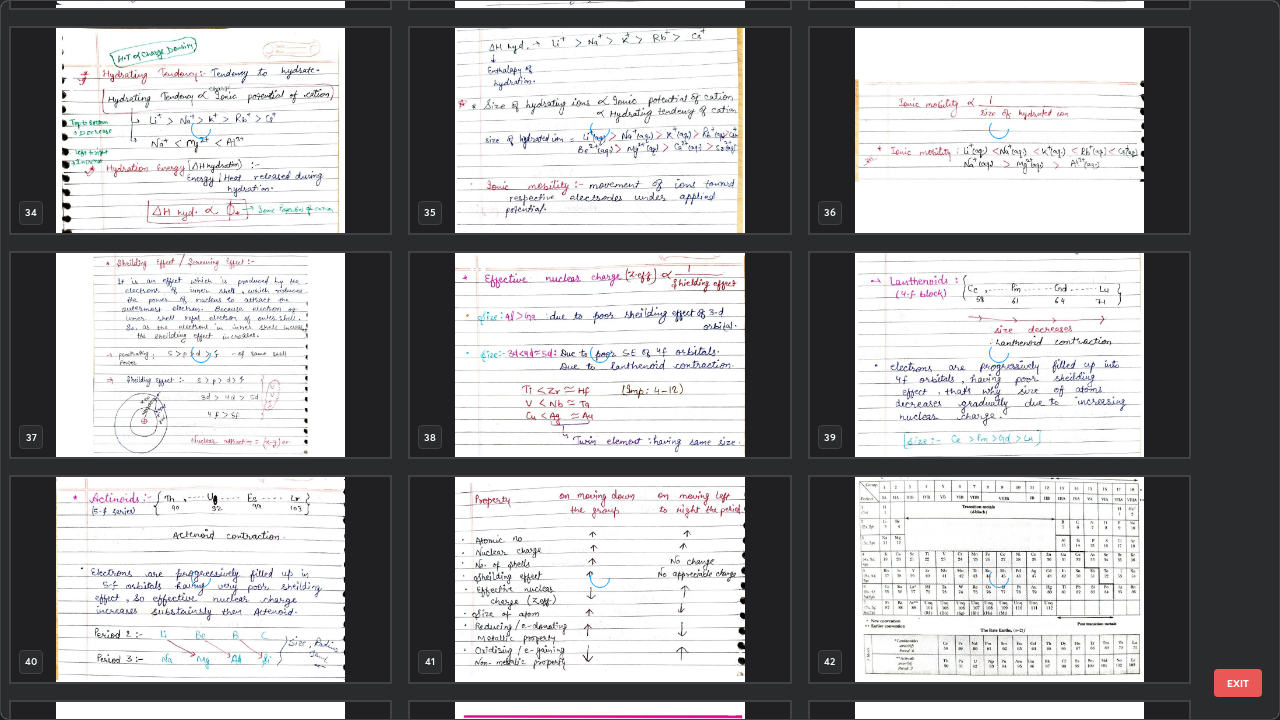 scroll, scrollTop: 2876, scrollLeft: 0, axis: vertical 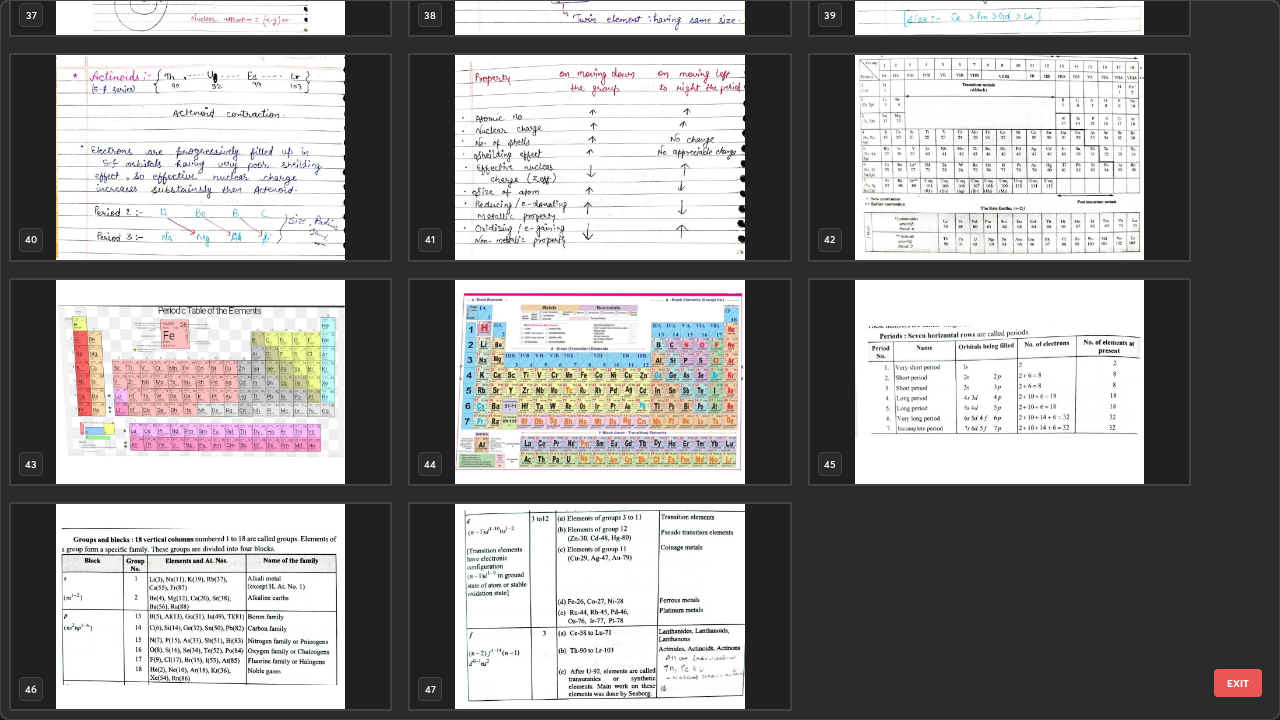 click at bounding box center (599, 606) 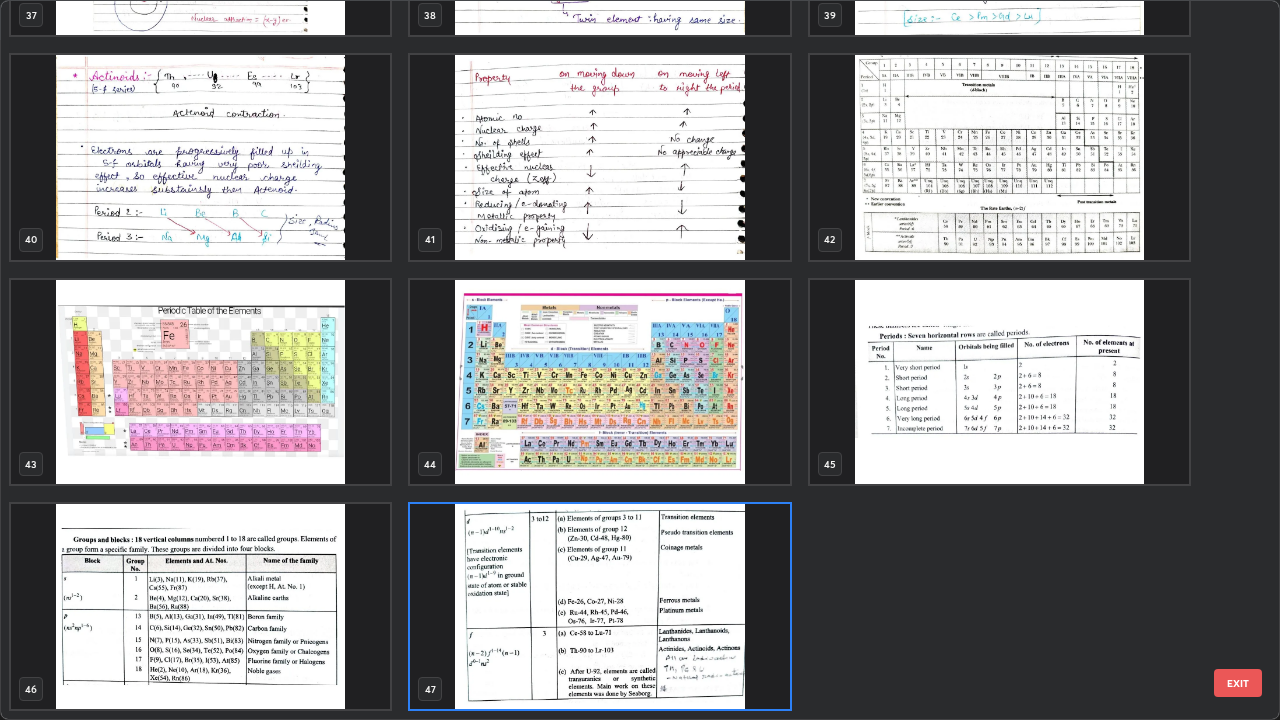 click at bounding box center [599, 606] 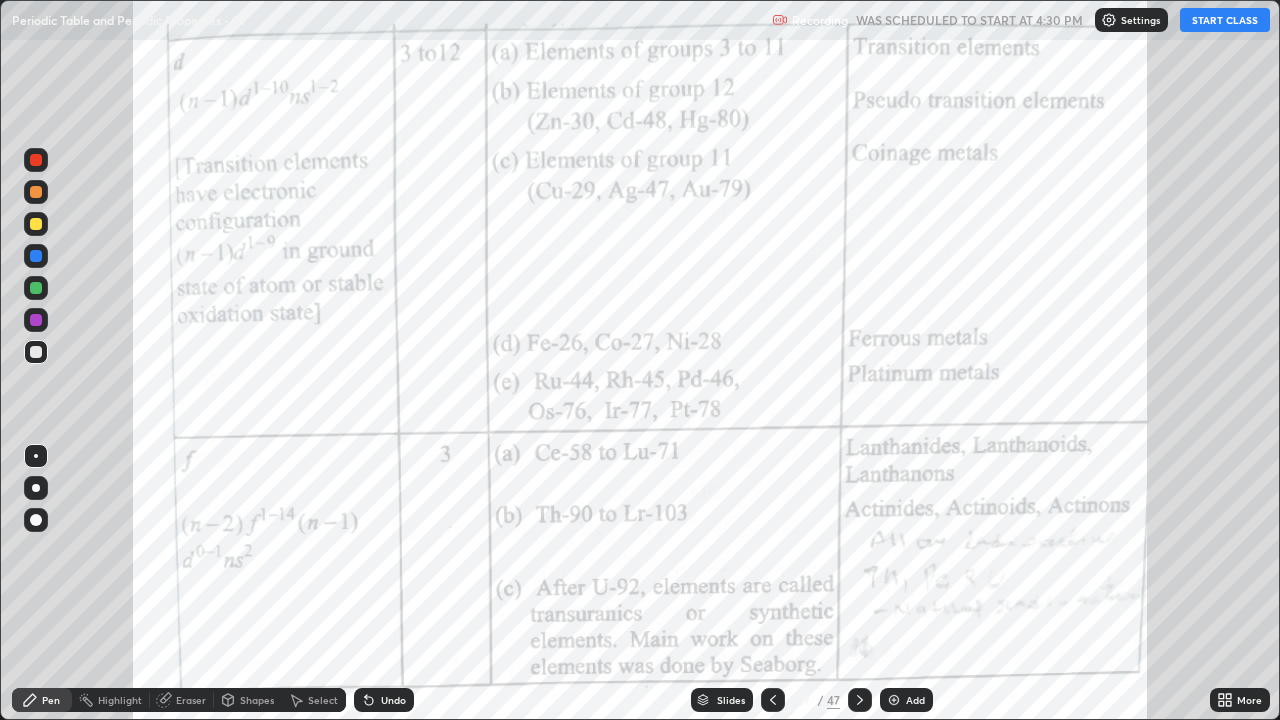click on "Add" at bounding box center [915, 700] 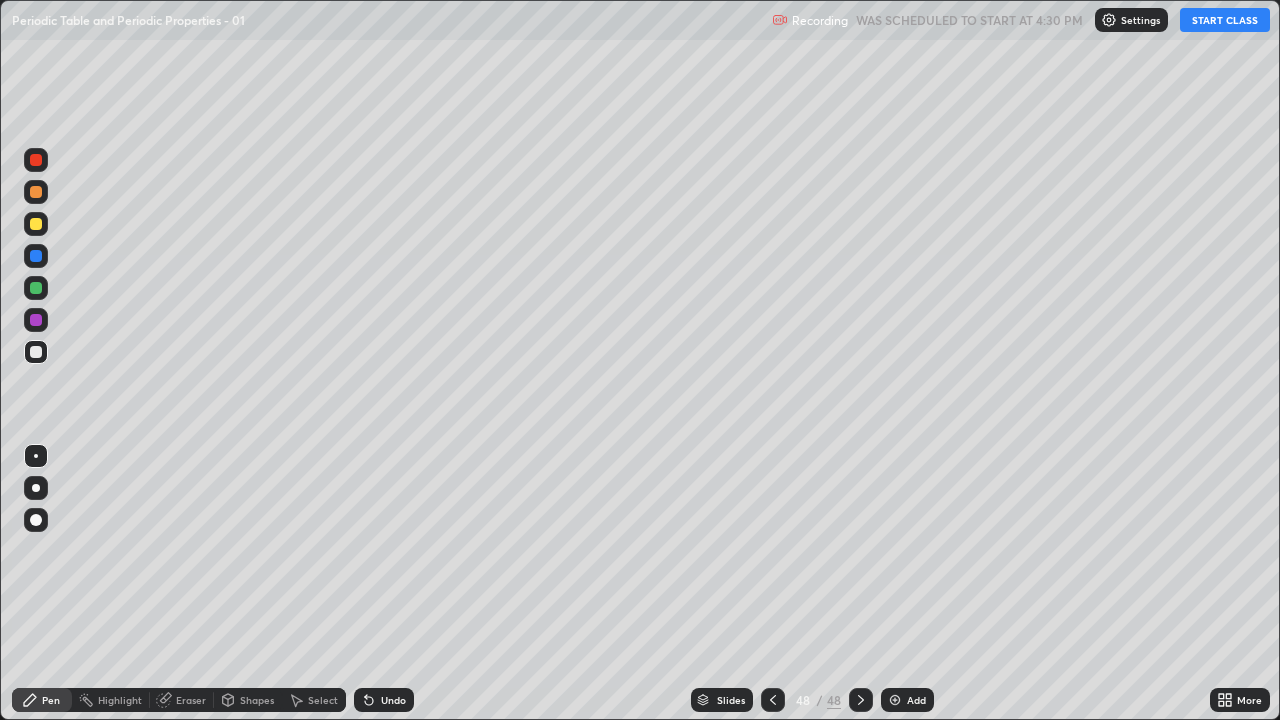 click 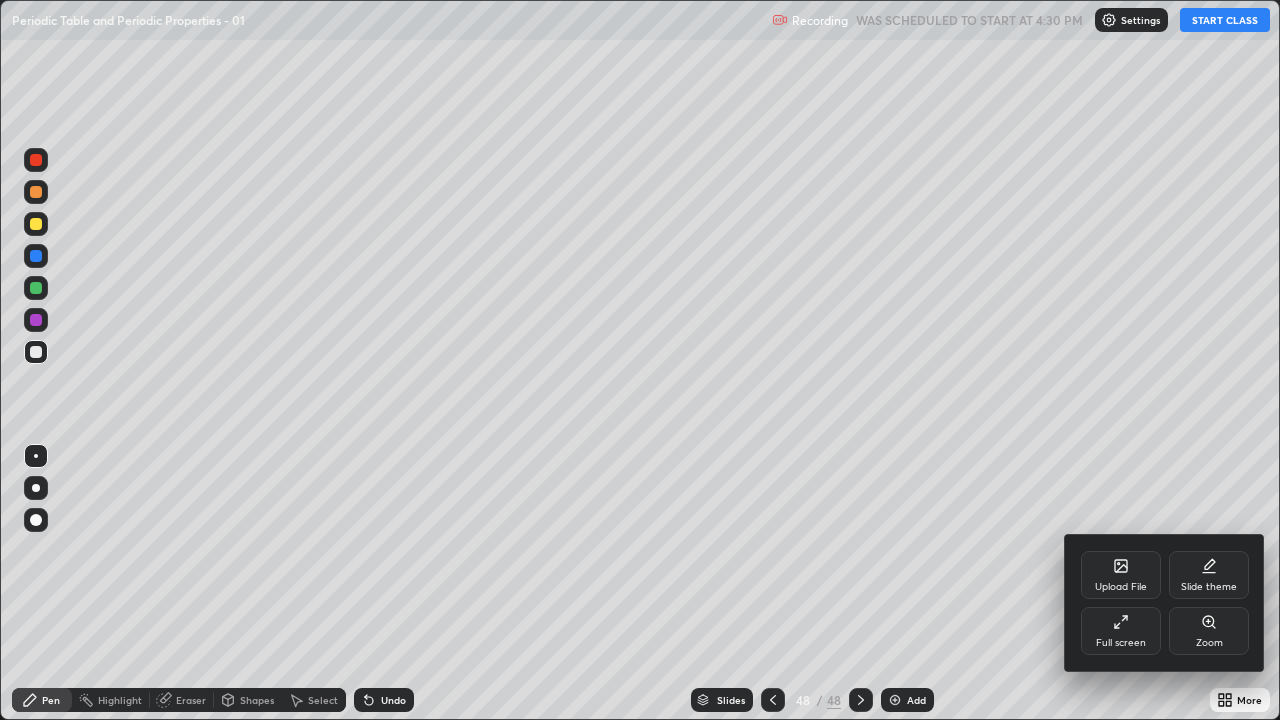 click on "Upload File" at bounding box center (1121, 575) 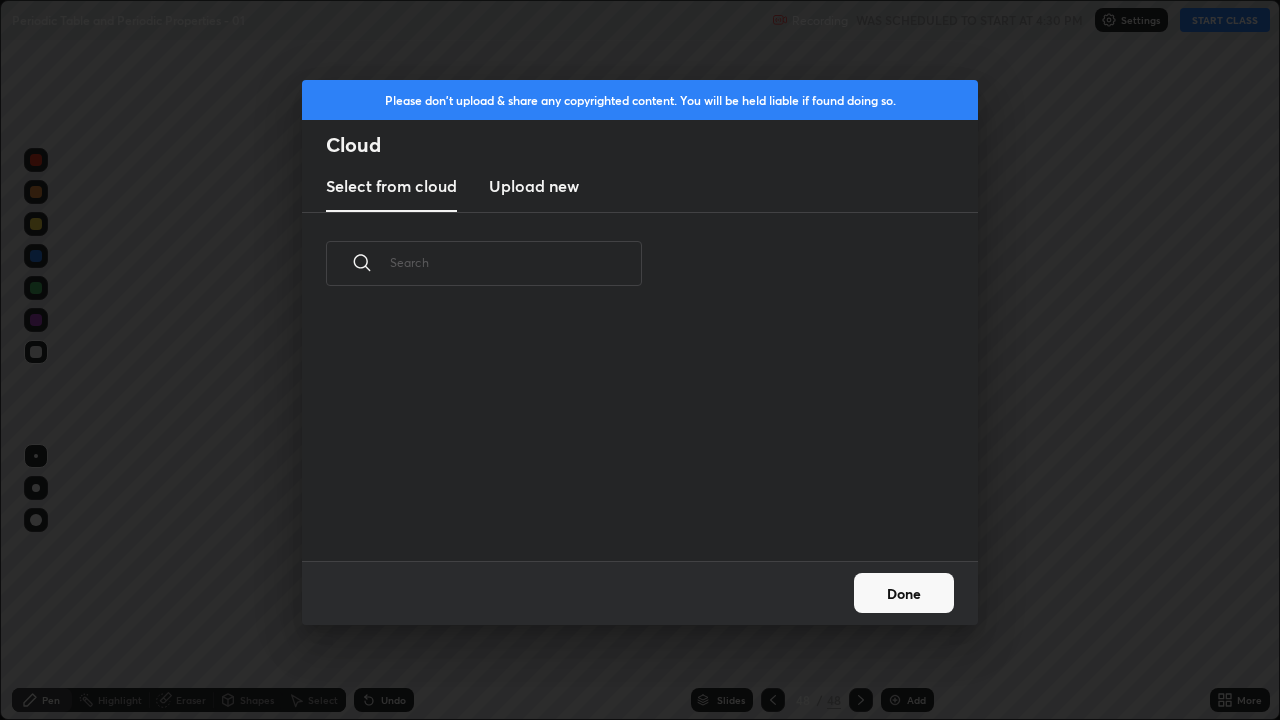 scroll, scrollTop: 7, scrollLeft: 11, axis: both 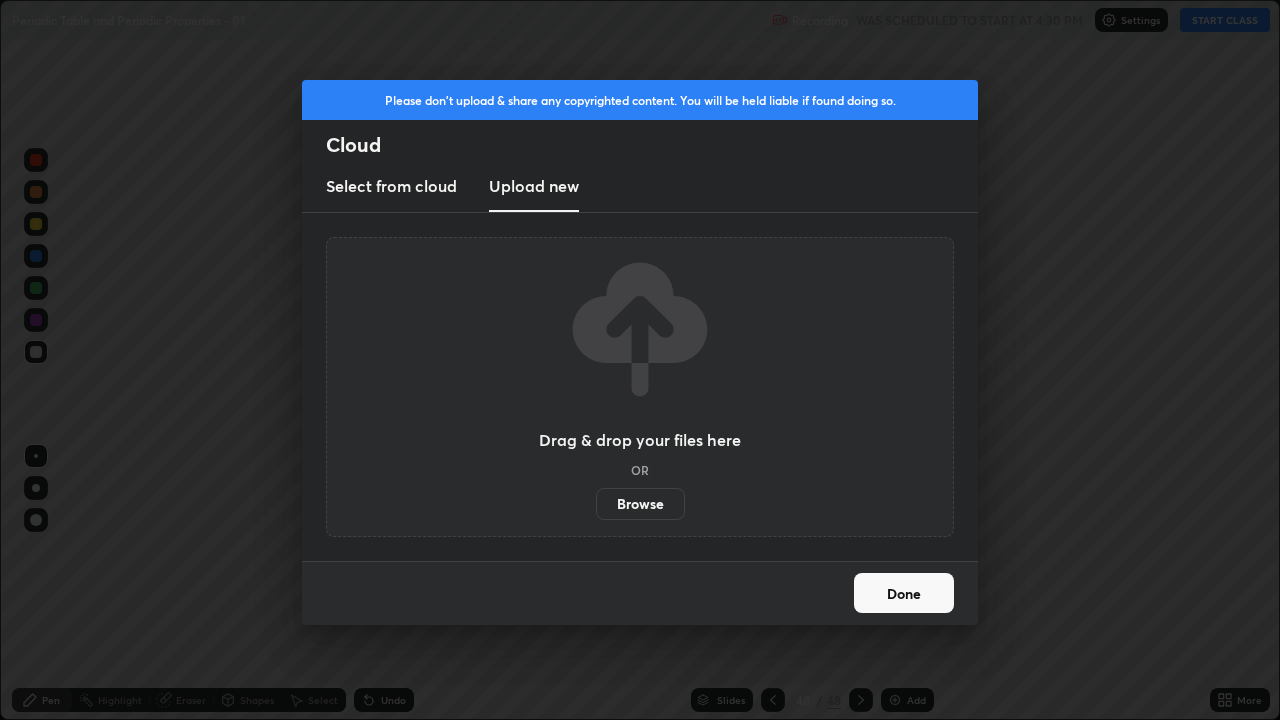 click on "Browse" at bounding box center (640, 504) 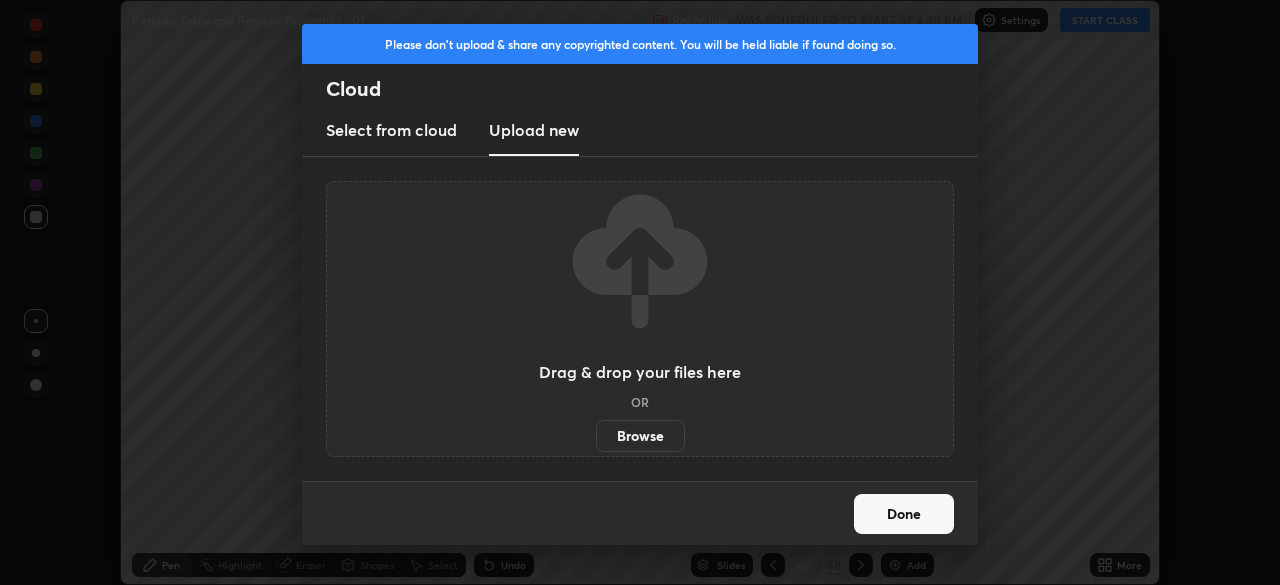 scroll, scrollTop: 585, scrollLeft: 1280, axis: both 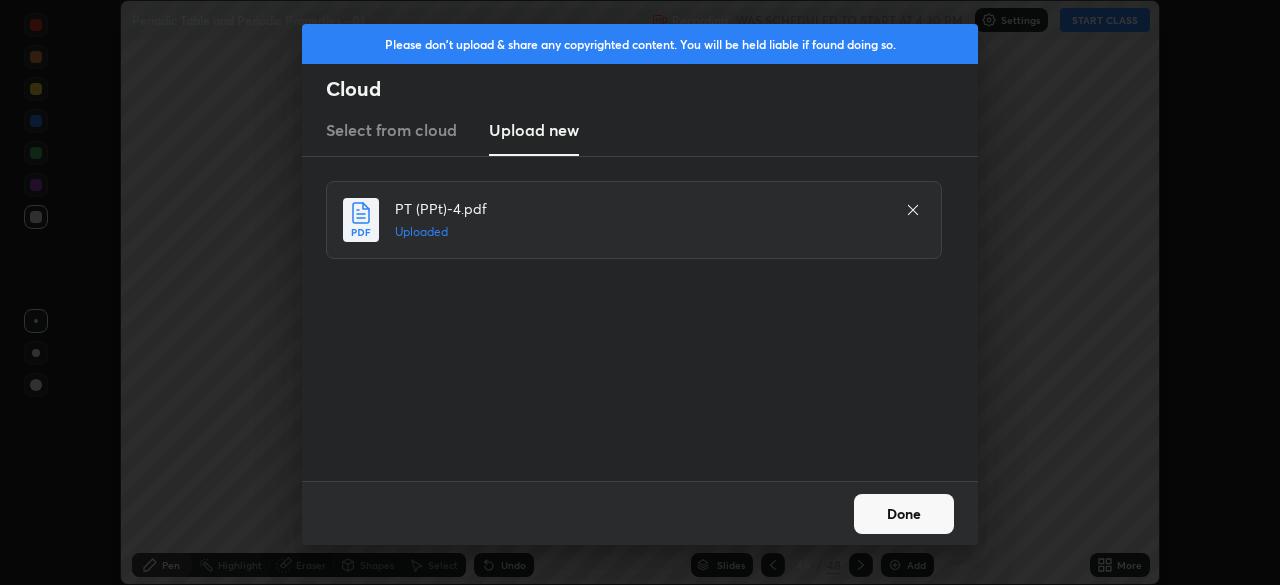 click on "Done" at bounding box center [904, 514] 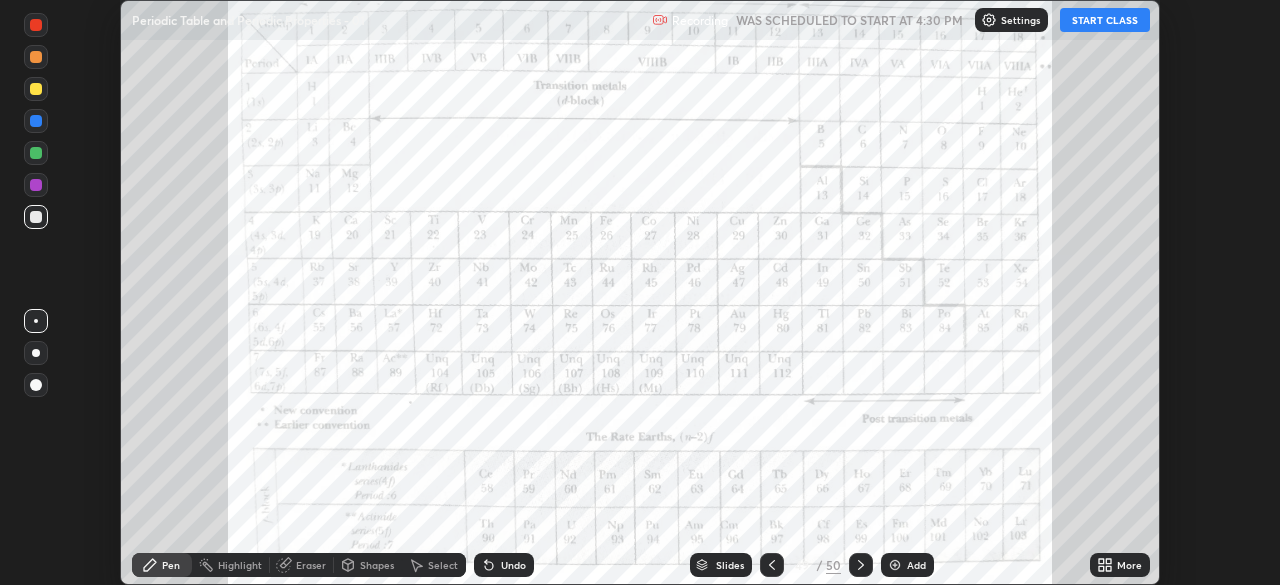 click 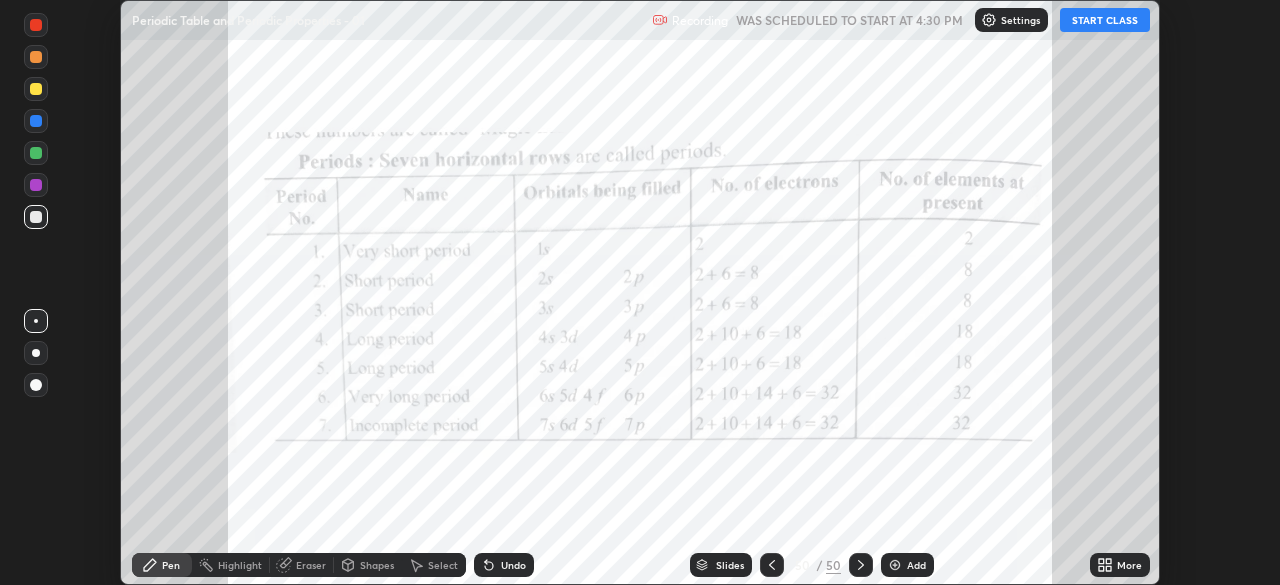 click 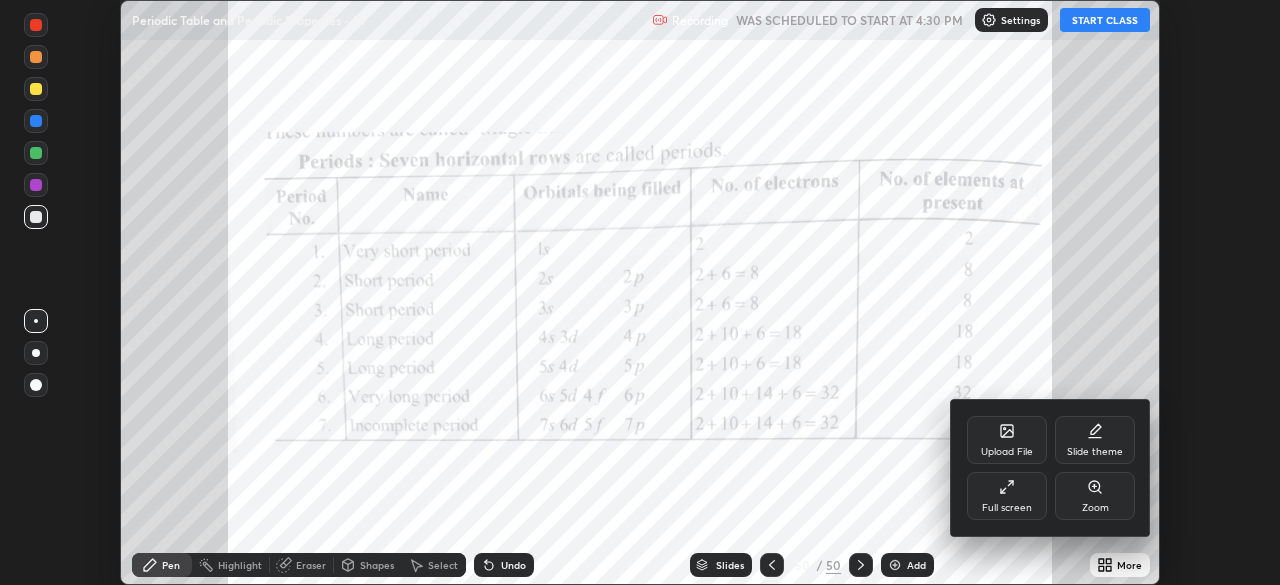 click on "Full screen" at bounding box center (1007, 508) 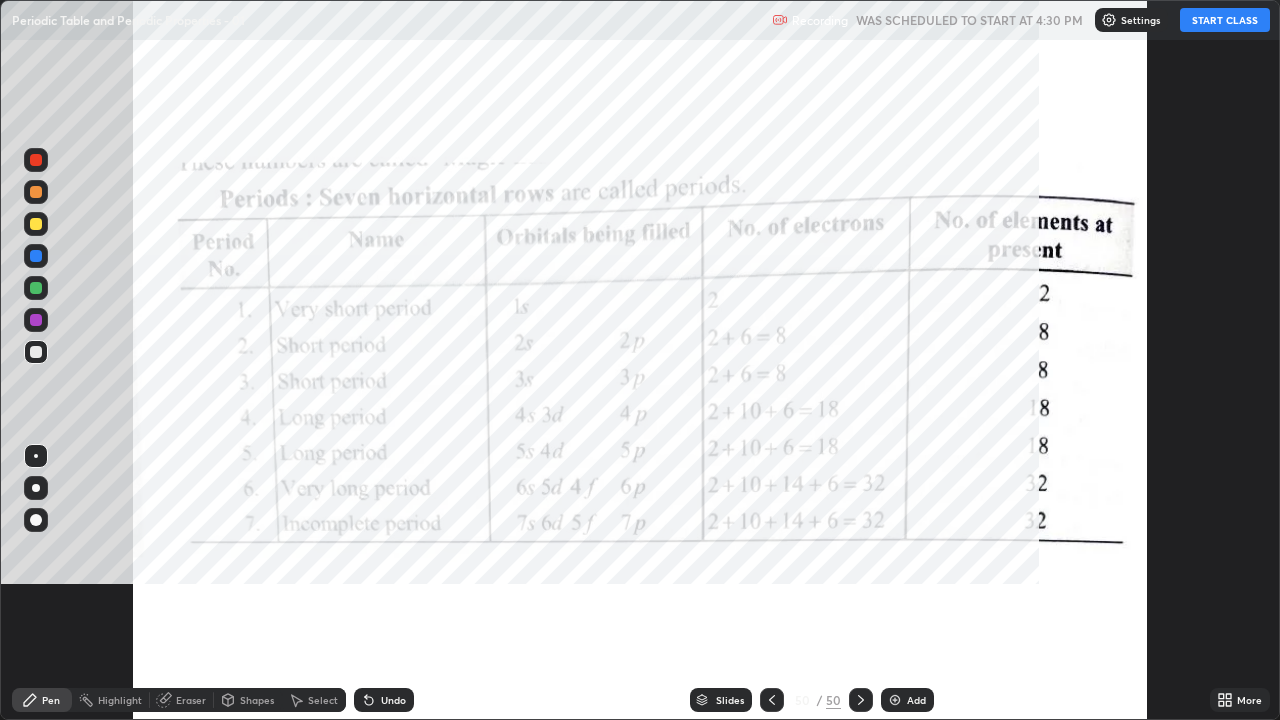 scroll, scrollTop: 99280, scrollLeft: 98720, axis: both 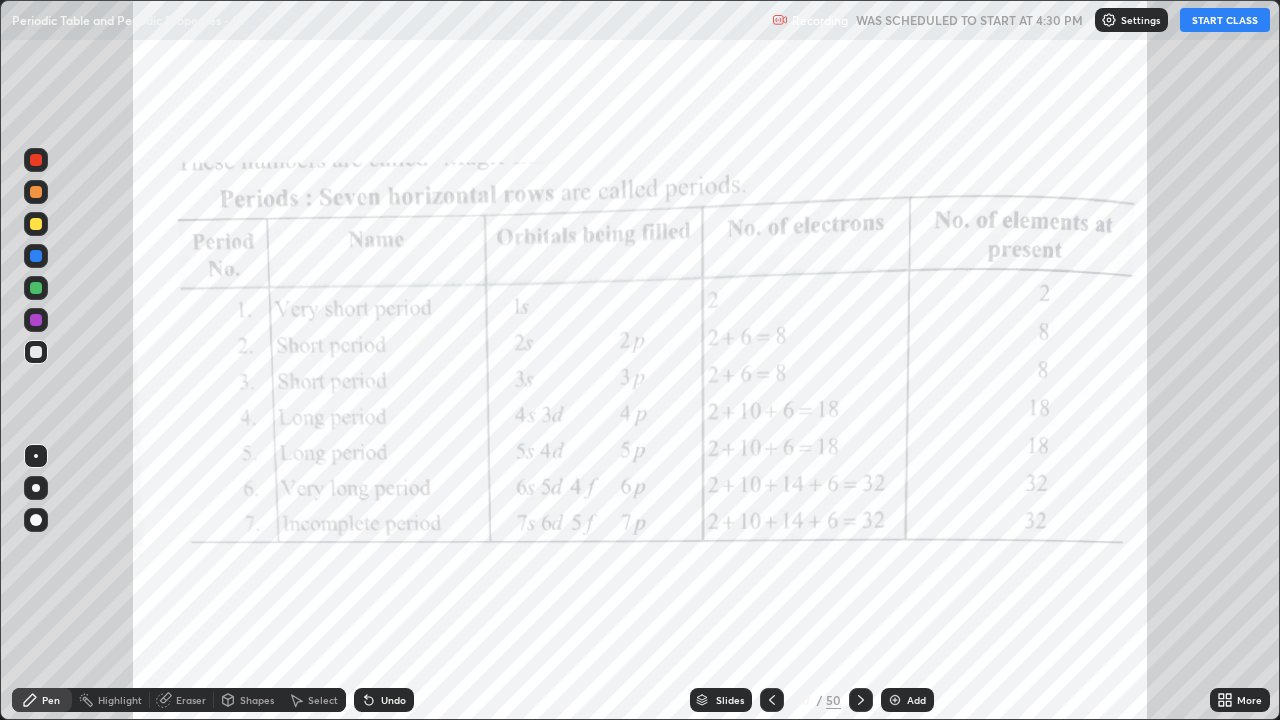 click on "50 / 50" at bounding box center [816, 700] 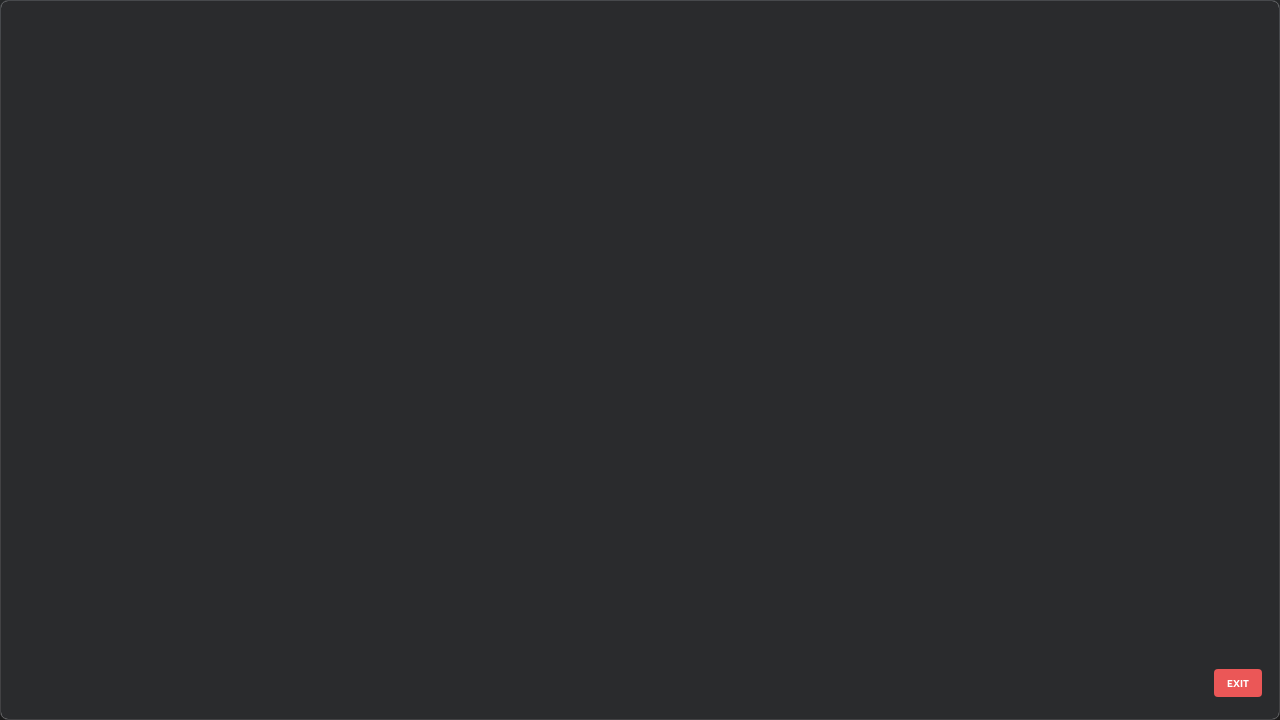 scroll, scrollTop: 3100, scrollLeft: 0, axis: vertical 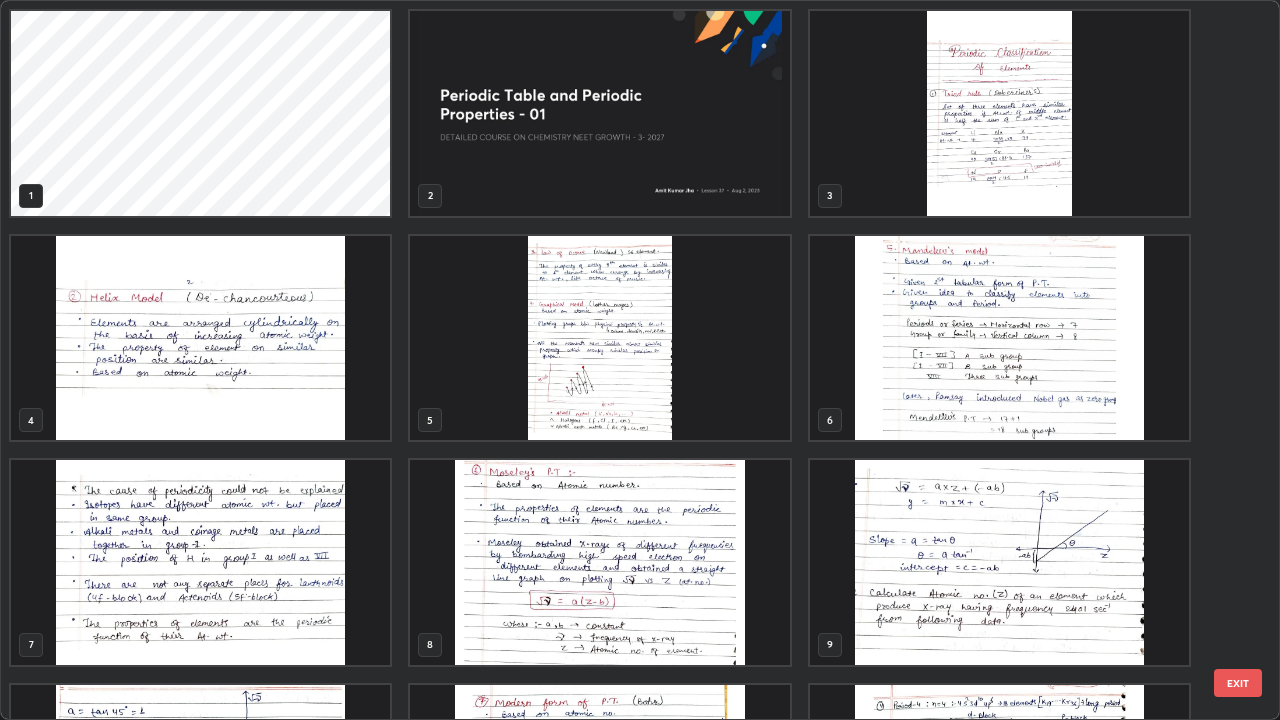 click at bounding box center (599, 113) 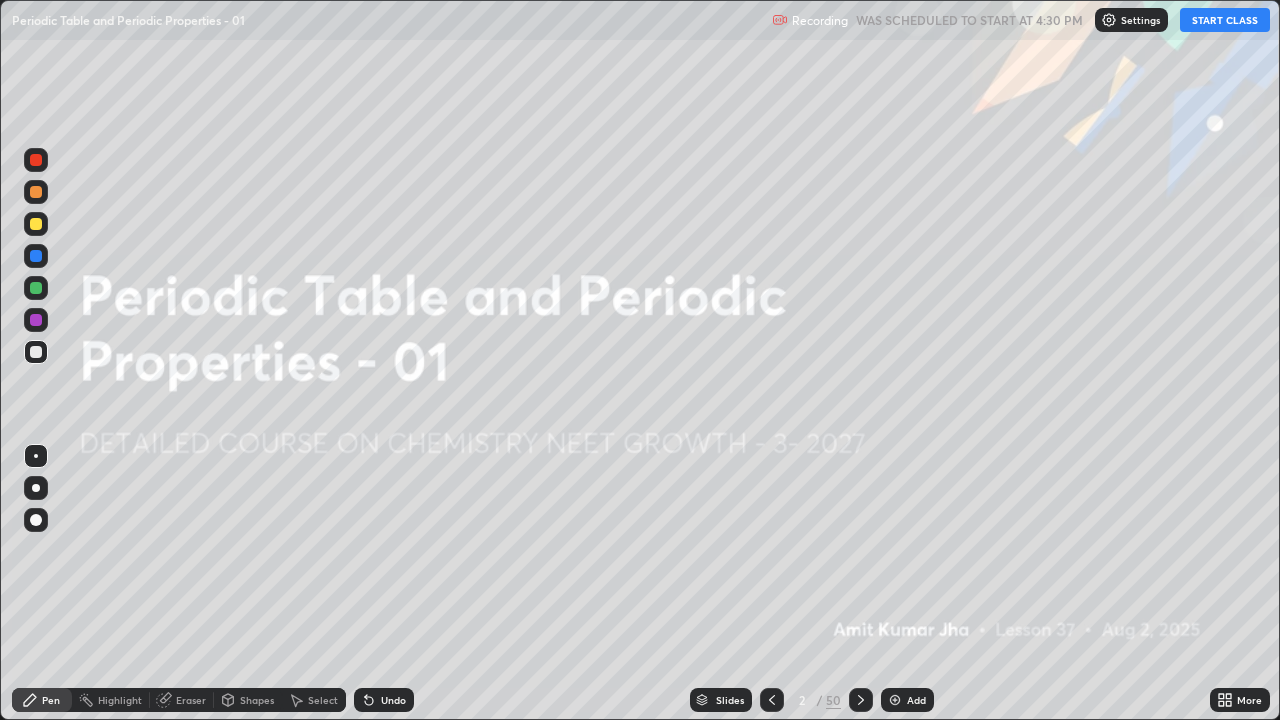 click at bounding box center [1109, 20] 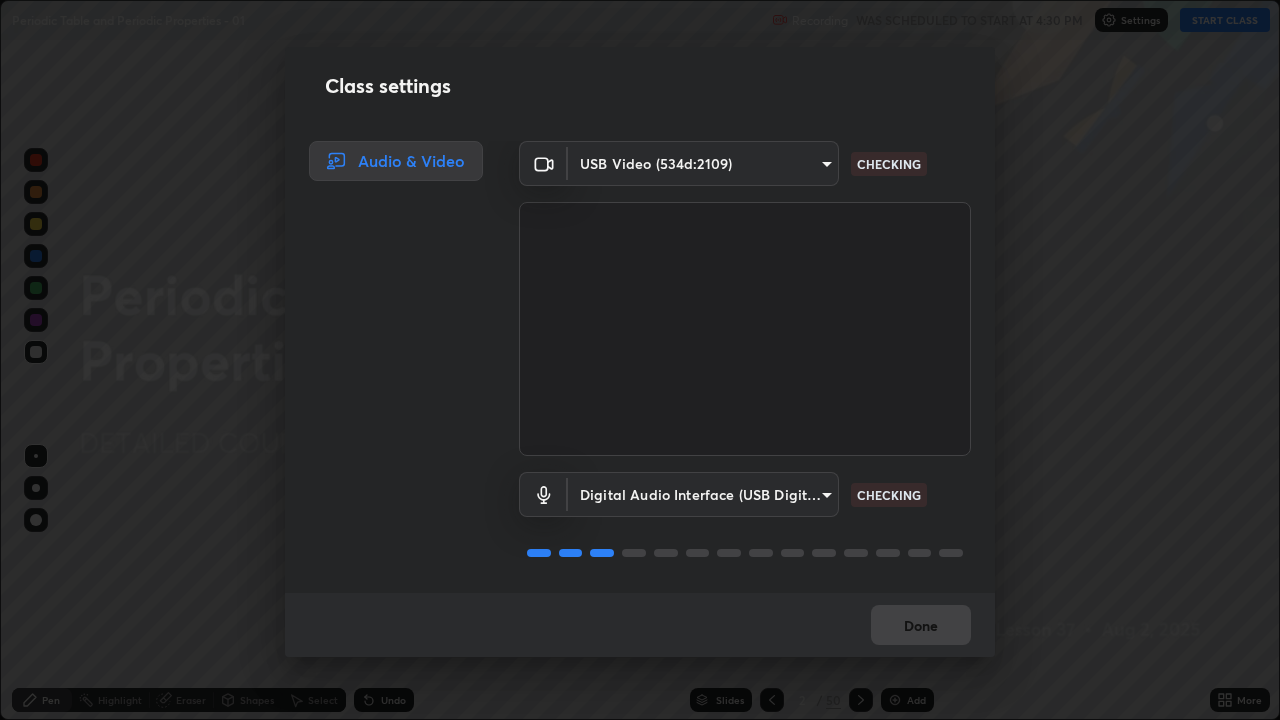scroll, scrollTop: 2, scrollLeft: 0, axis: vertical 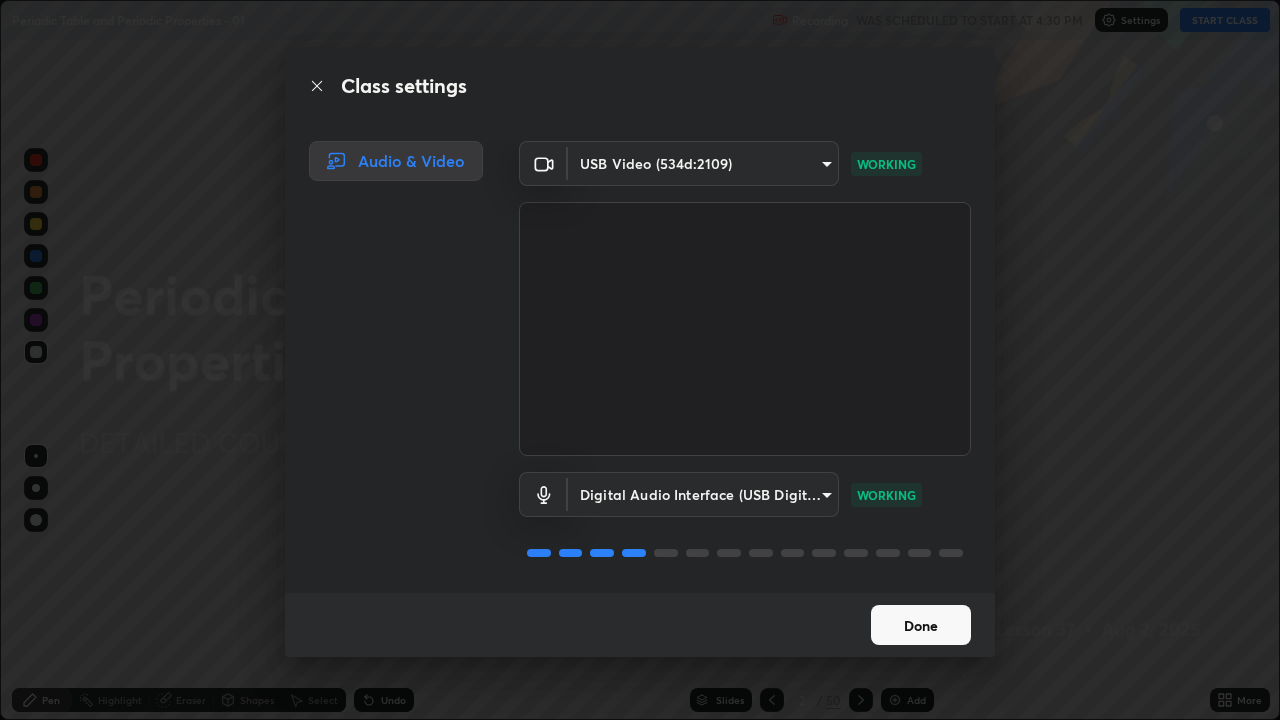 click on "Done" at bounding box center [921, 625] 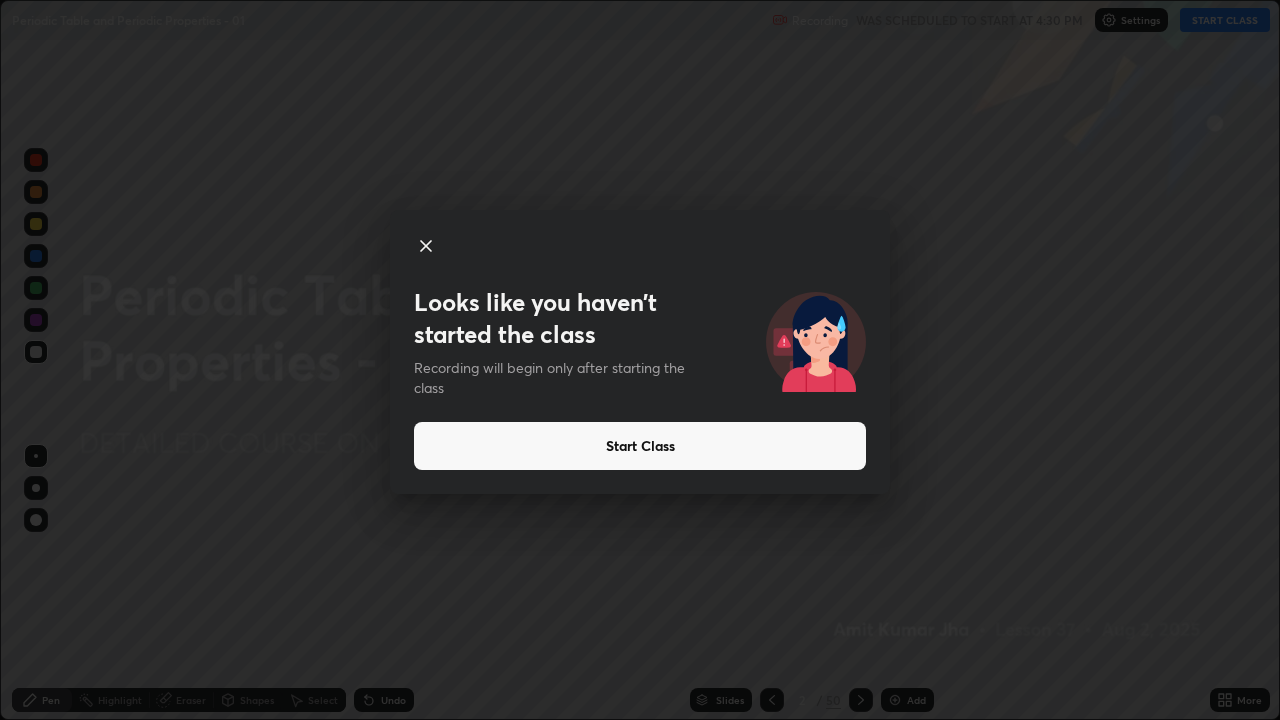 click on "Start Class" at bounding box center [640, 446] 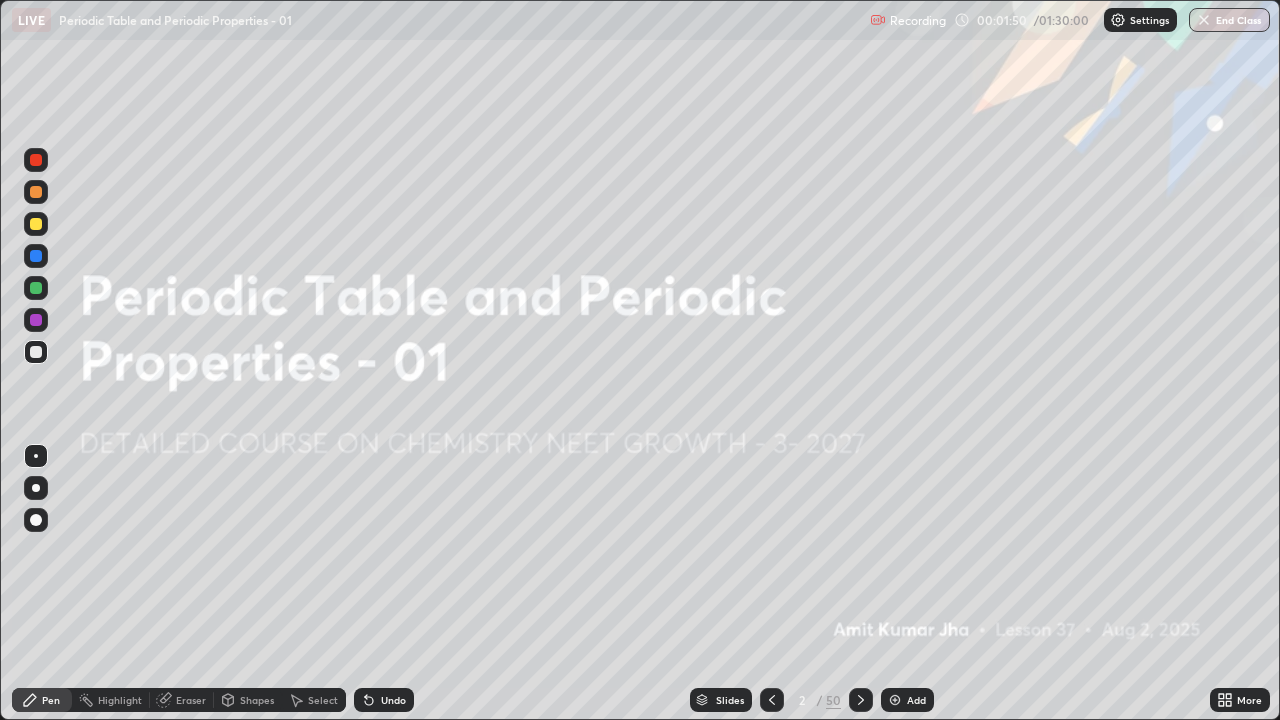 click at bounding box center [895, 700] 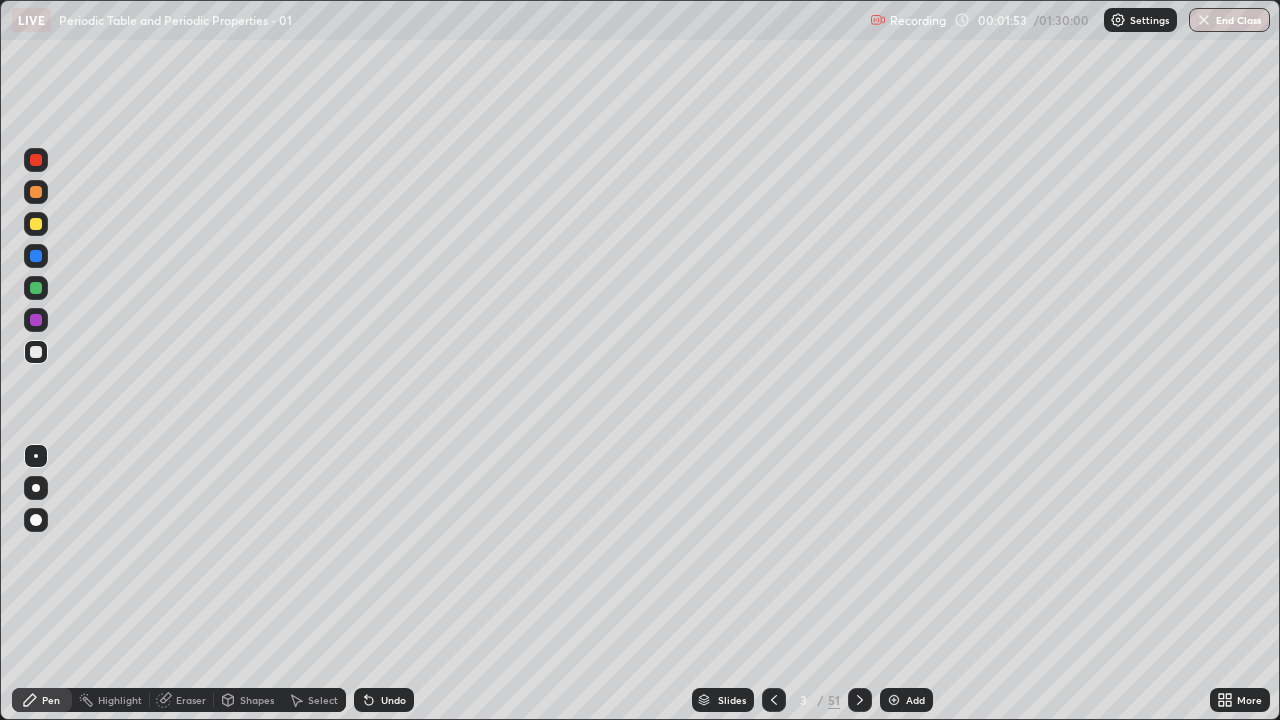 click at bounding box center [36, 192] 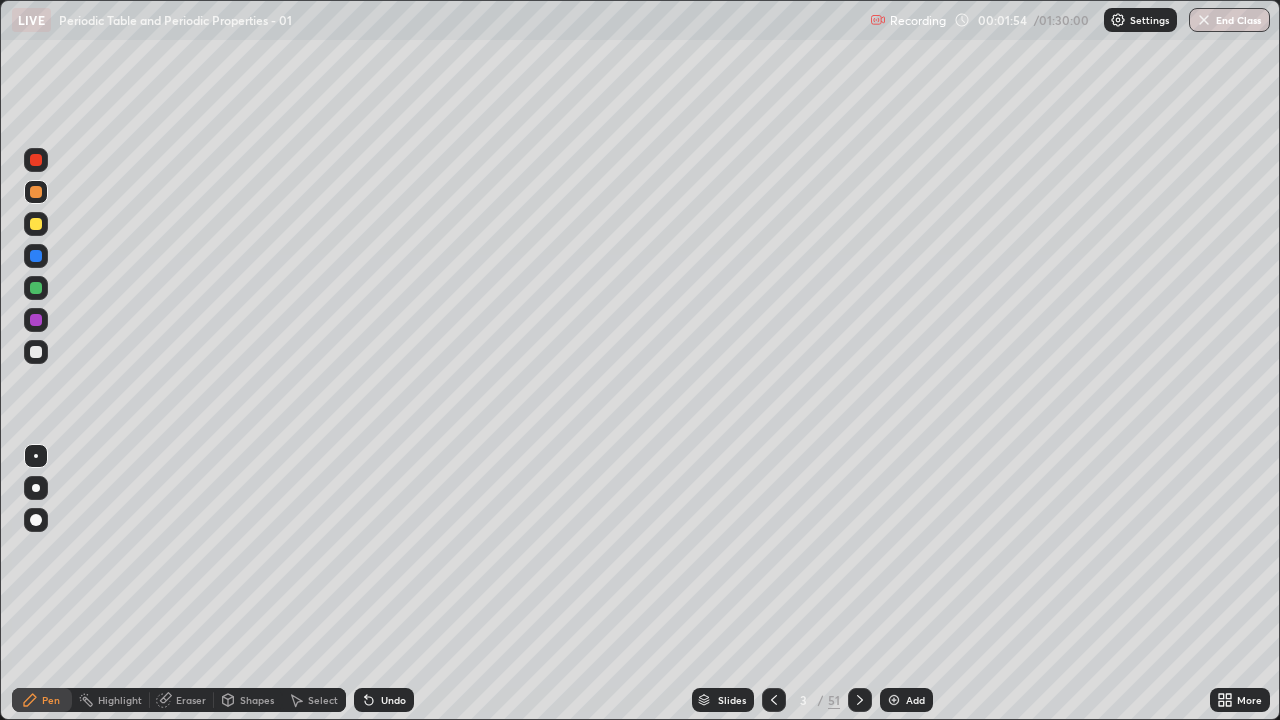 click at bounding box center [36, 520] 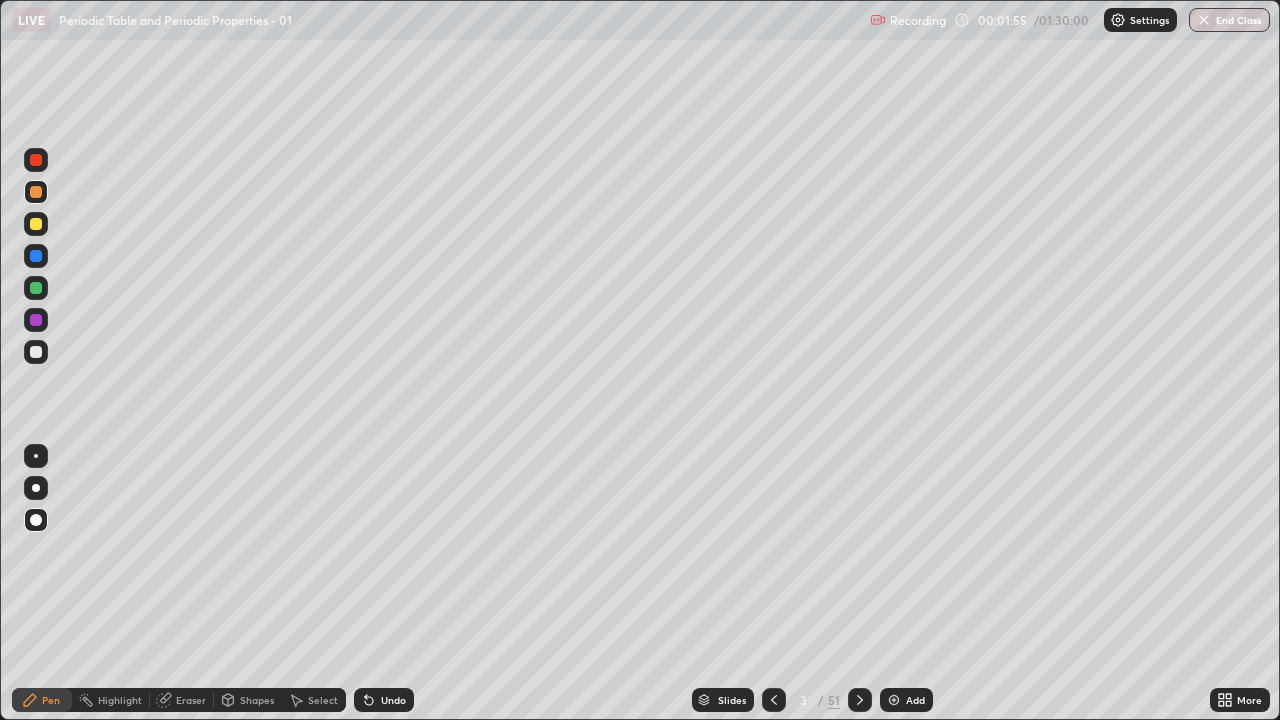click at bounding box center [36, 224] 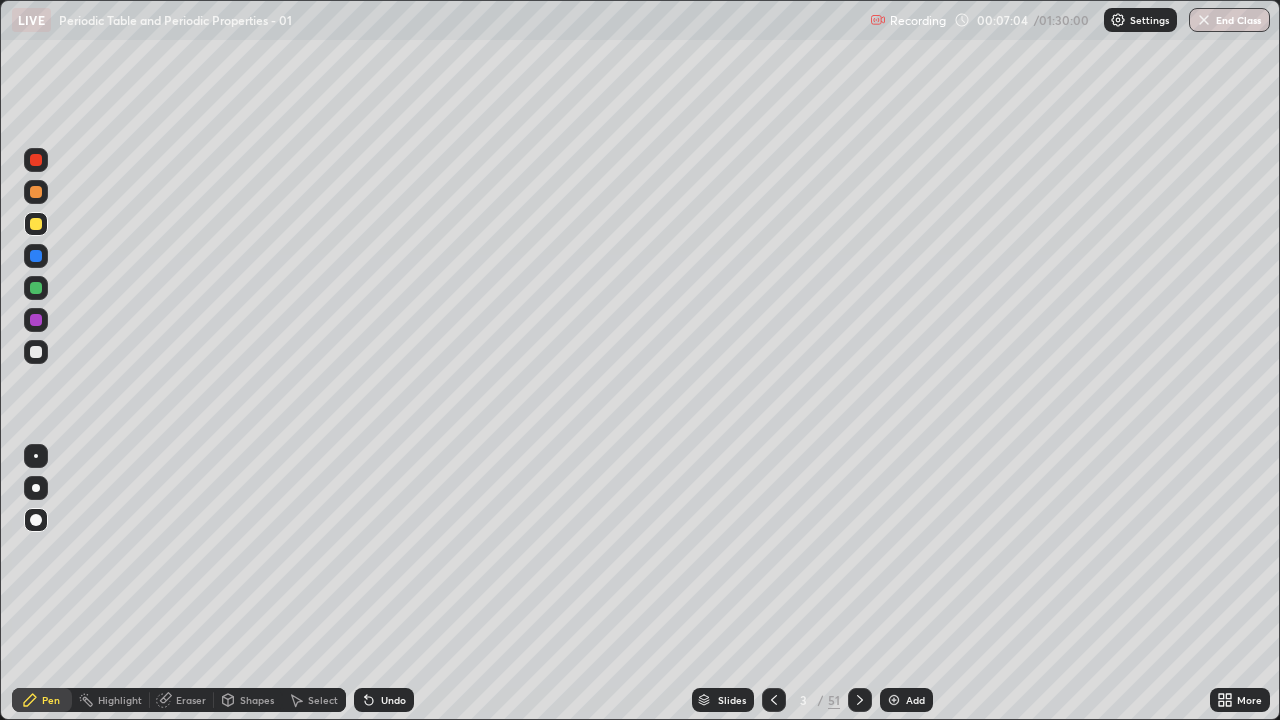 click at bounding box center (36, 224) 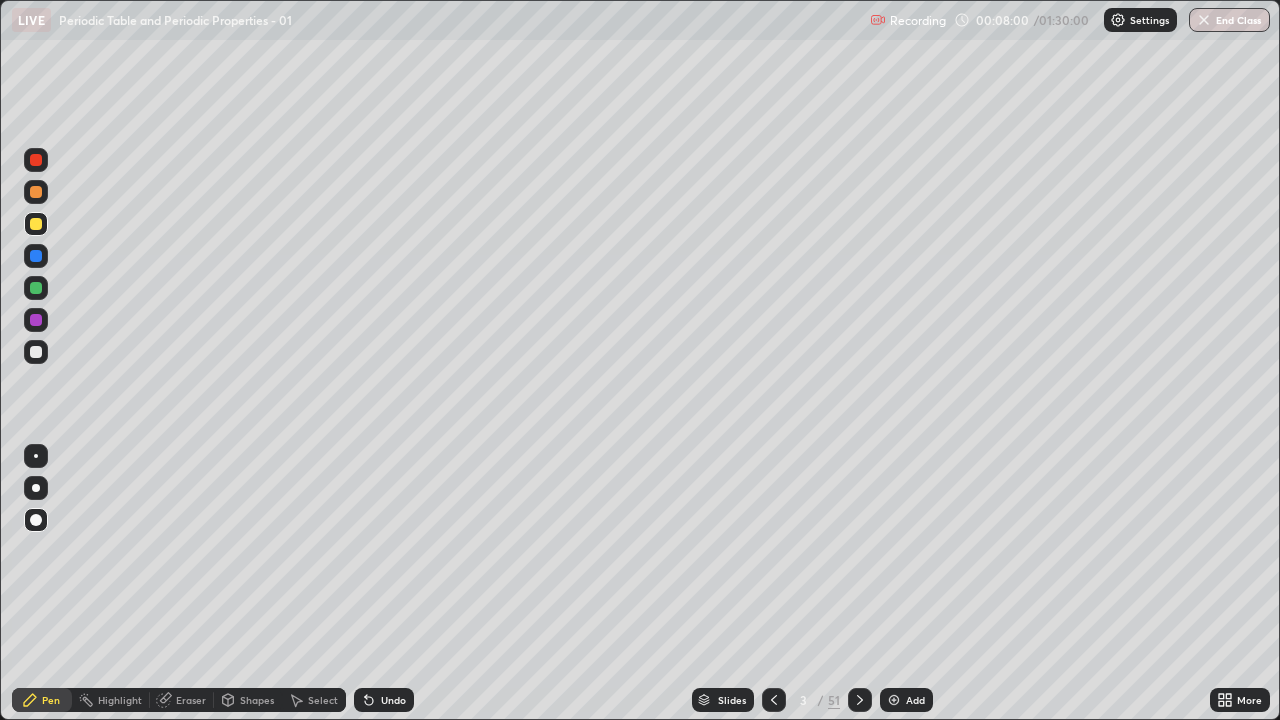 click on "Undo" at bounding box center (393, 700) 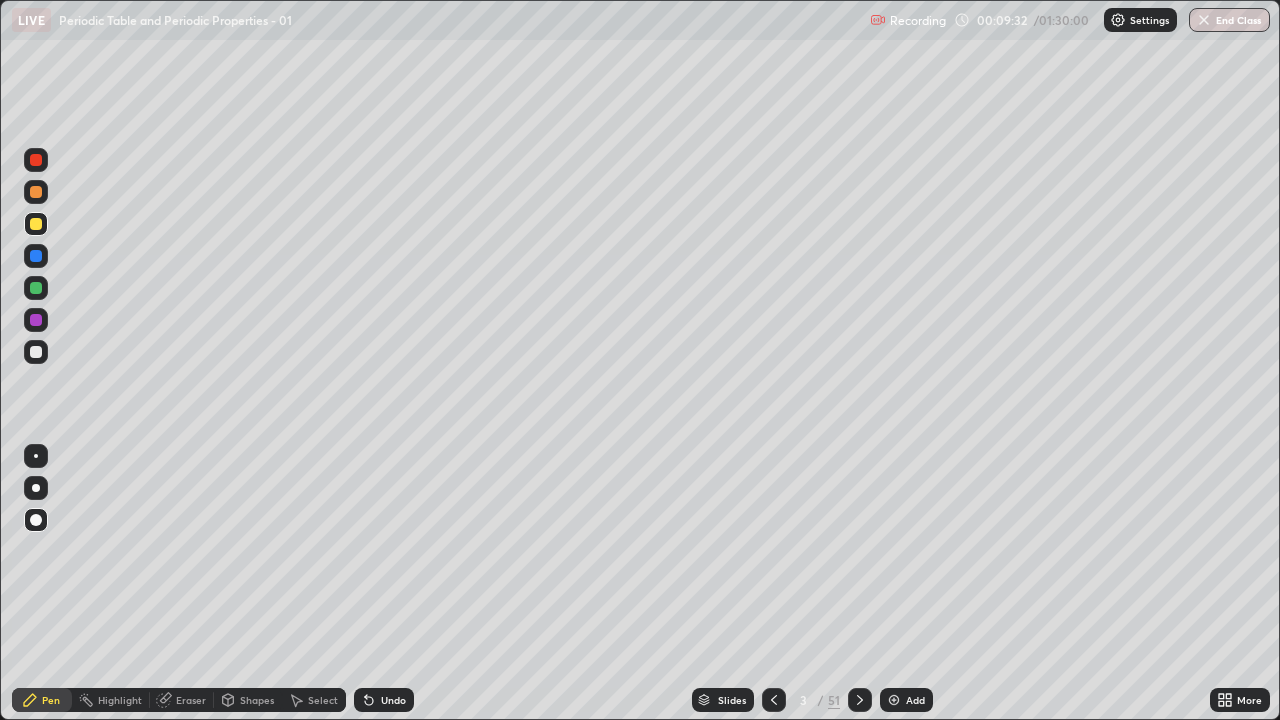 click at bounding box center [36, 160] 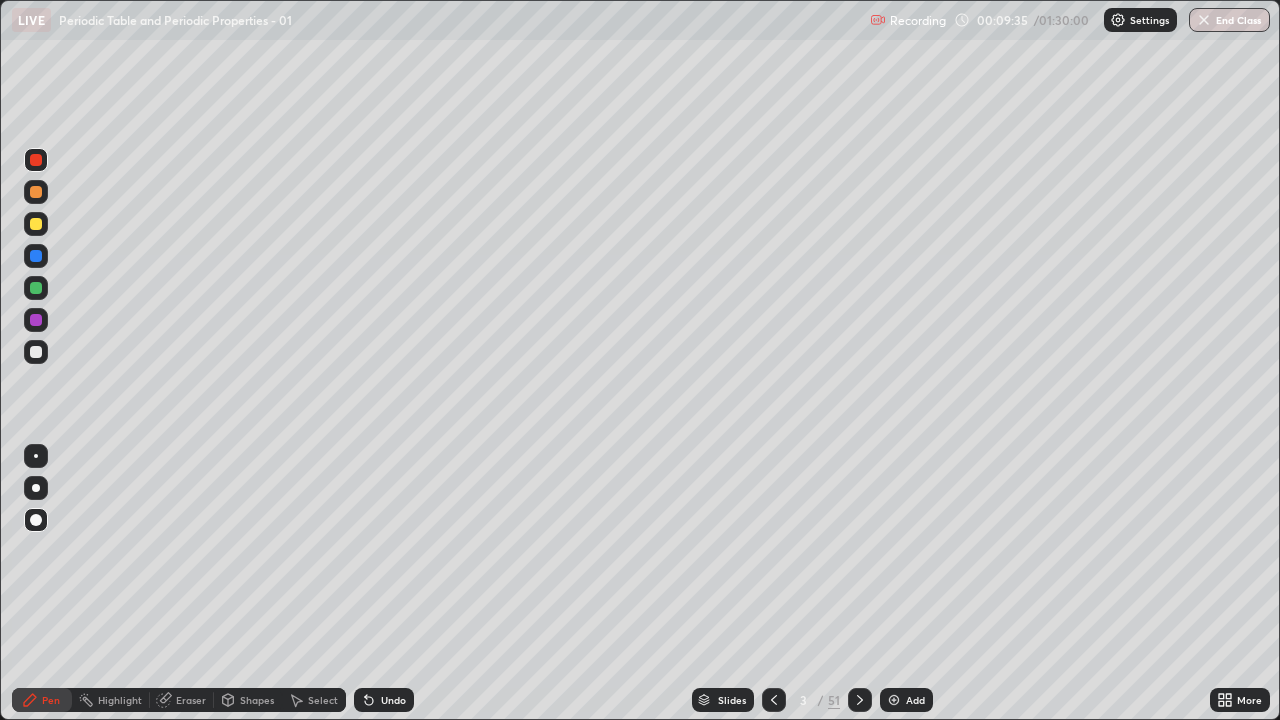 click at bounding box center [36, 352] 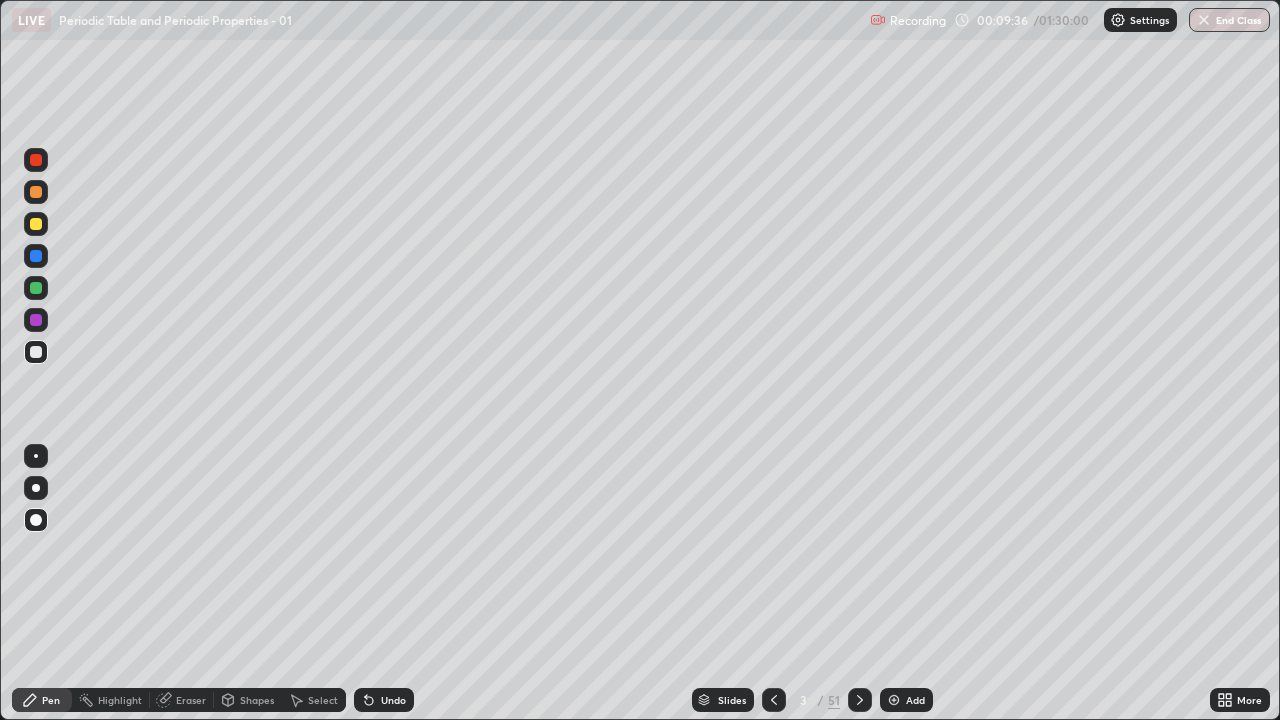 click at bounding box center [36, 160] 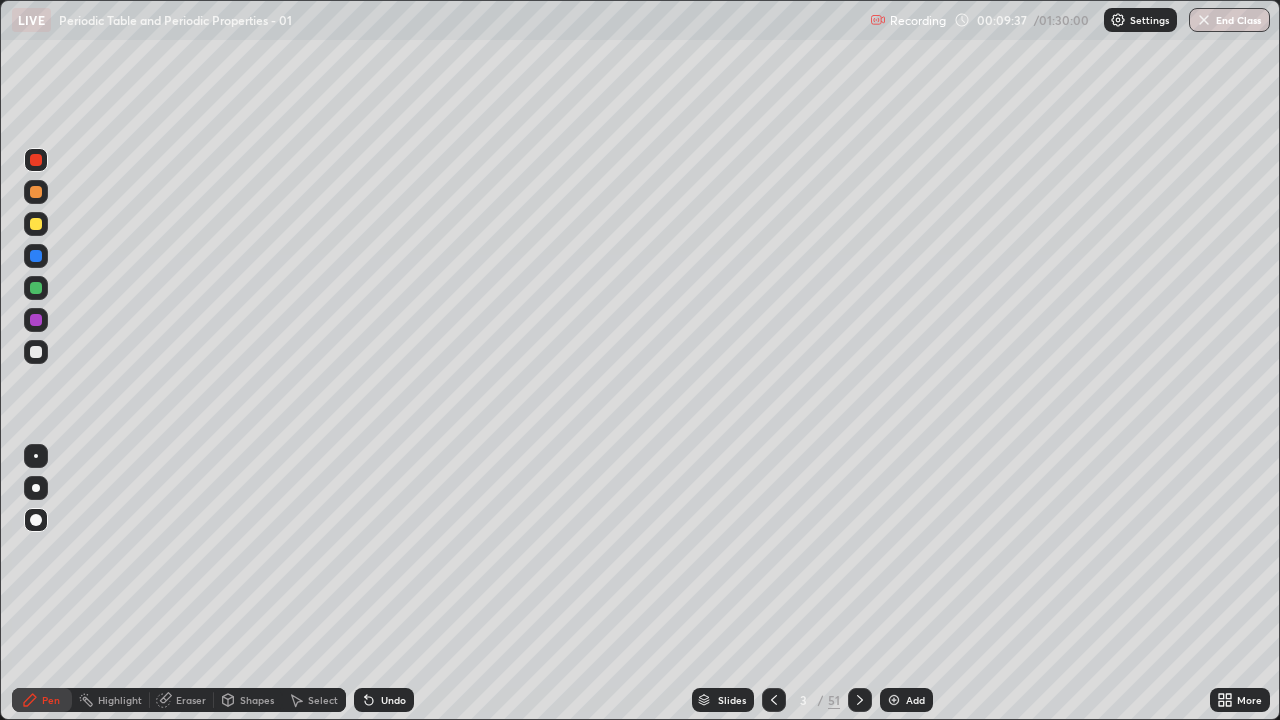 click at bounding box center (36, 352) 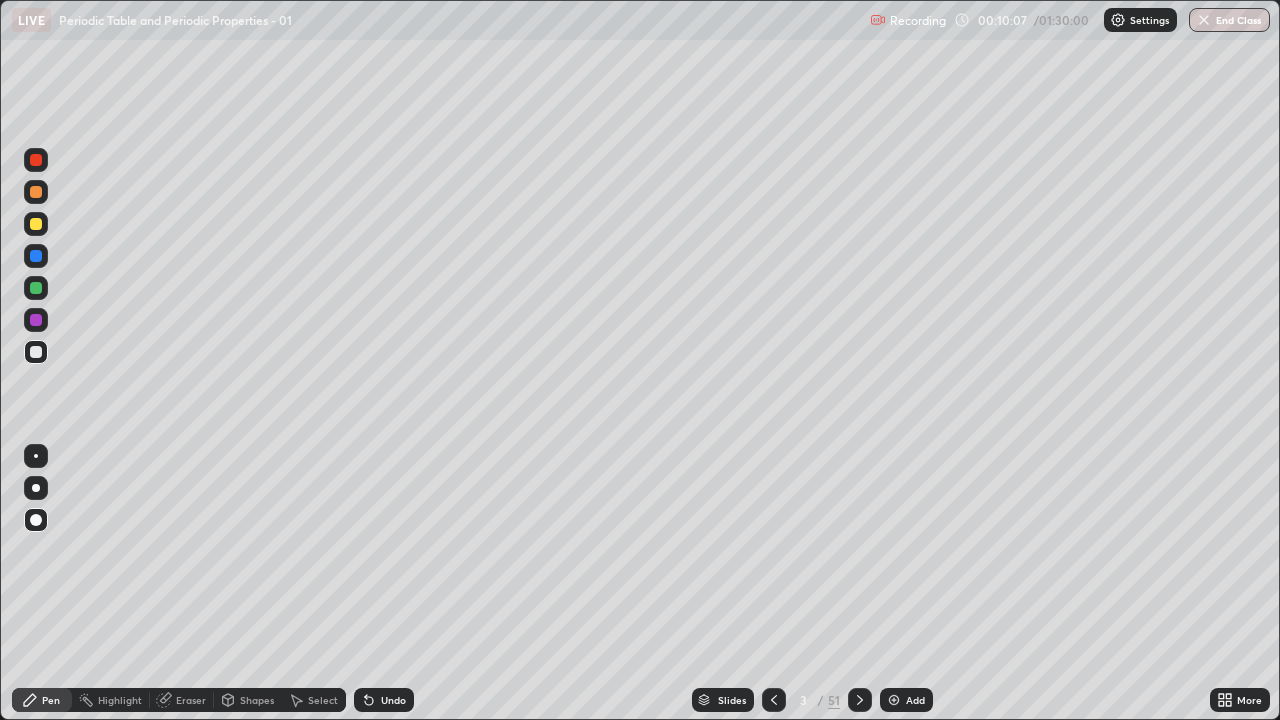 click on "Undo" at bounding box center [393, 700] 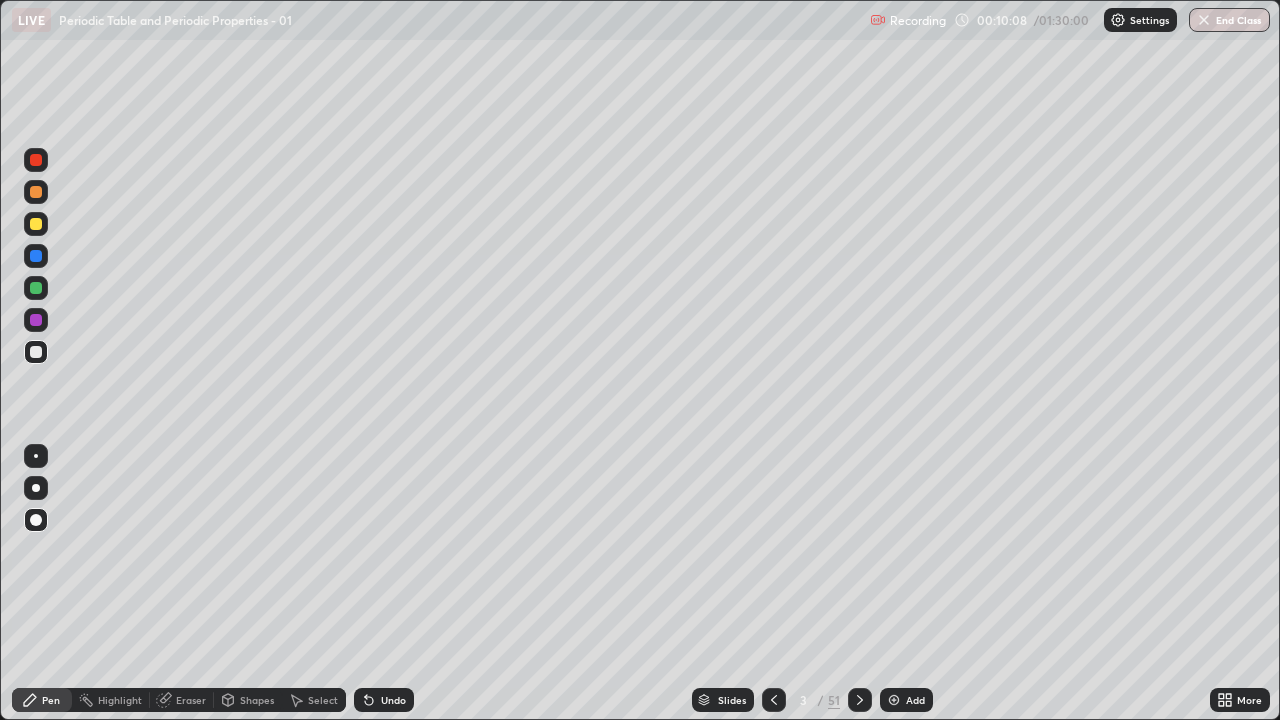 click on "Undo" at bounding box center [384, 700] 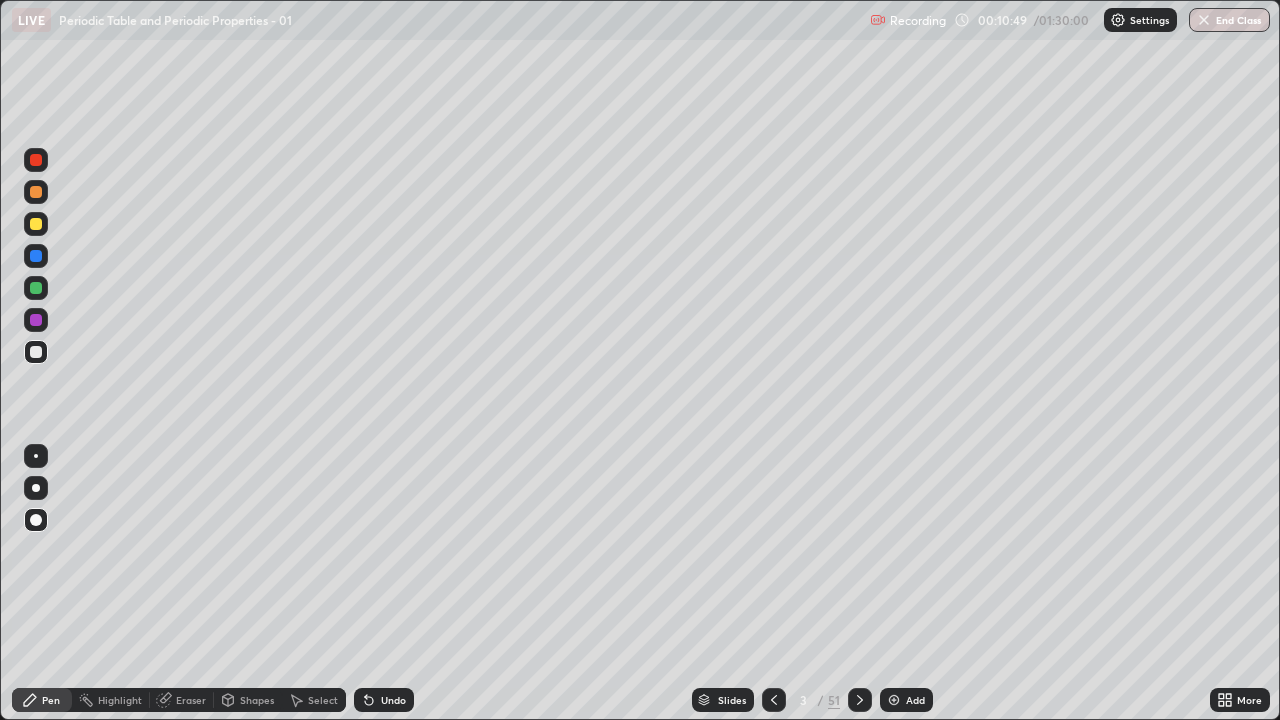 click at bounding box center (36, 160) 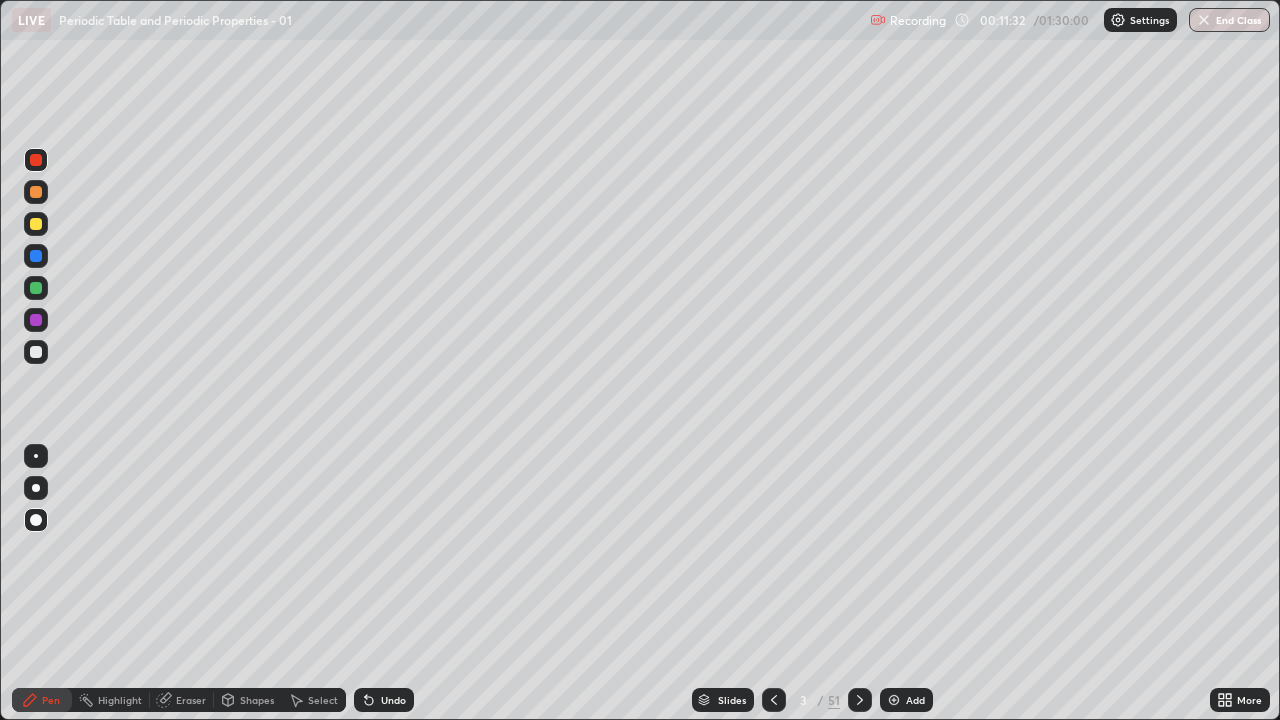 click 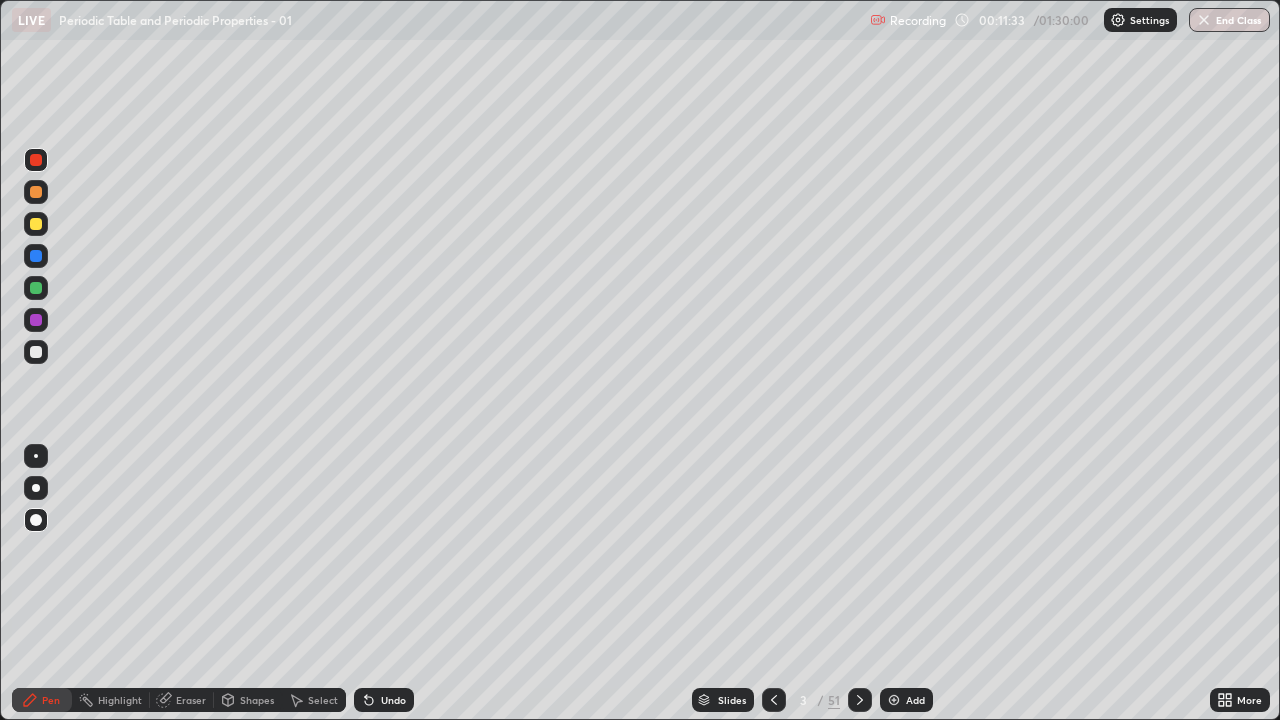 click 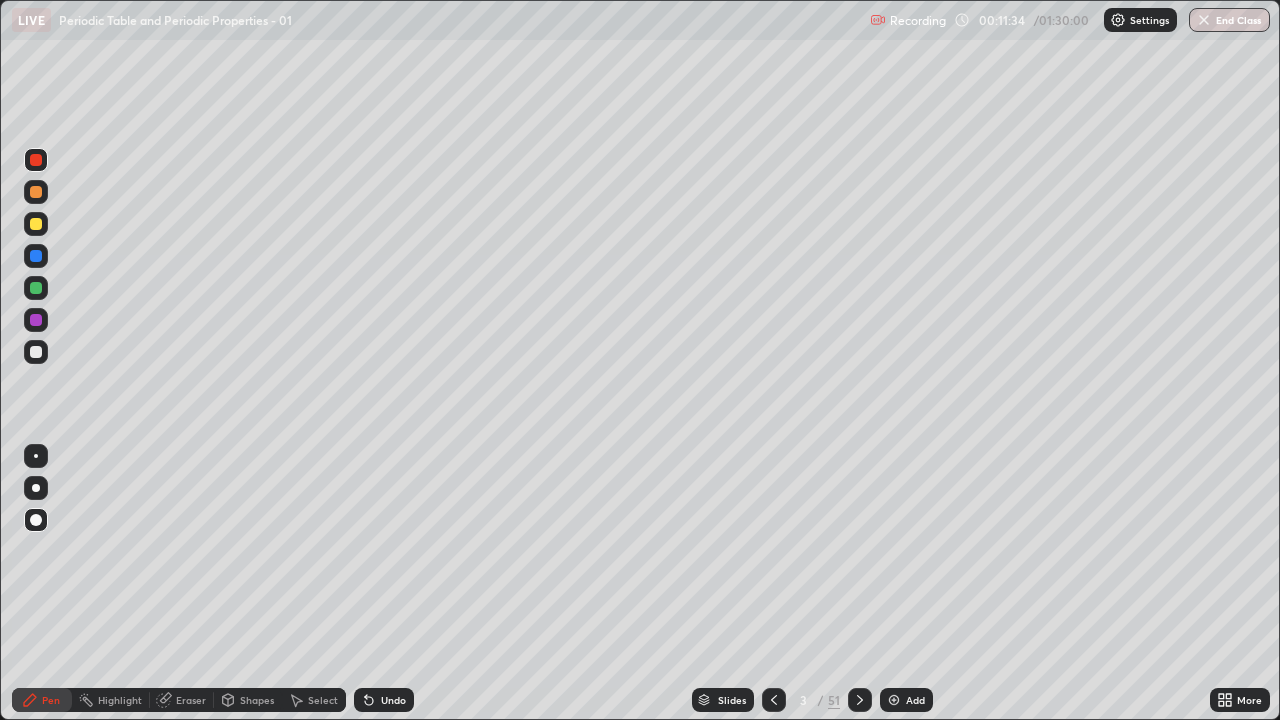 click 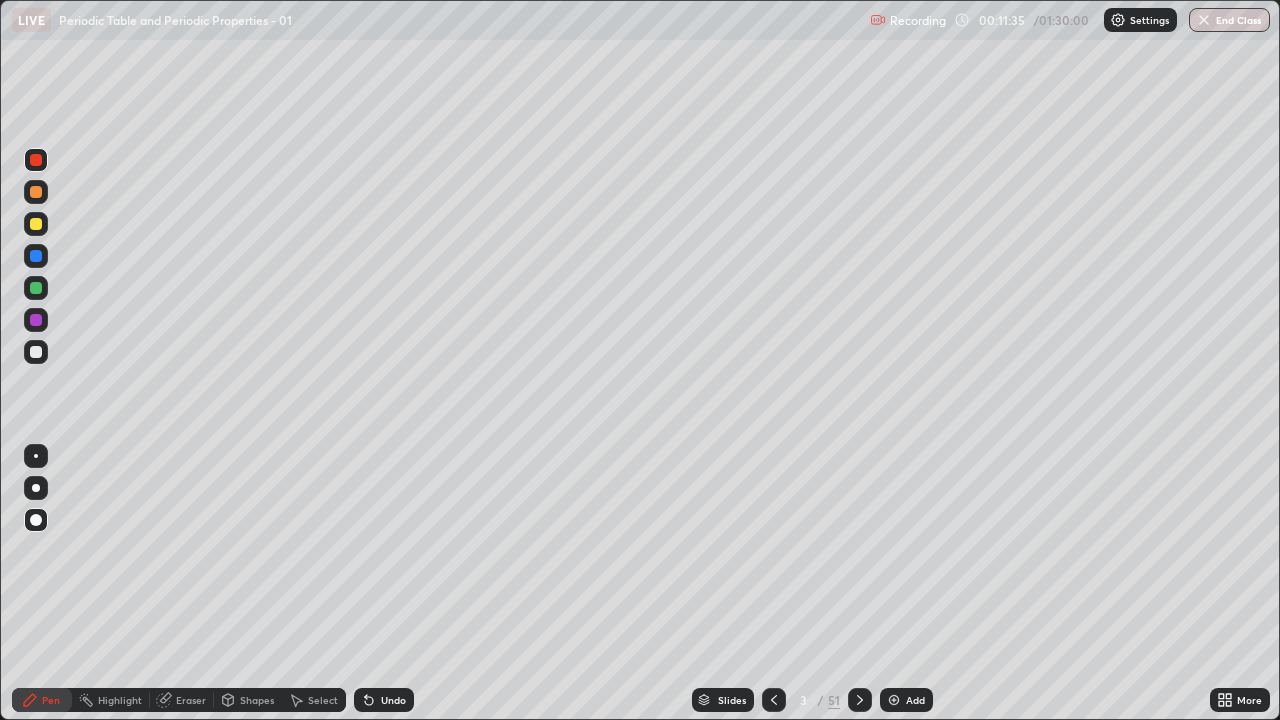 click 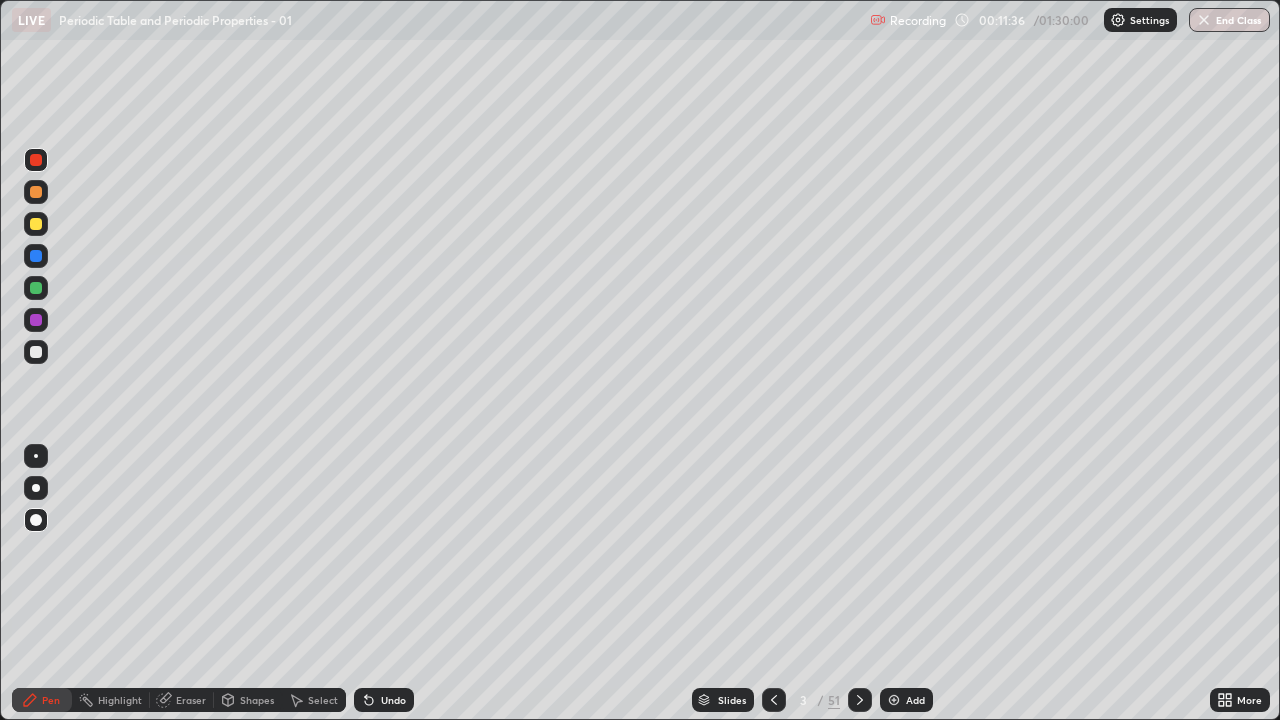 click on "Undo" at bounding box center [384, 700] 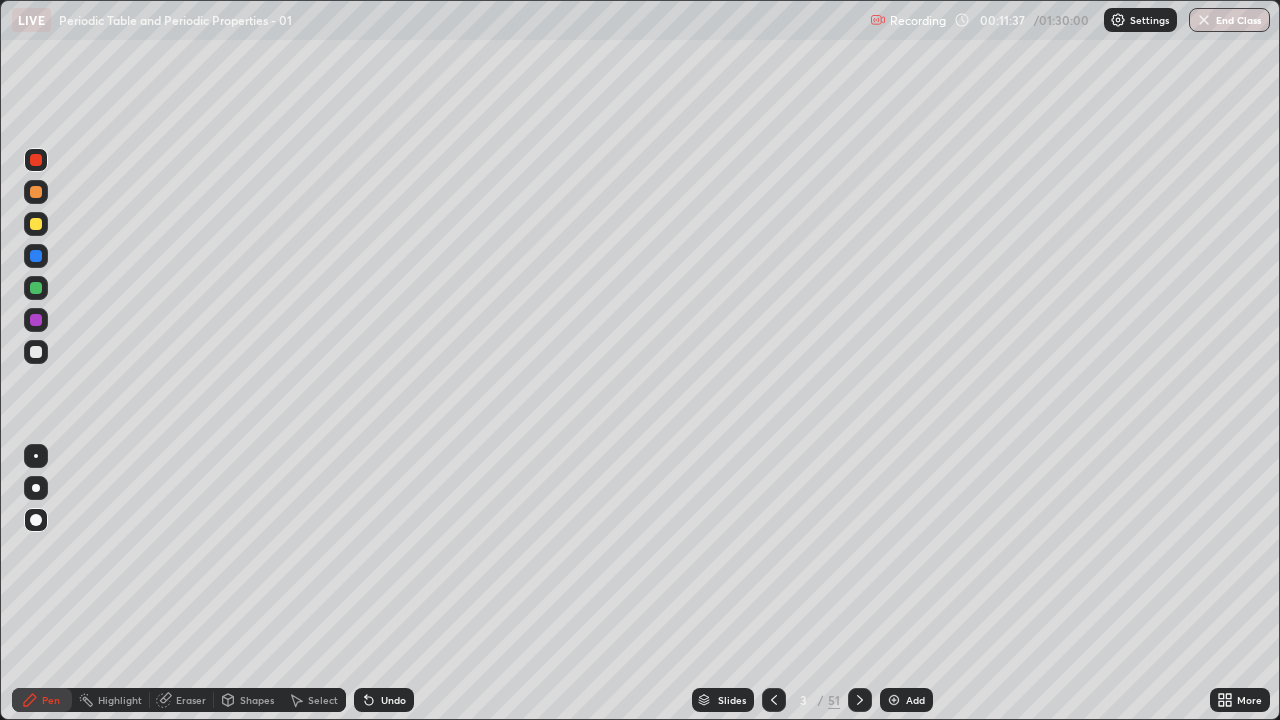 click on "Undo" at bounding box center (384, 700) 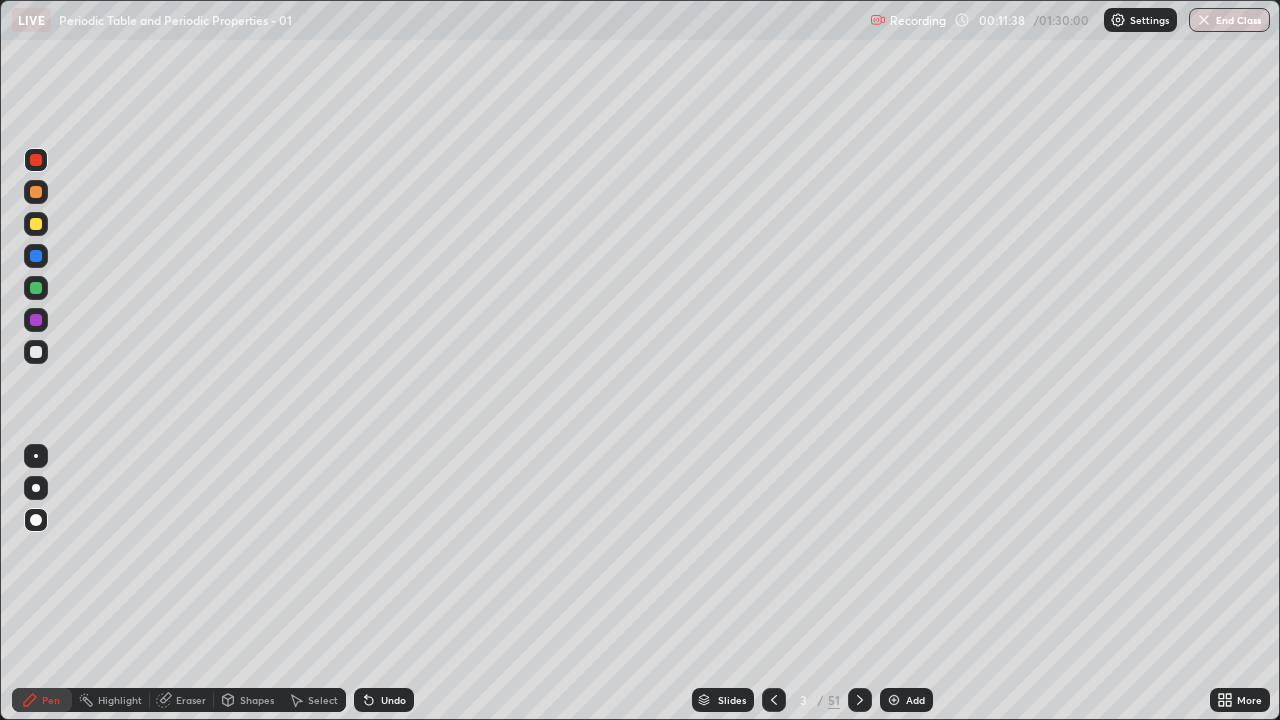 click on "Undo" at bounding box center [380, 700] 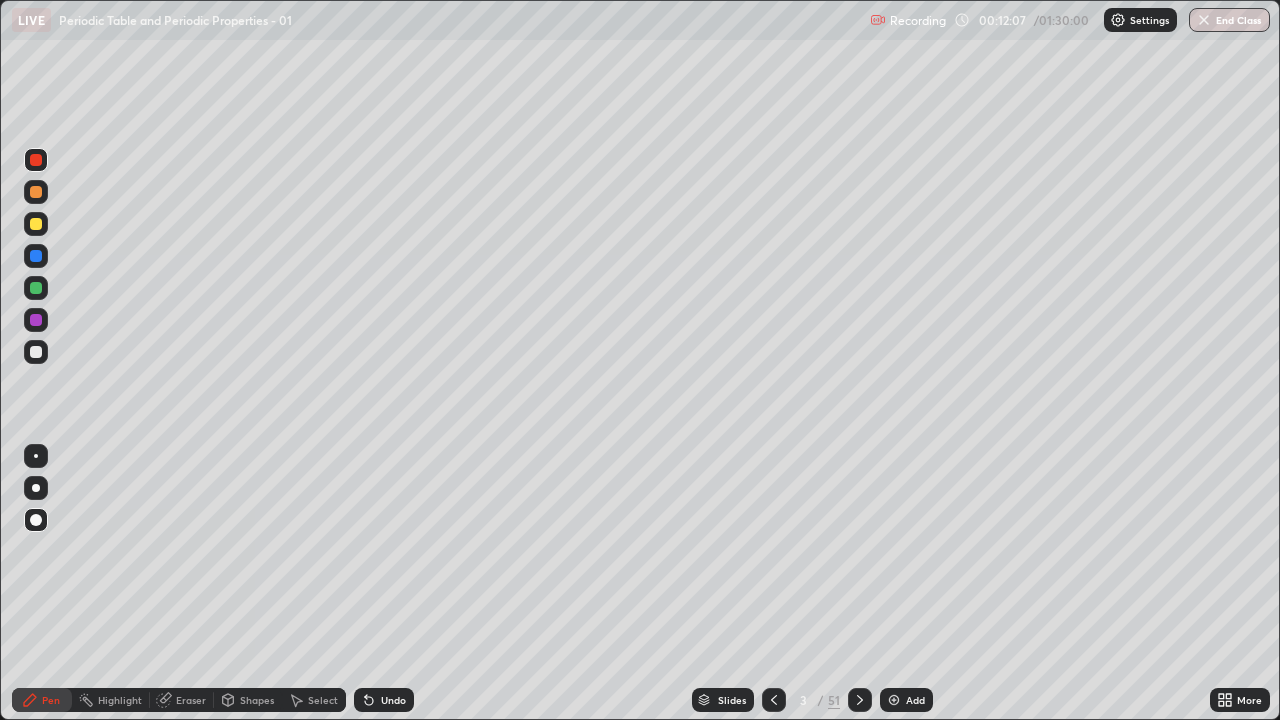 click at bounding box center (36, 224) 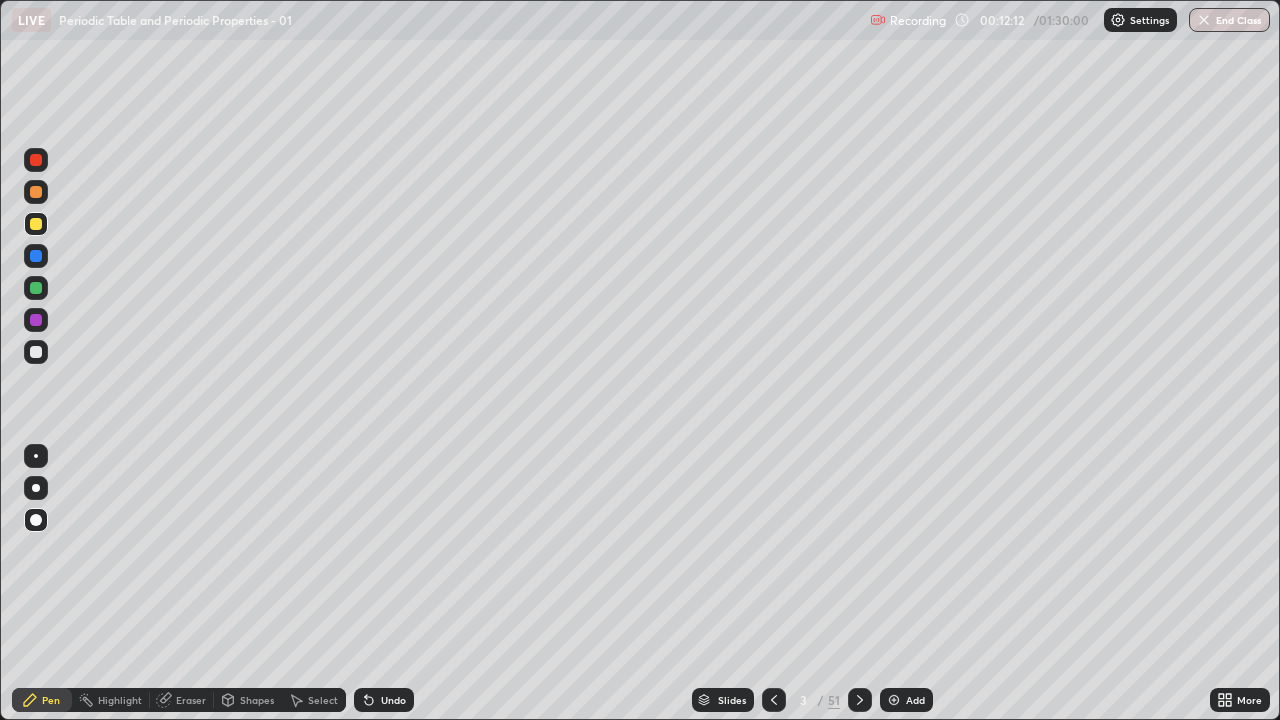 click 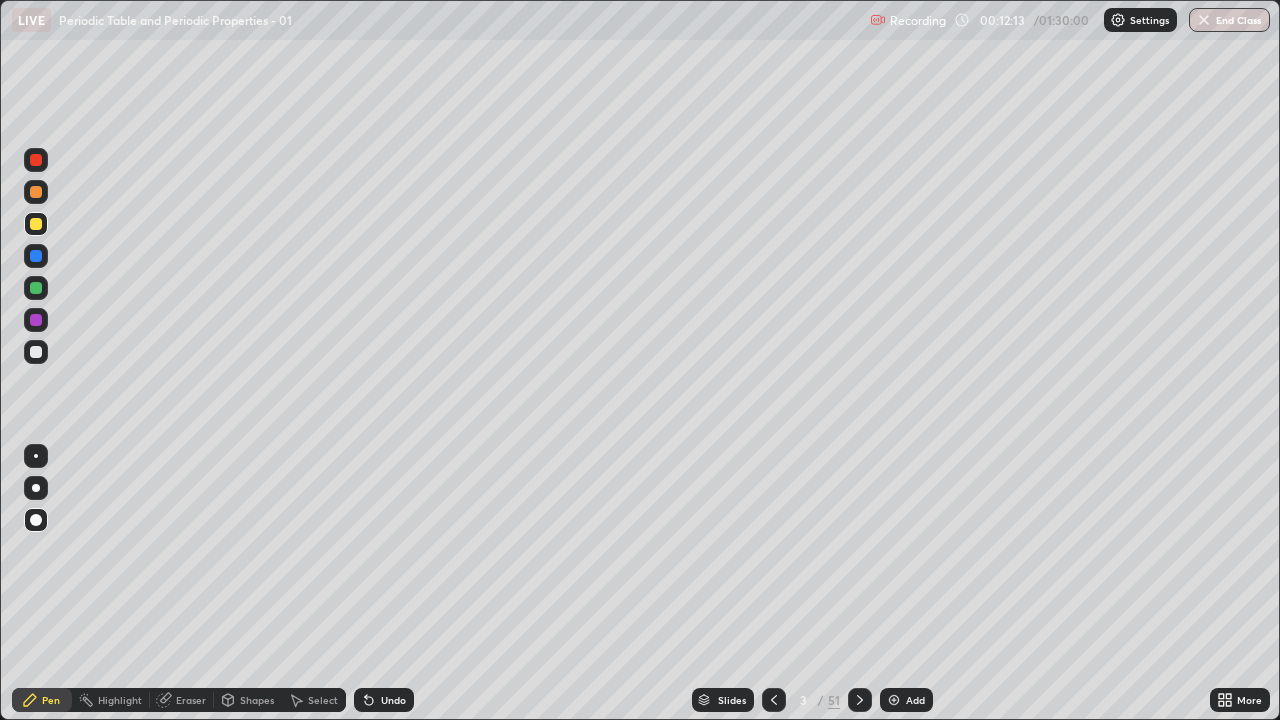 click at bounding box center (36, 160) 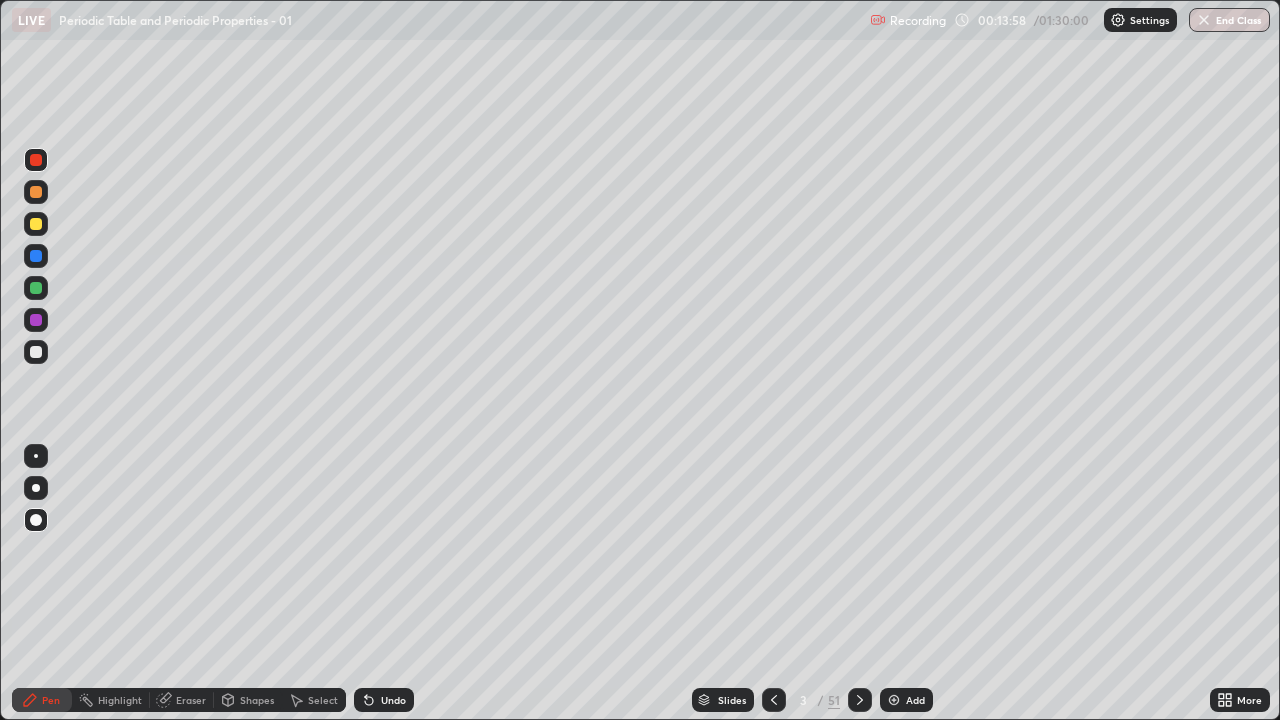 click at bounding box center (36, 192) 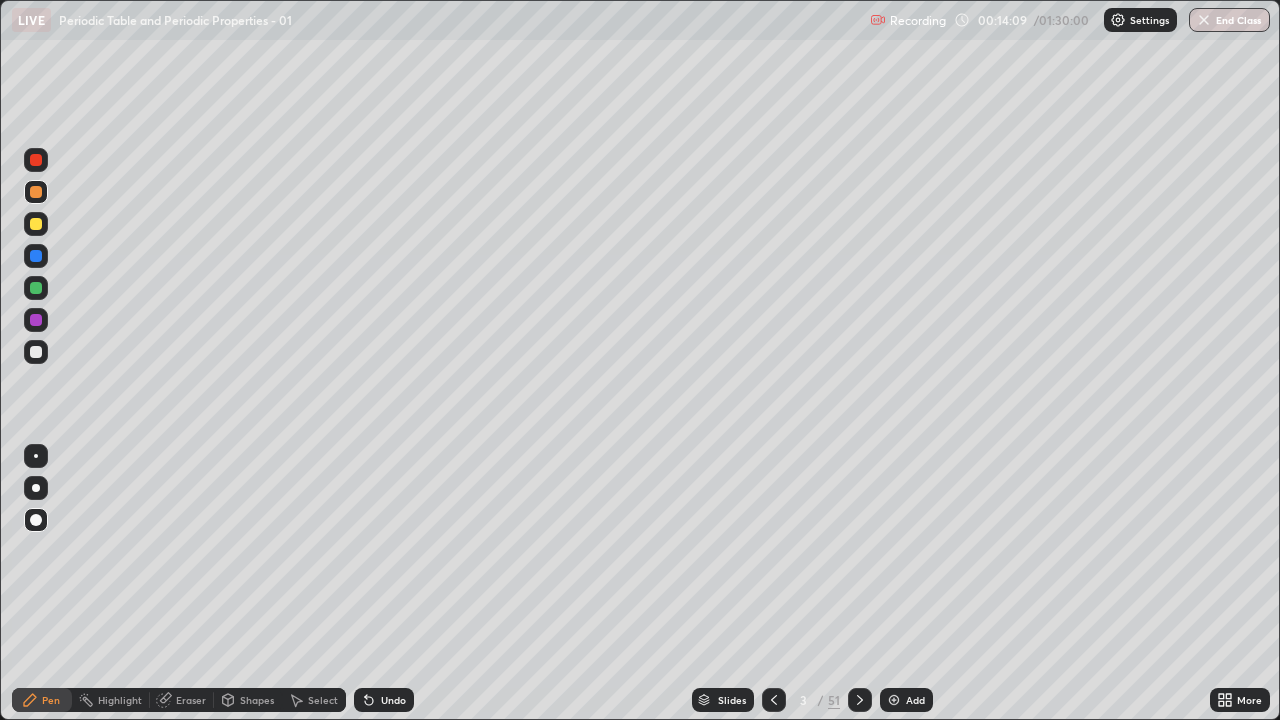 click at bounding box center (36, 352) 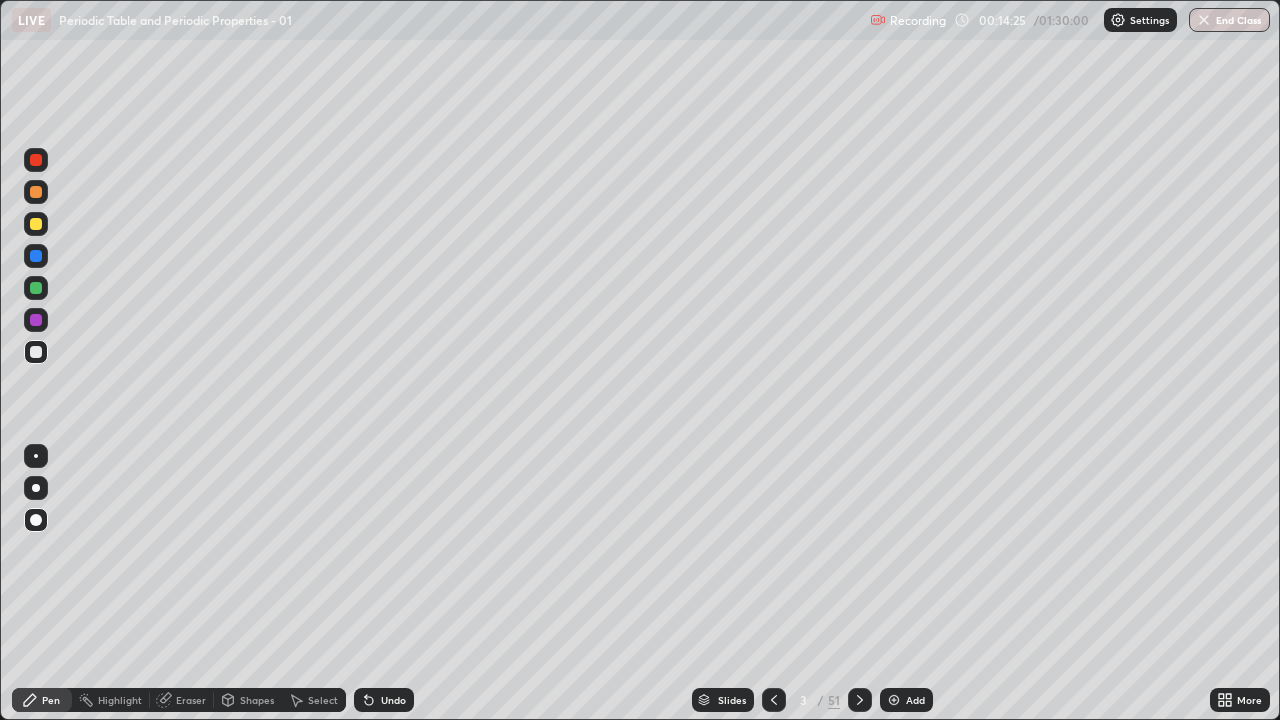 click 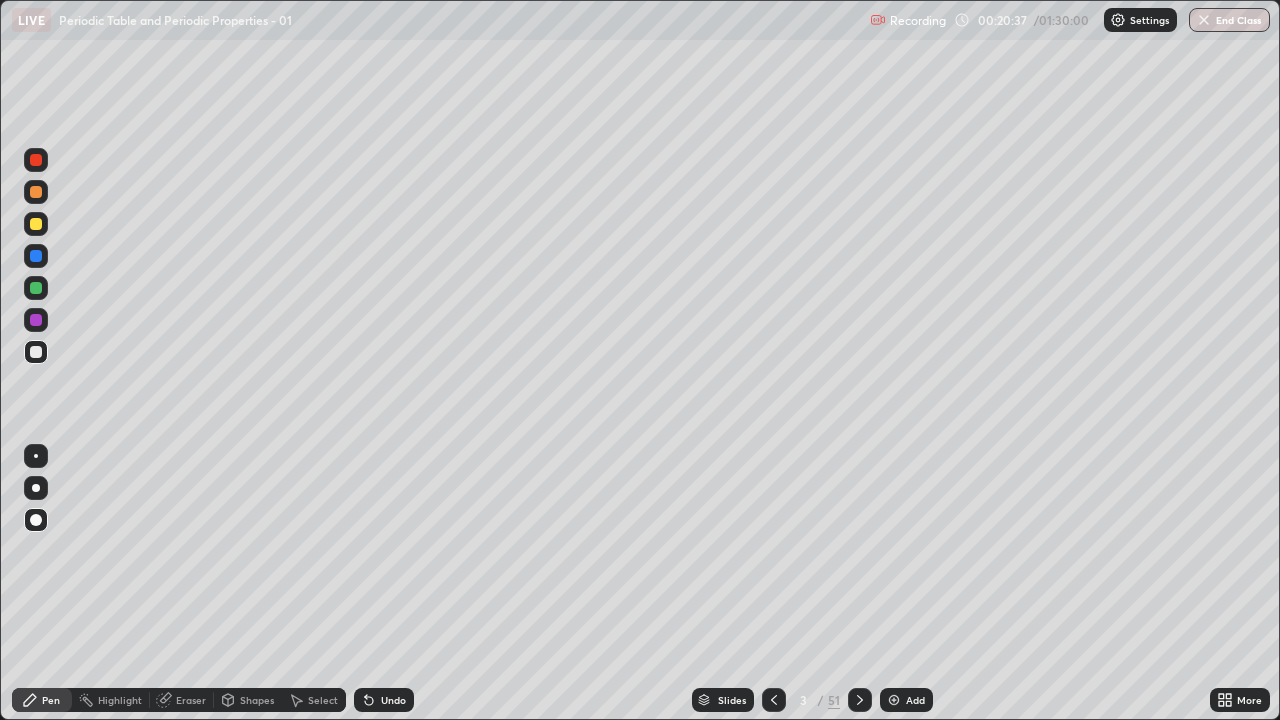 click on "Eraser" at bounding box center (191, 700) 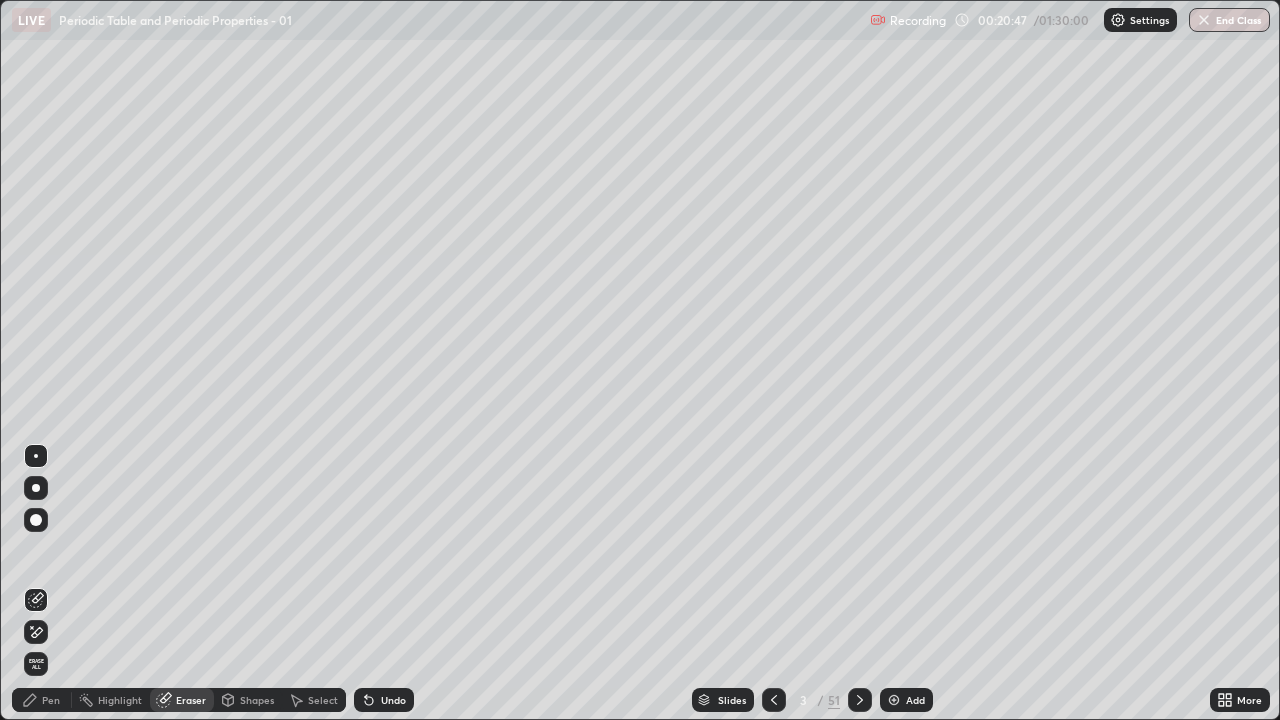 click on "Pen" at bounding box center (42, 700) 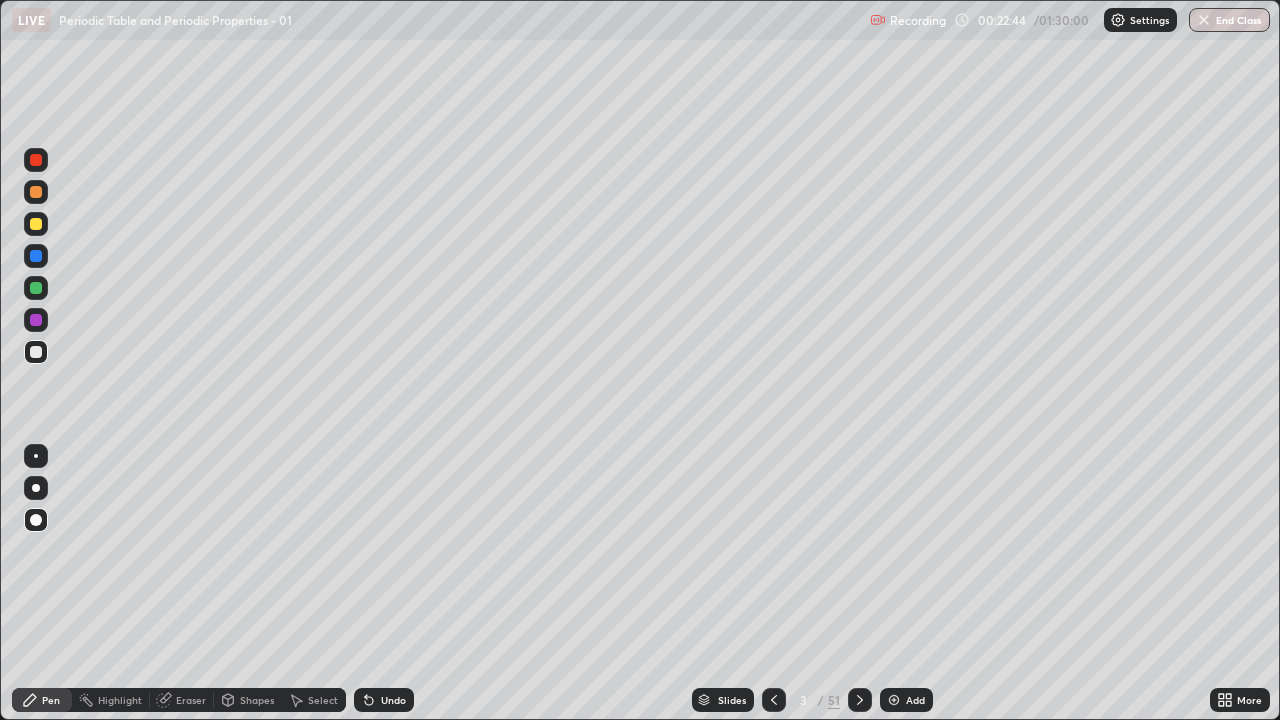 click at bounding box center (36, 352) 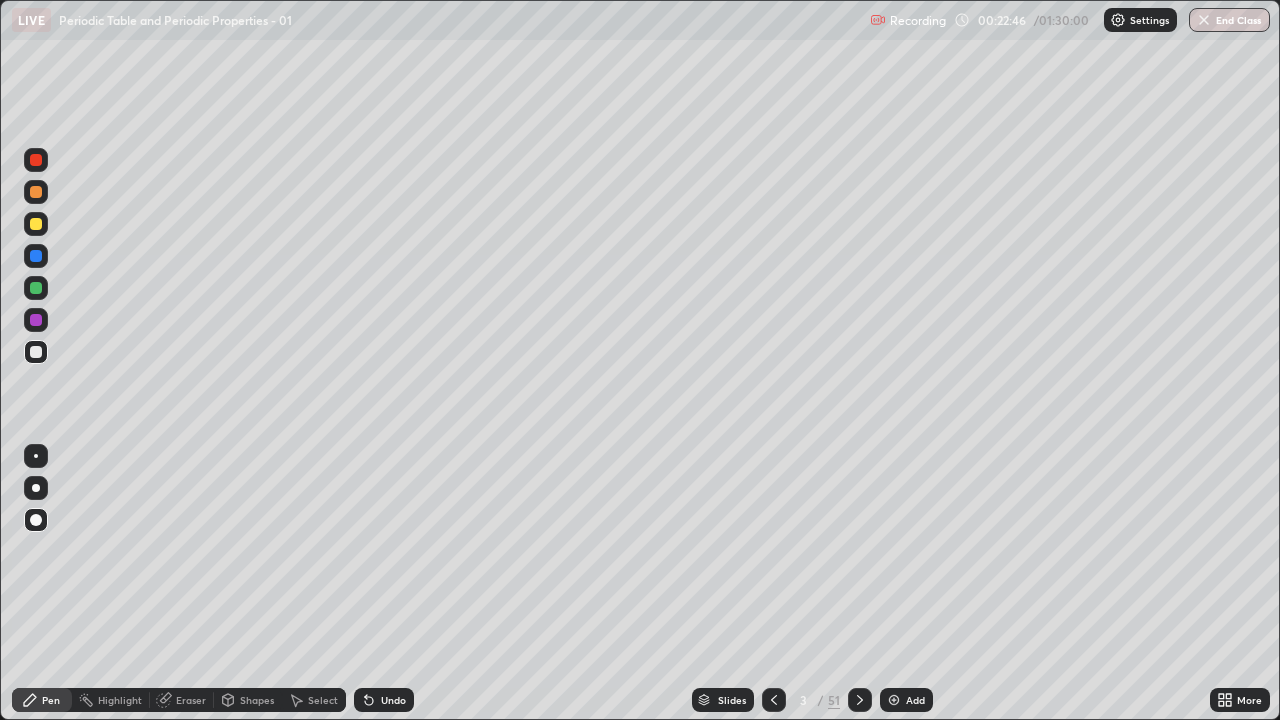 click at bounding box center (894, 700) 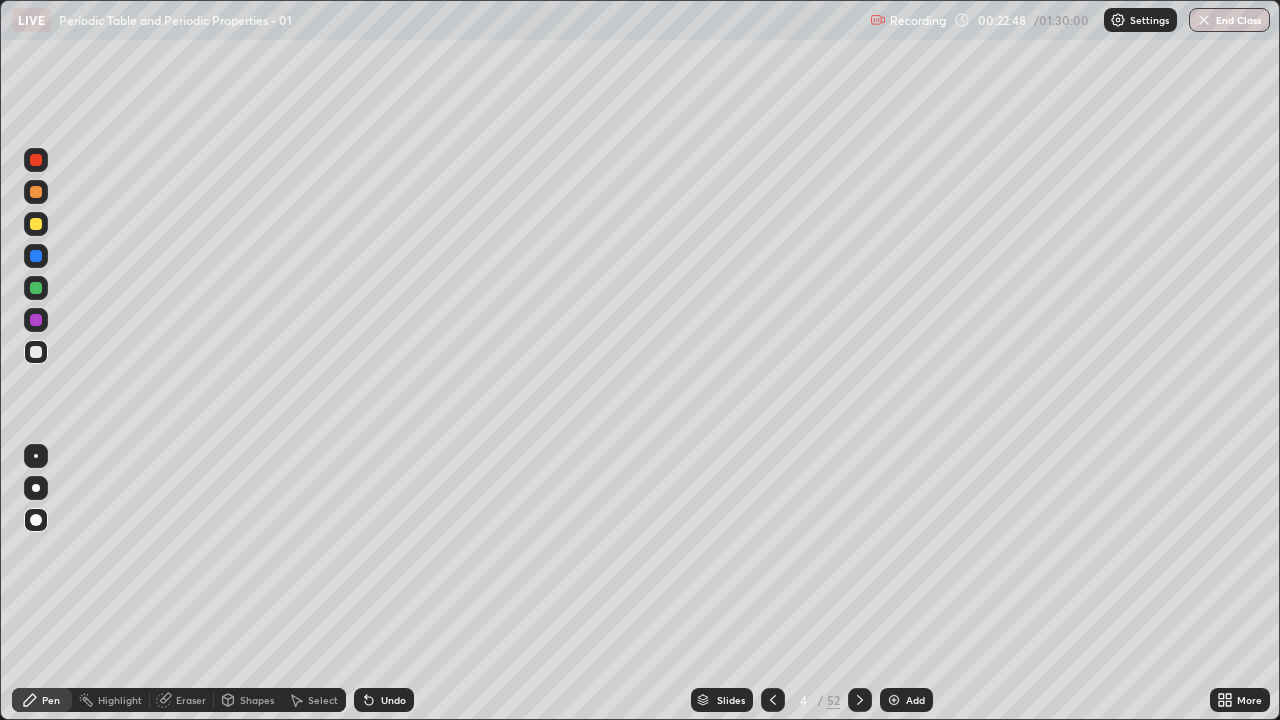 click at bounding box center [36, 224] 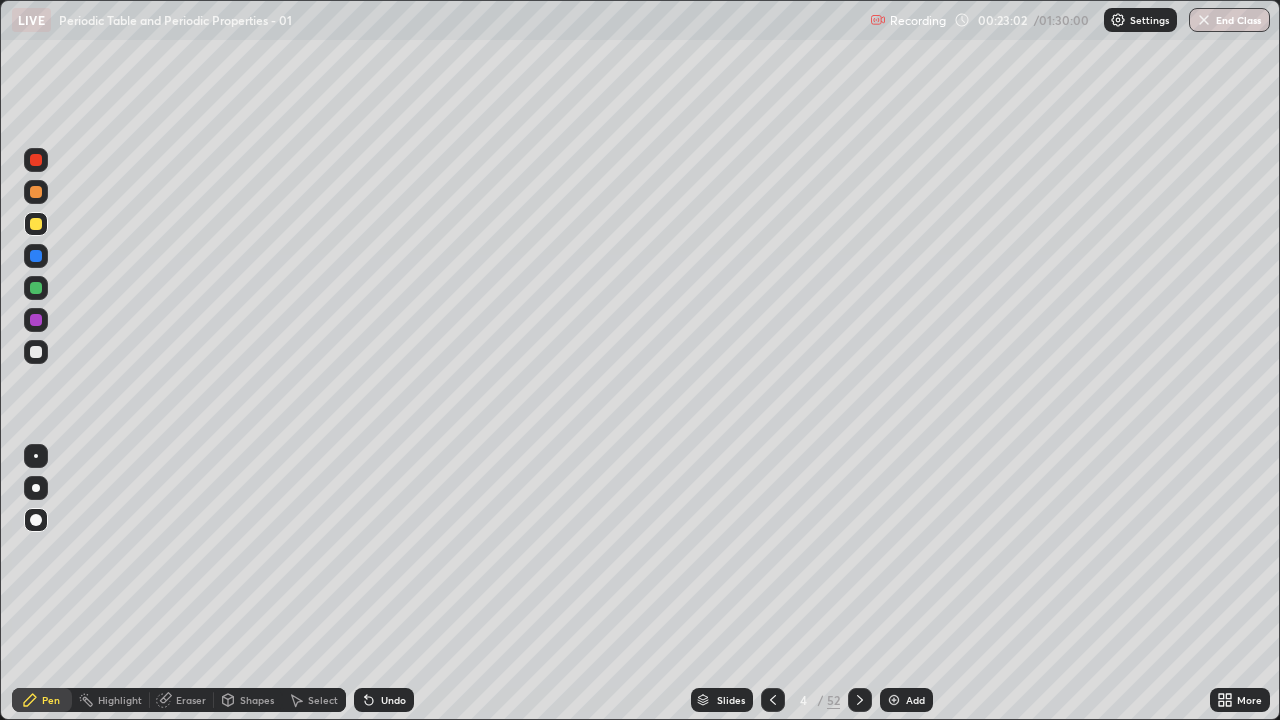 click on "Undo" at bounding box center (393, 700) 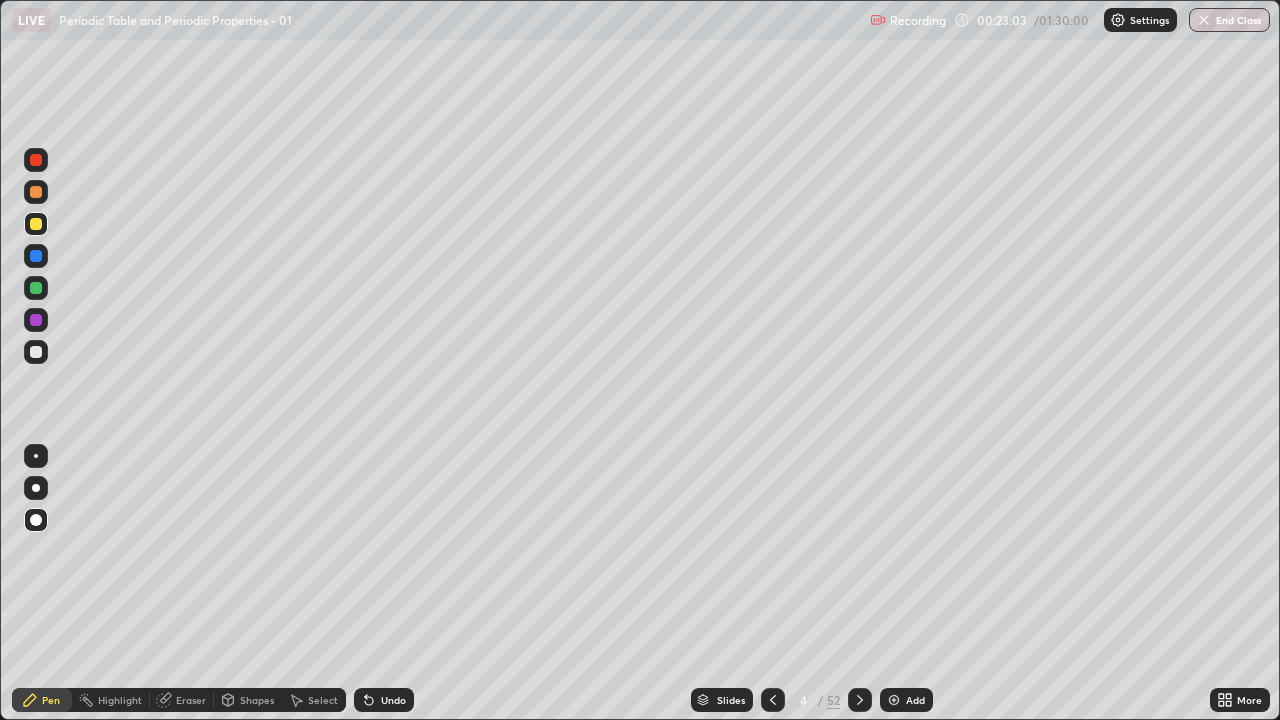 click on "Undo" at bounding box center (384, 700) 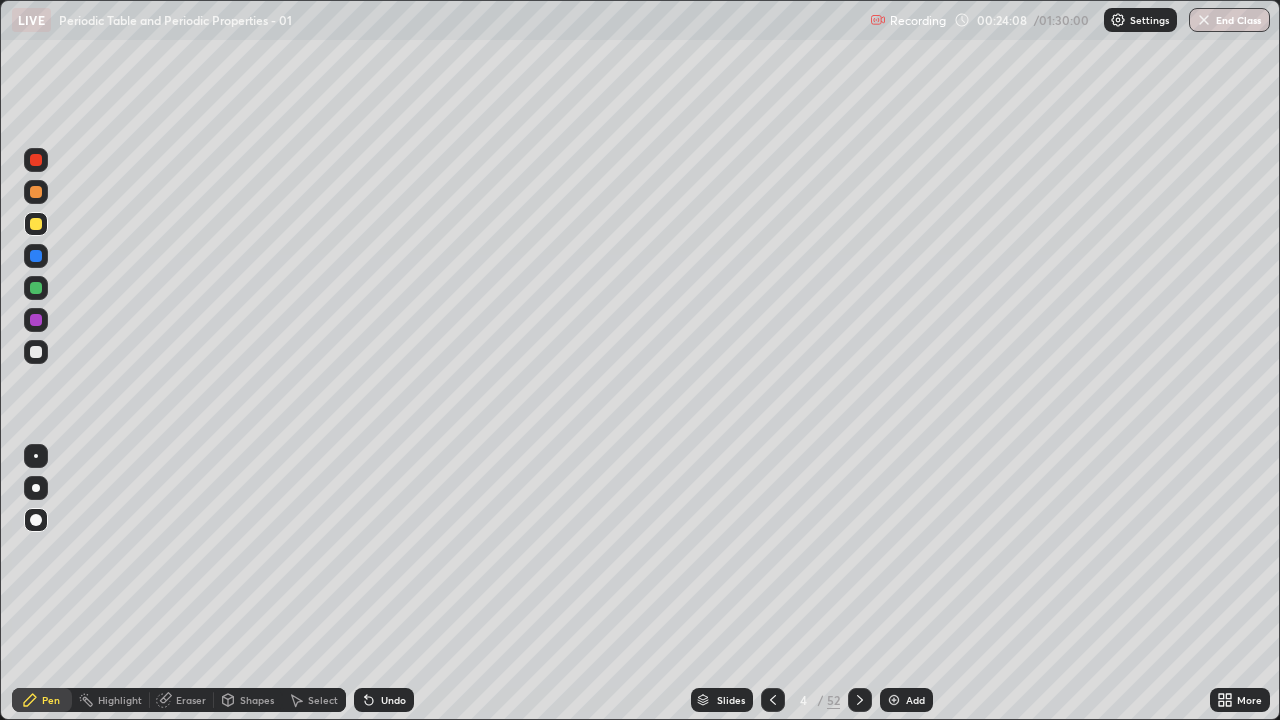 click at bounding box center (36, 224) 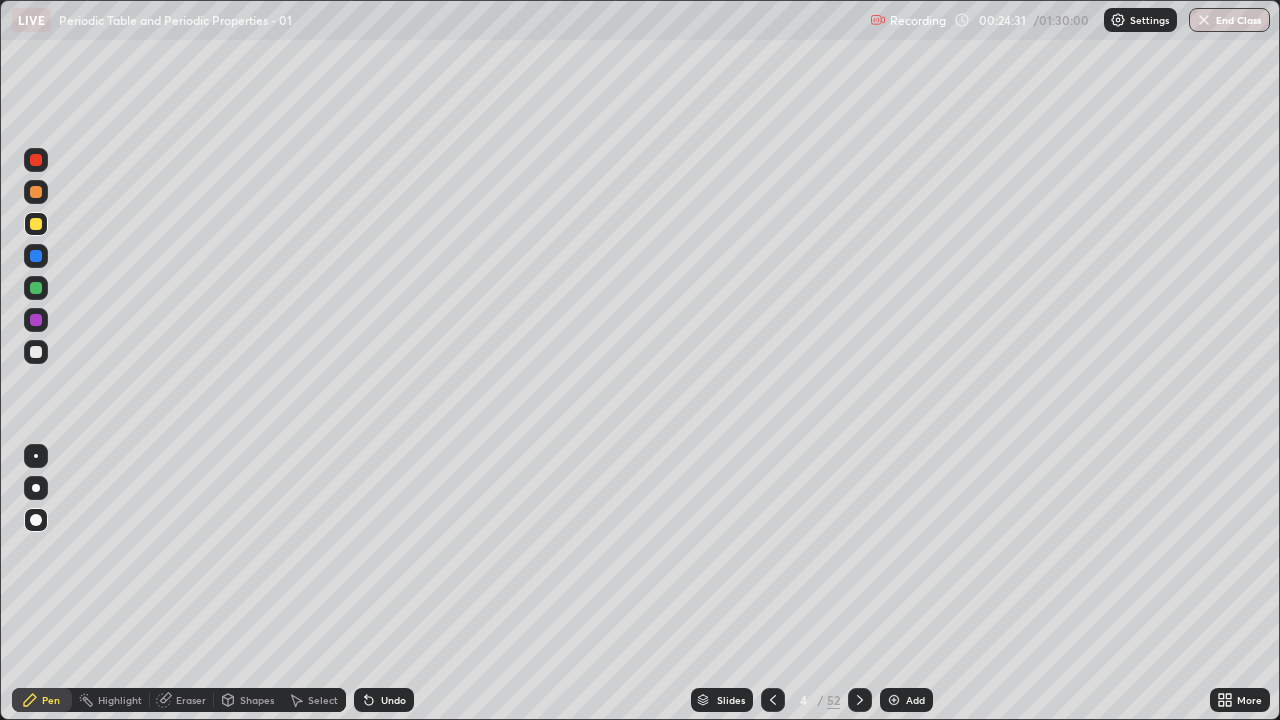 click 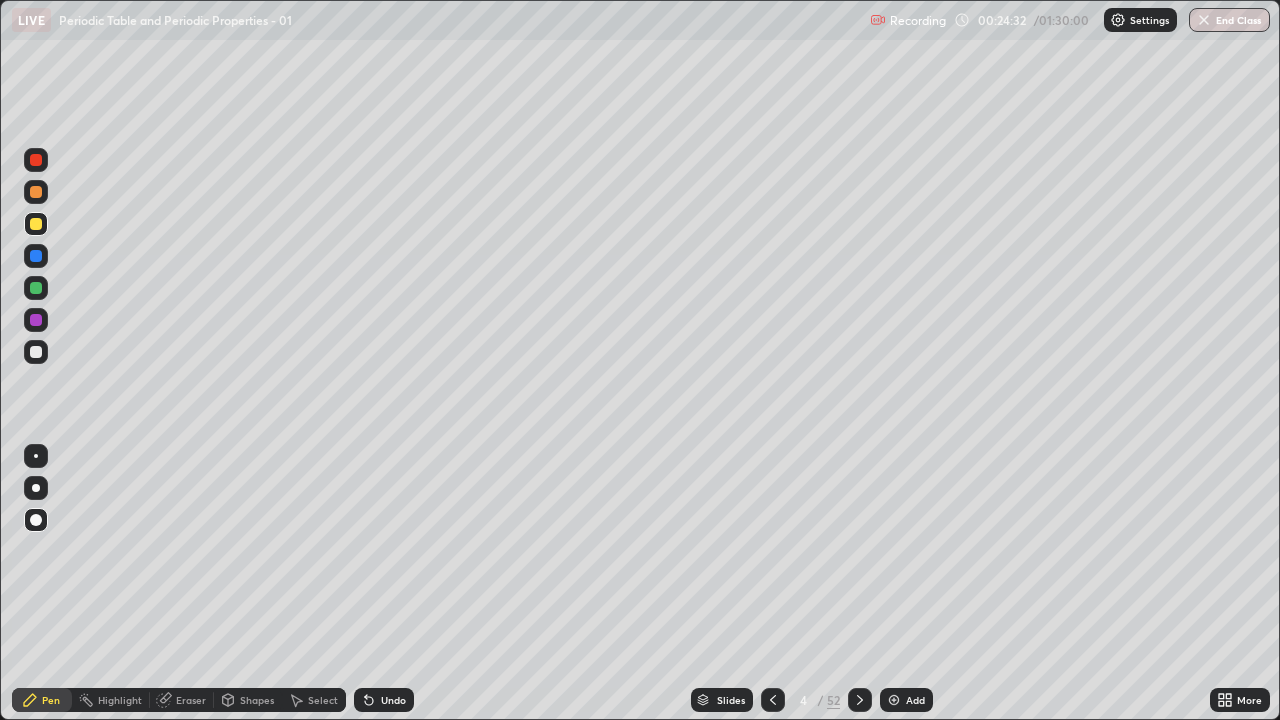 click 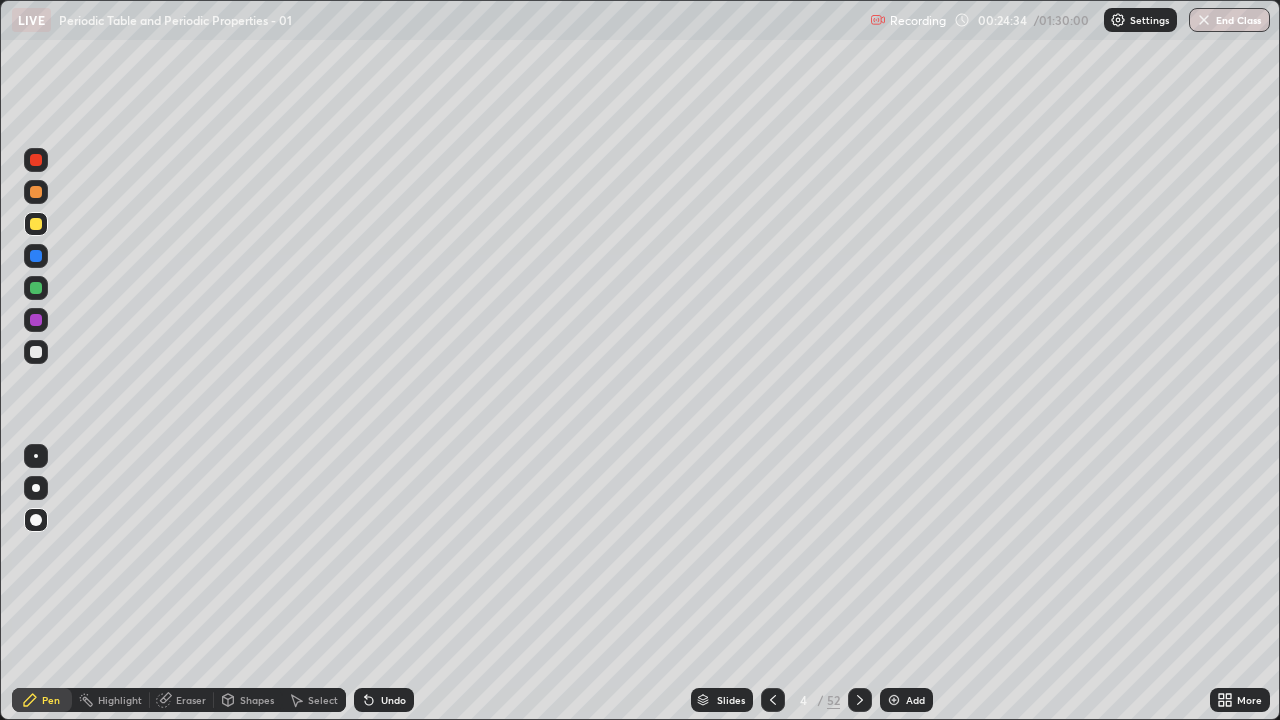 click at bounding box center [36, 352] 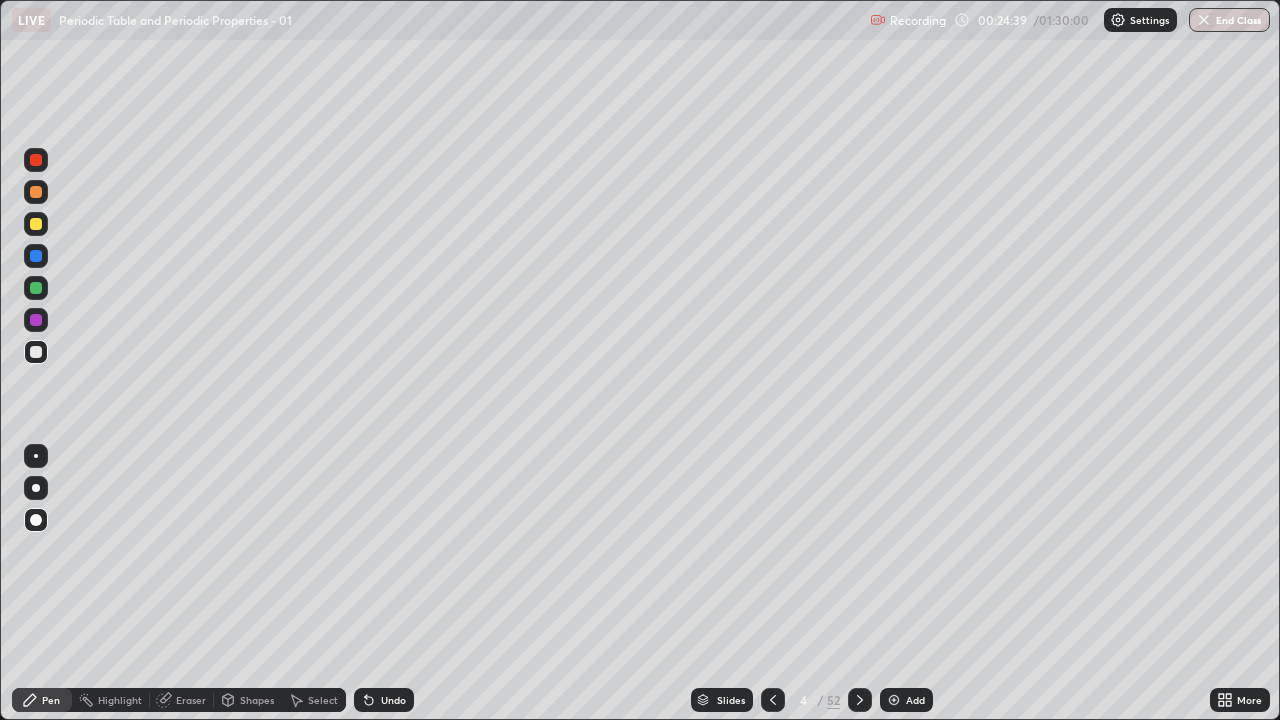 click on "Undo" at bounding box center (384, 700) 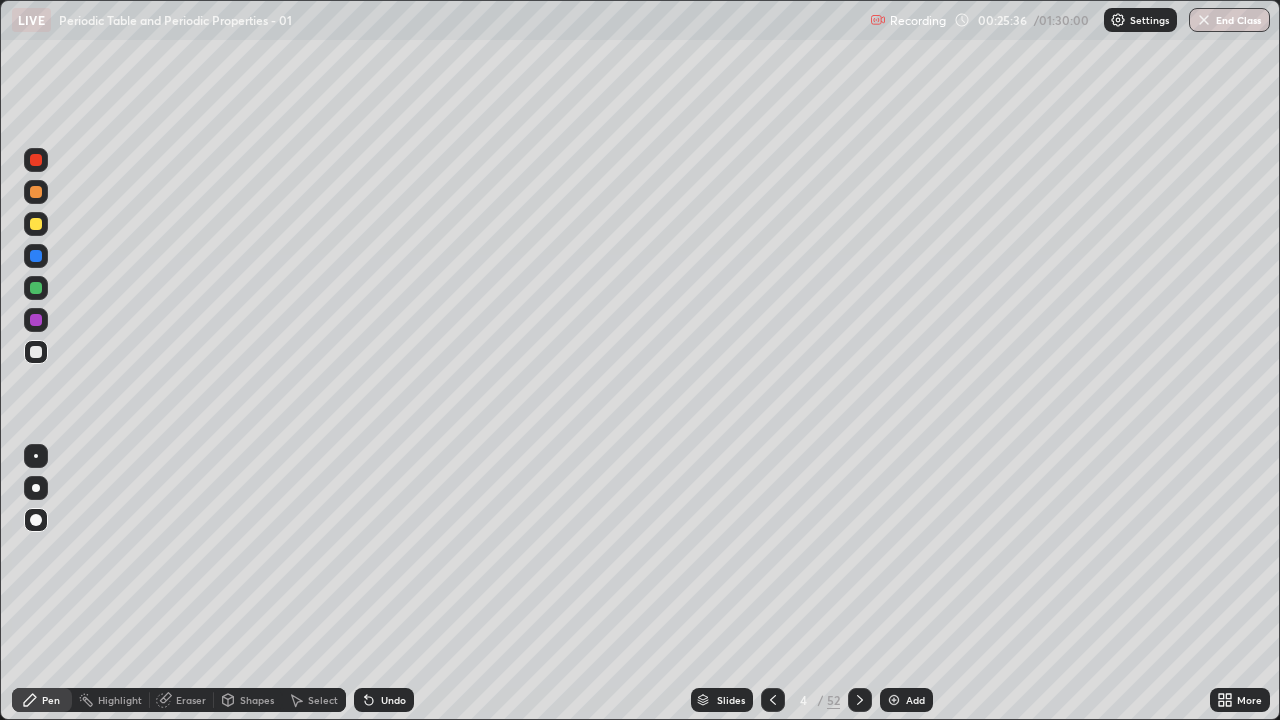 click at bounding box center [36, 224] 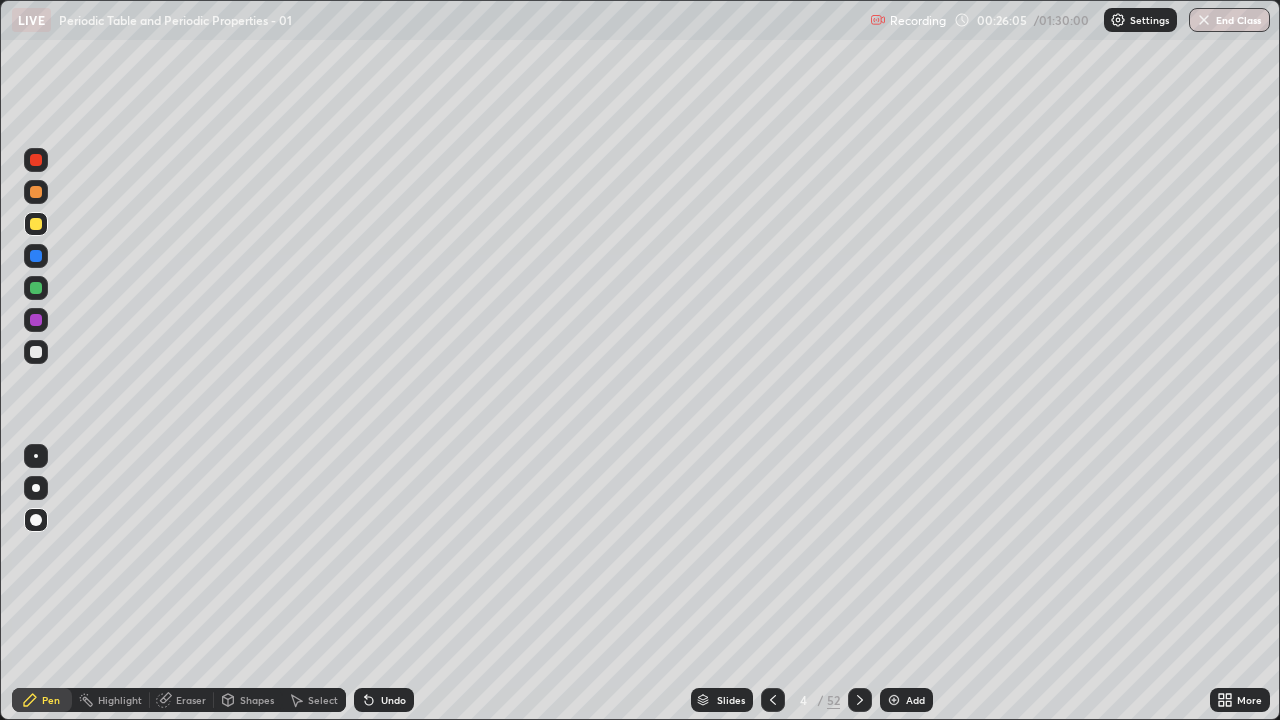 click on "Undo" at bounding box center (384, 700) 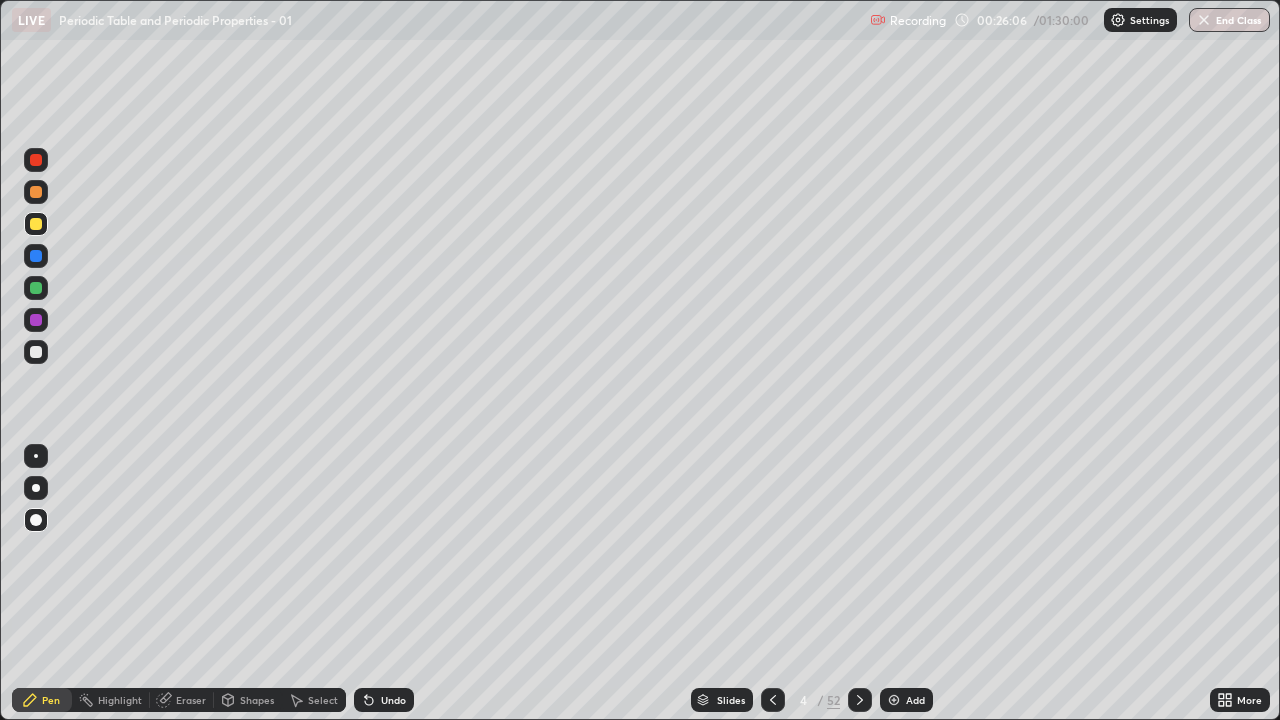 click at bounding box center [36, 352] 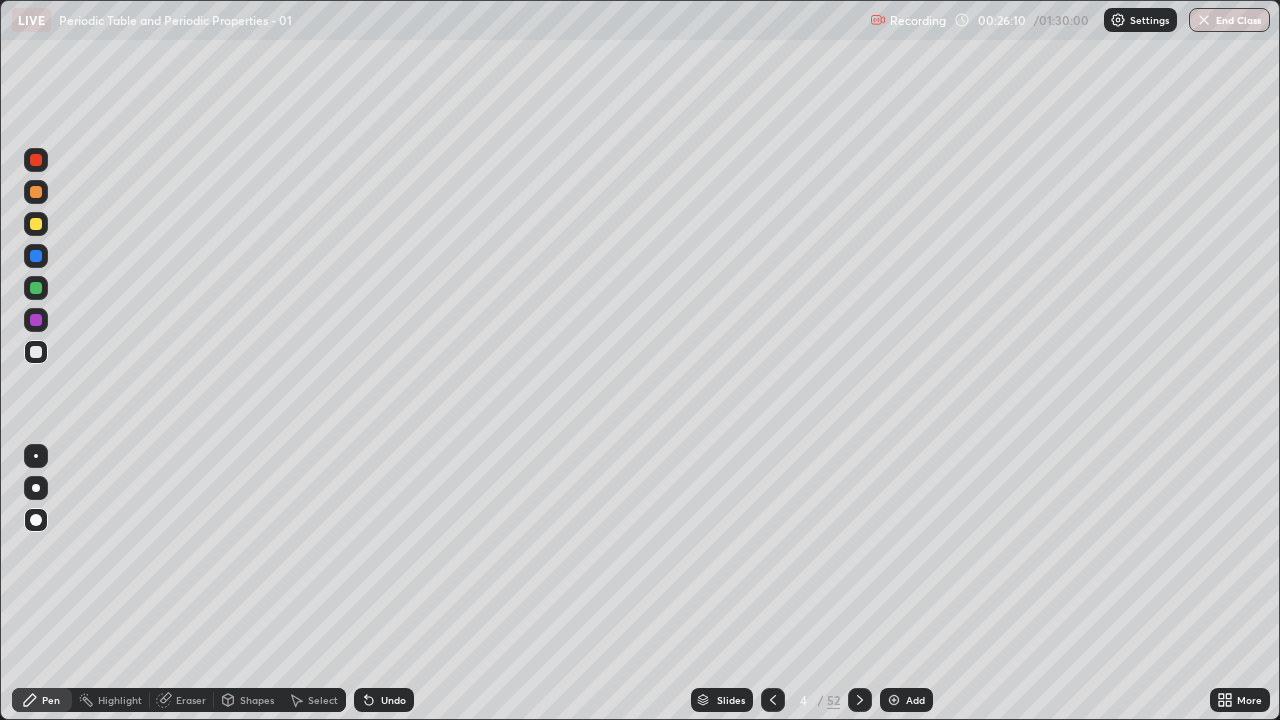 click 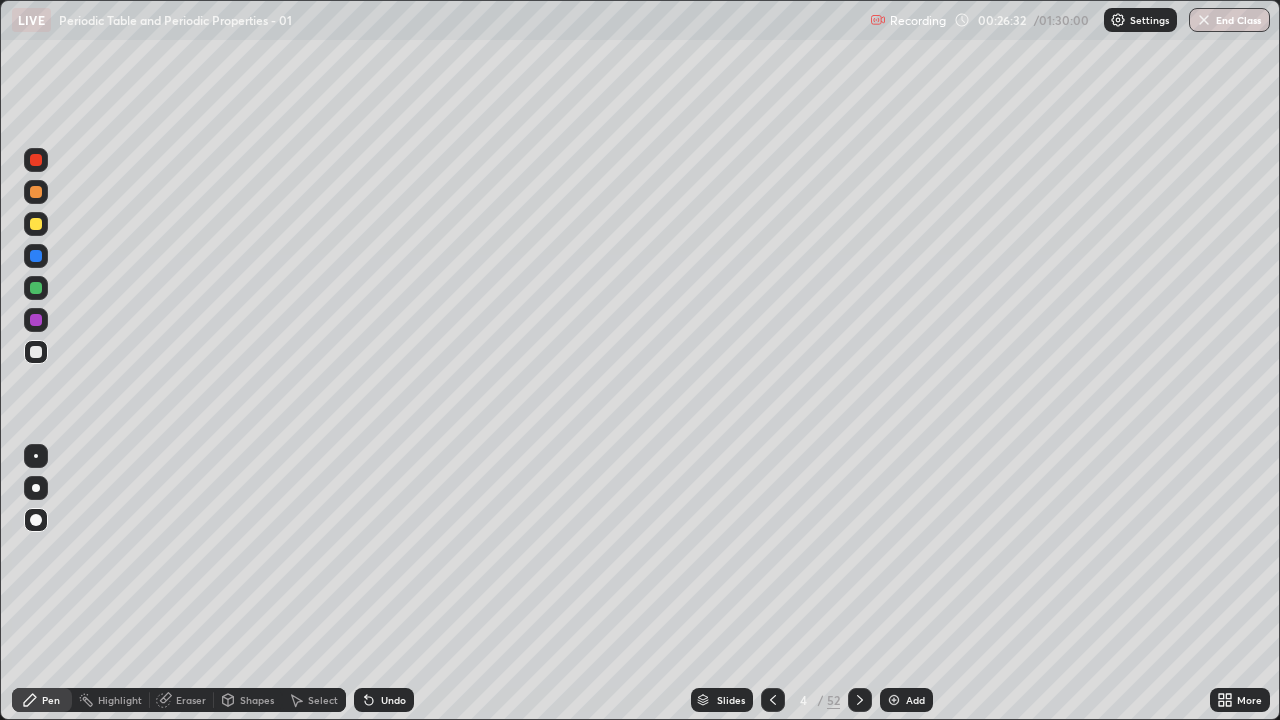 click on "Undo" at bounding box center (384, 700) 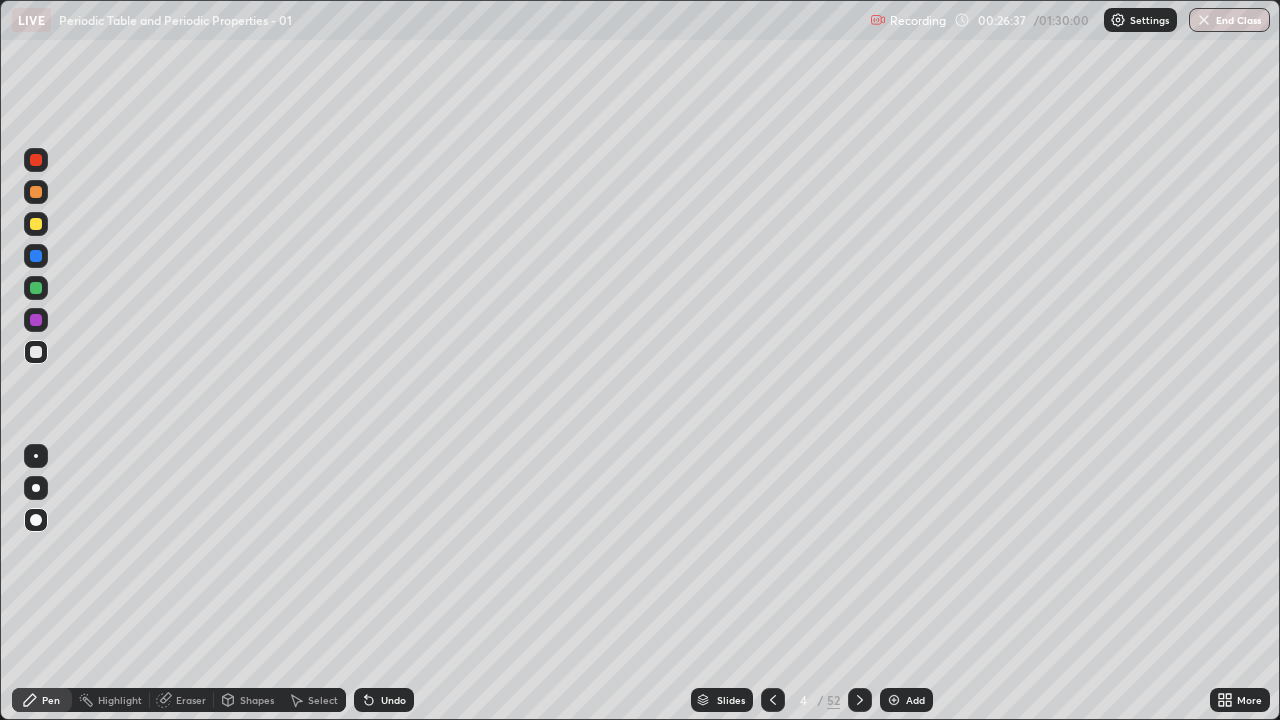 click on "Undo" at bounding box center (384, 700) 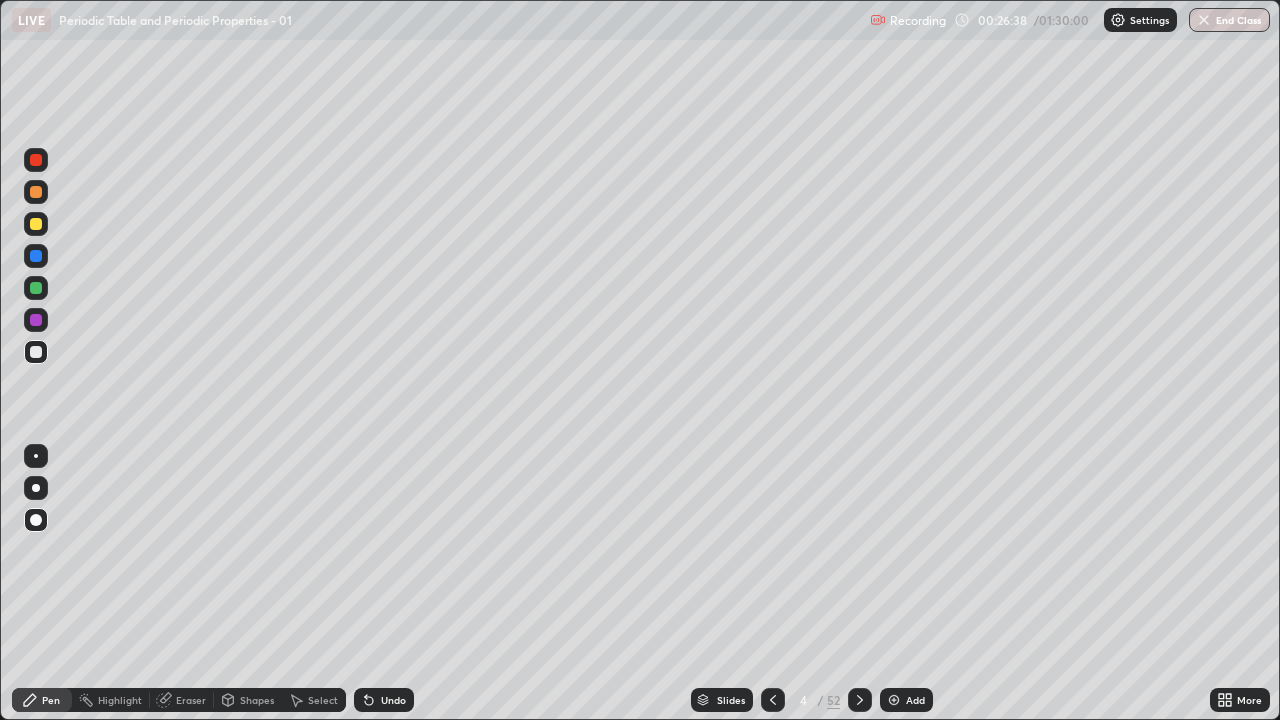click on "Undo" at bounding box center (384, 700) 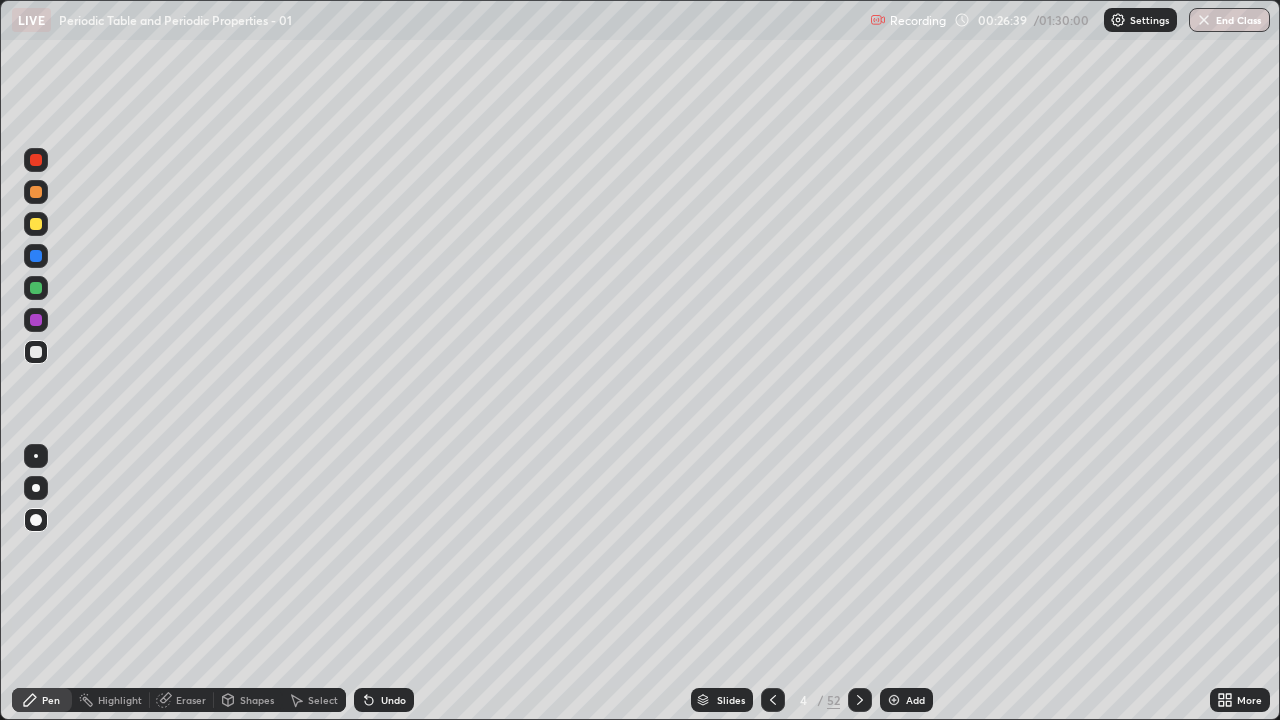 click 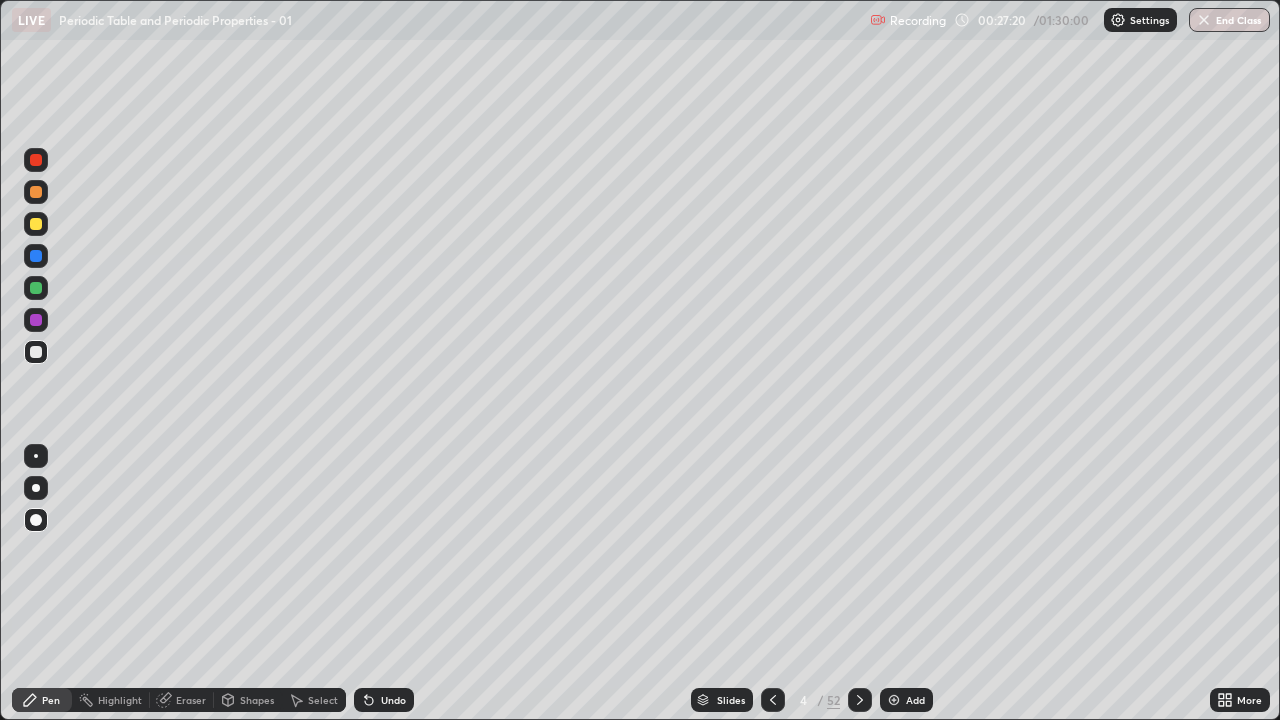 click on "Undo" at bounding box center [384, 700] 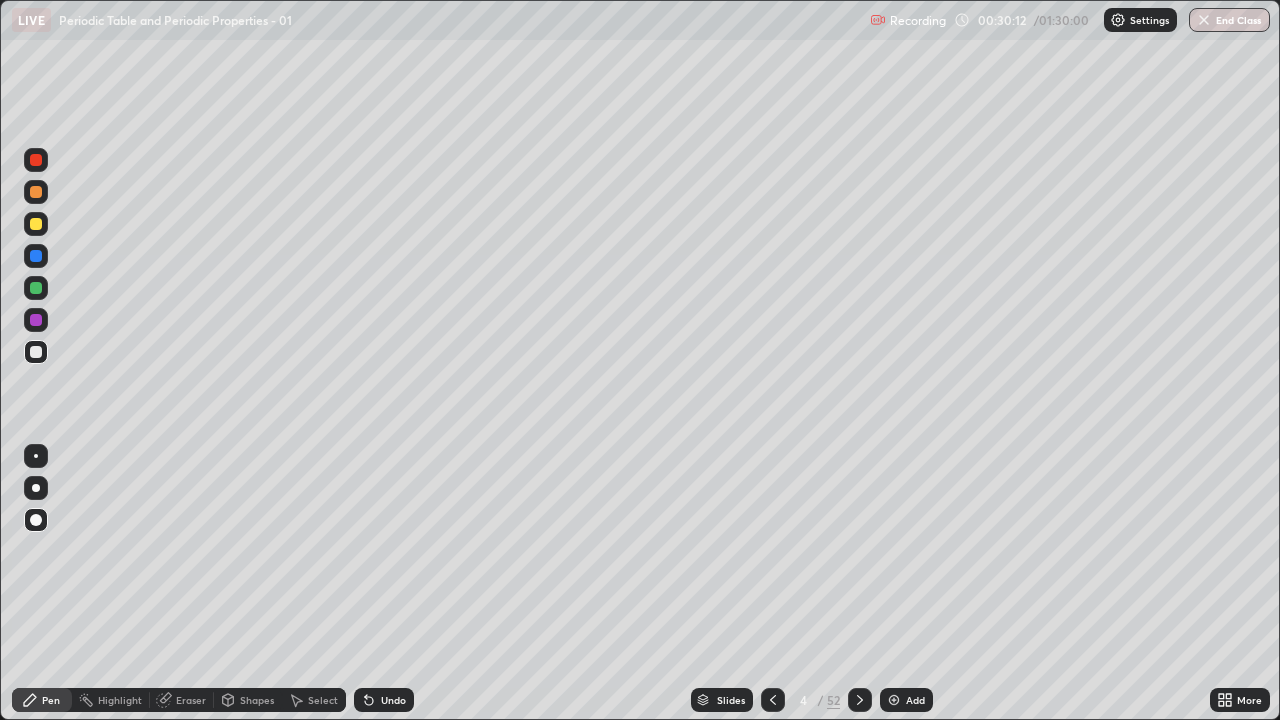 click on "Undo" at bounding box center [393, 700] 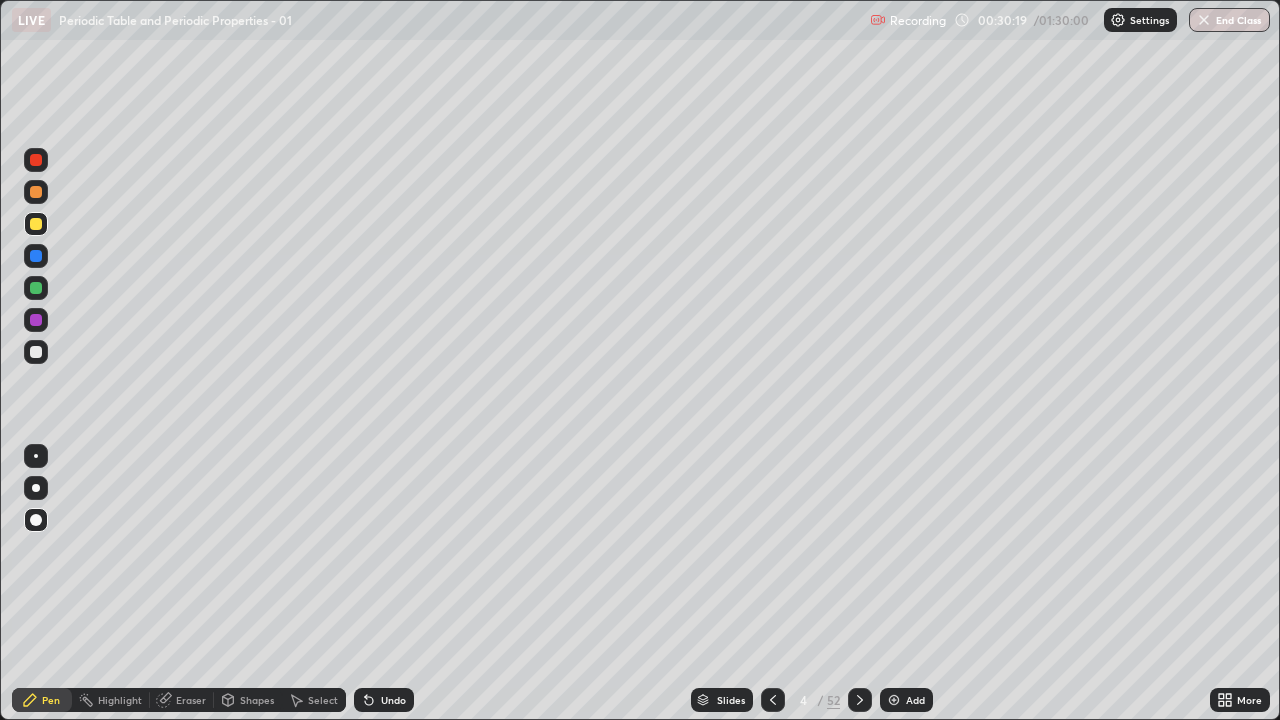 click at bounding box center [36, 160] 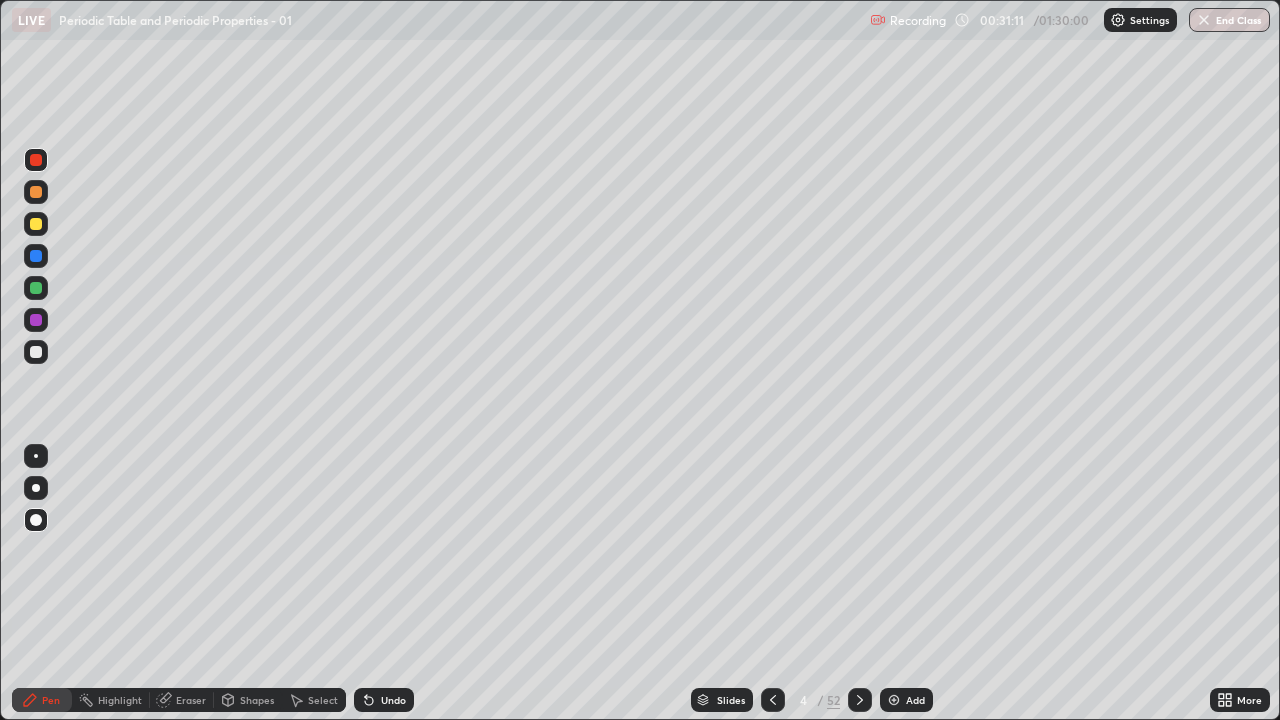 click at bounding box center (36, 224) 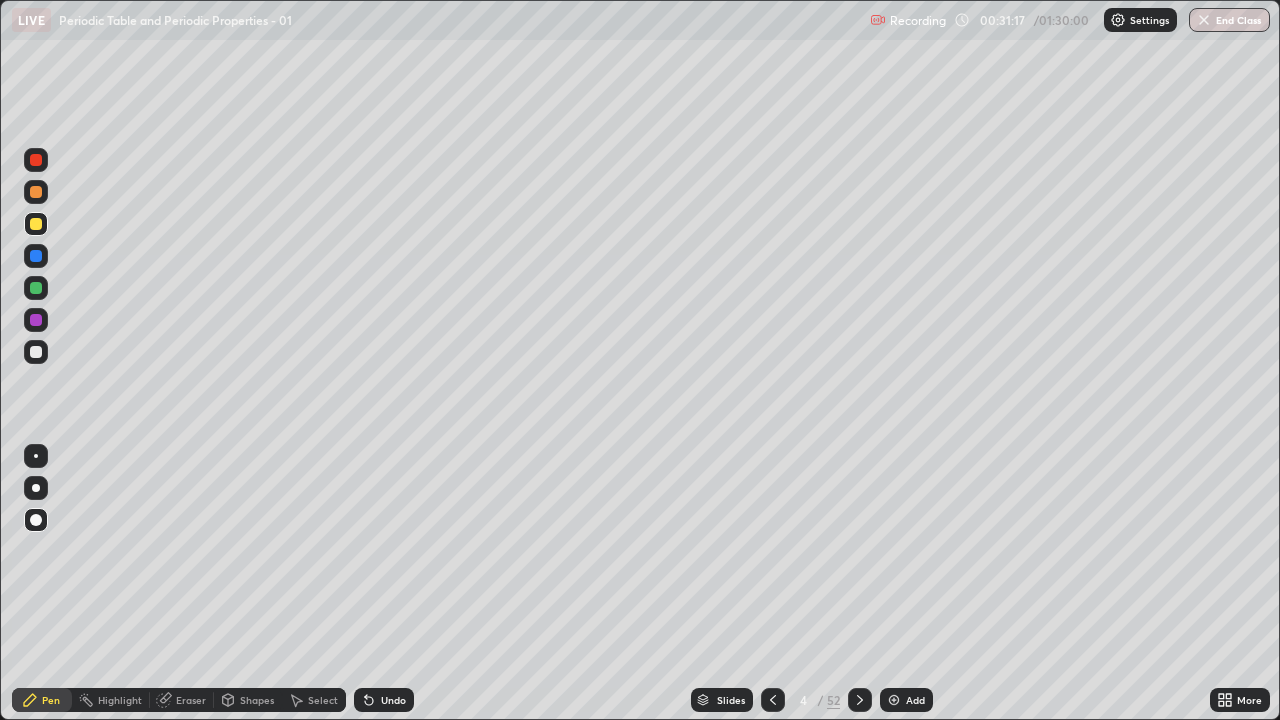 click at bounding box center [894, 700] 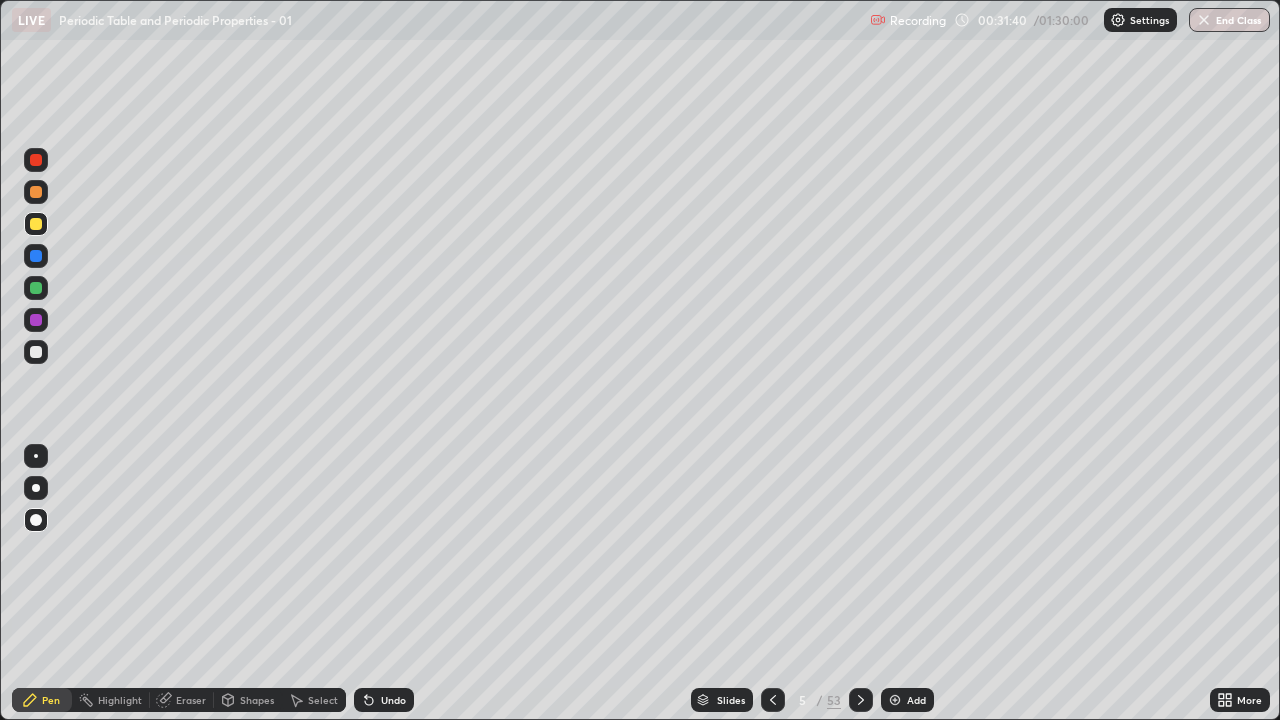 click on "Undo" at bounding box center [393, 700] 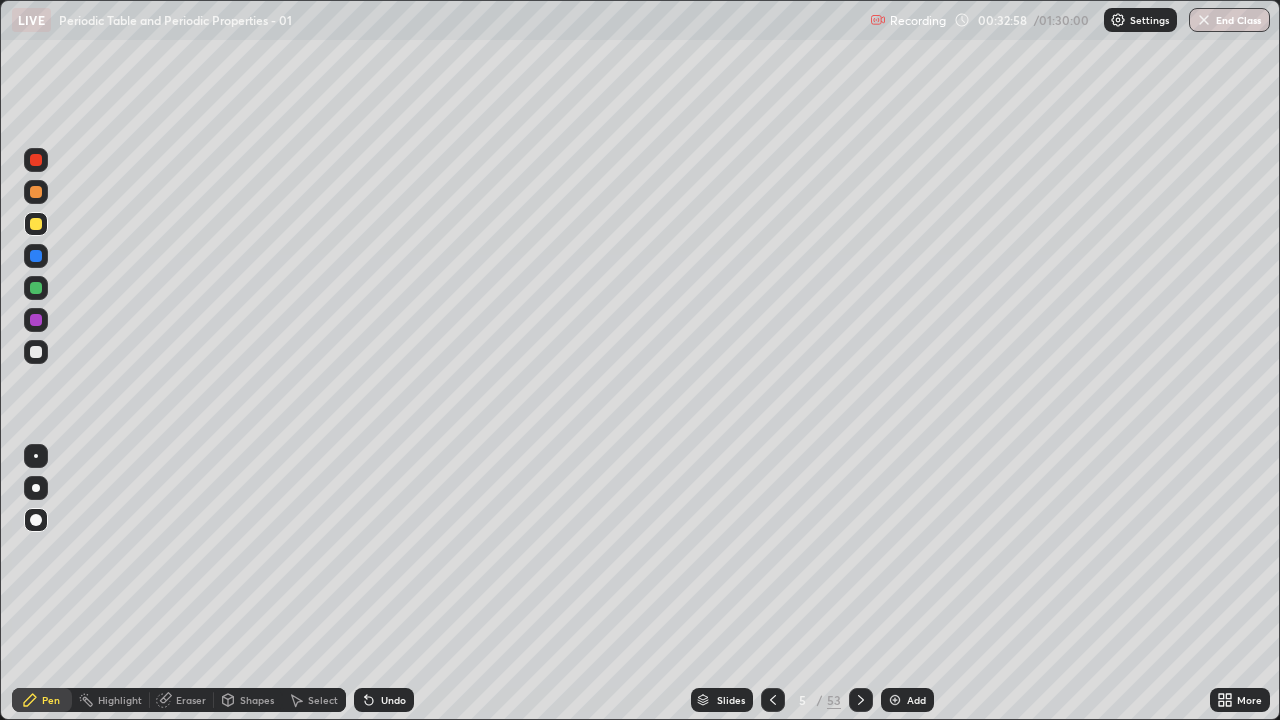 click at bounding box center (36, 224) 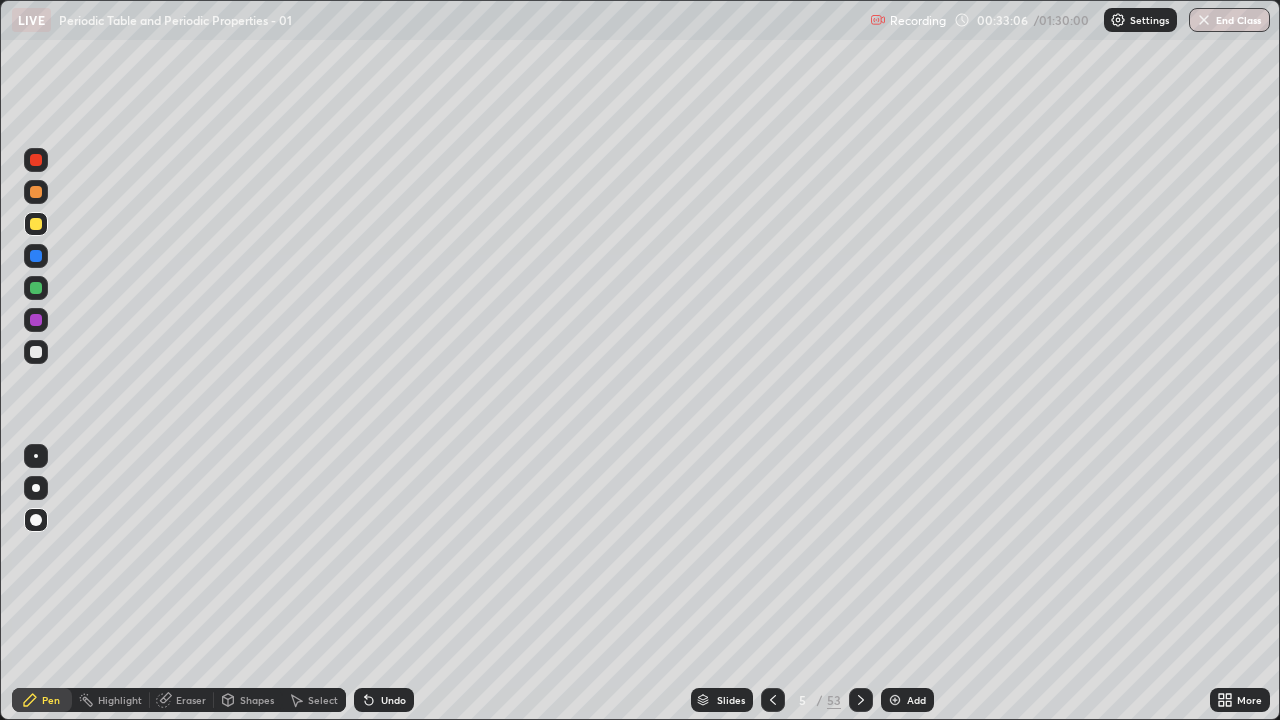 click at bounding box center (36, 288) 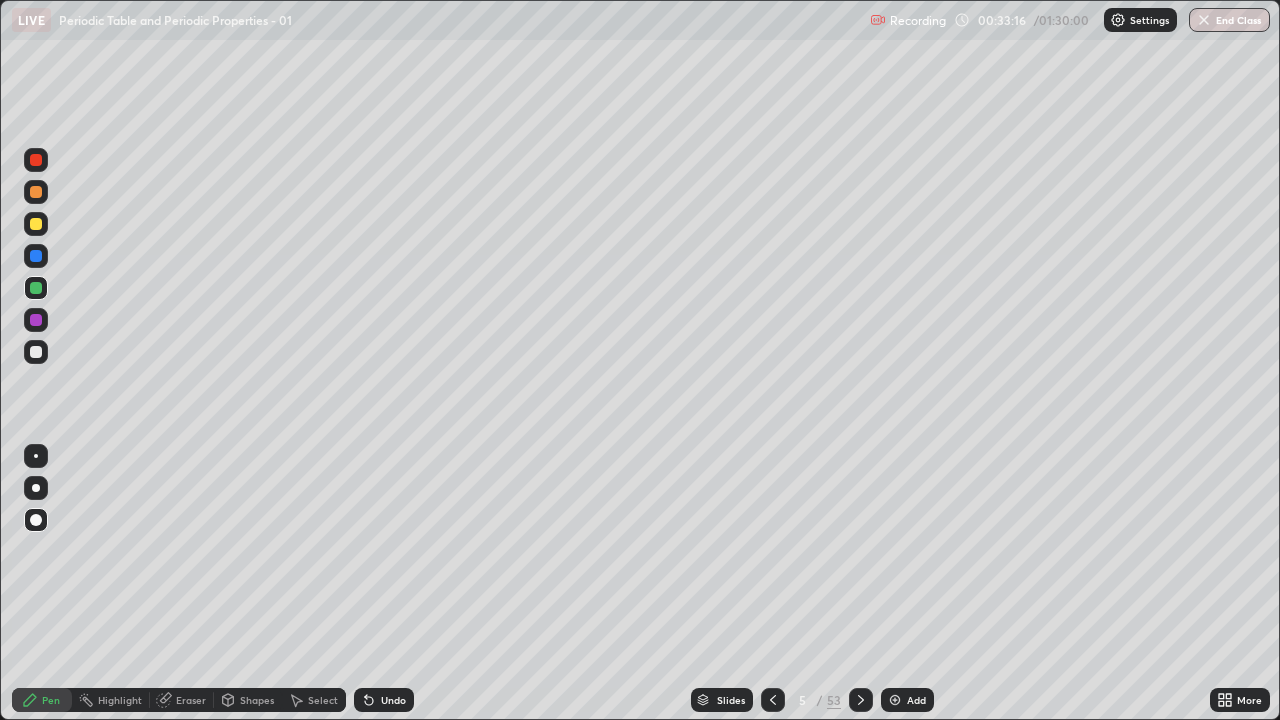 click at bounding box center [36, 224] 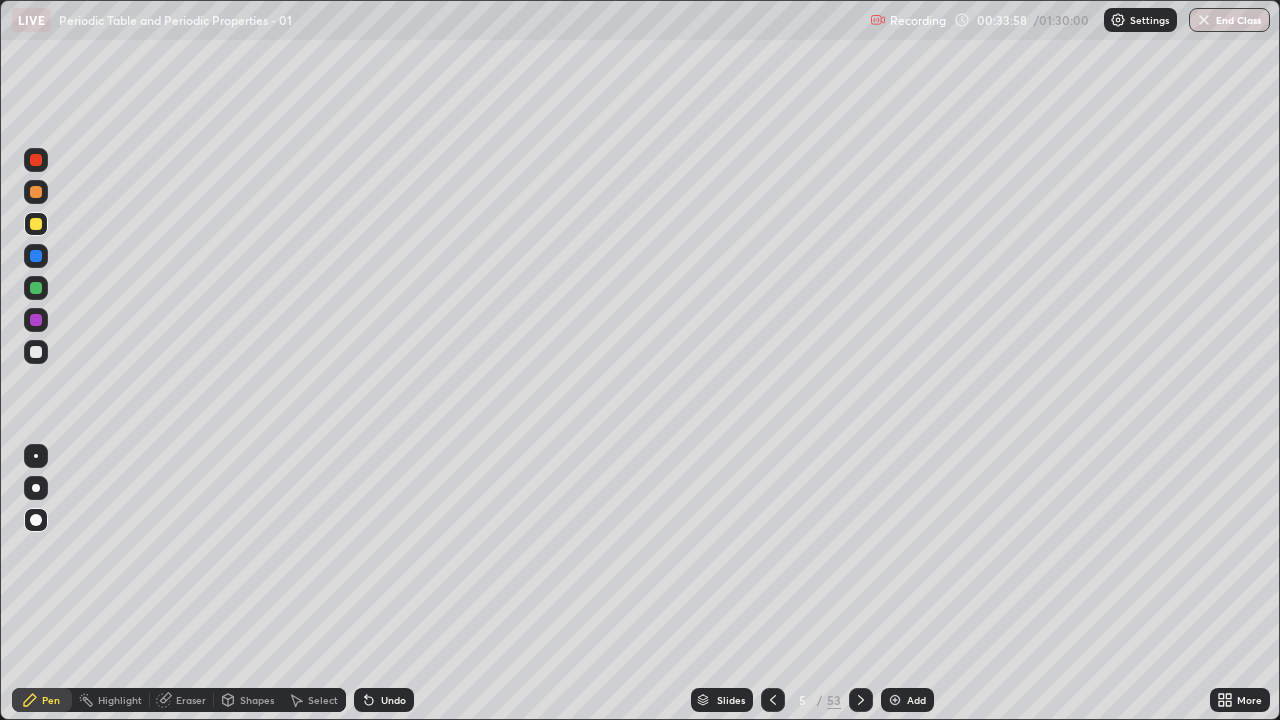 click at bounding box center (36, 288) 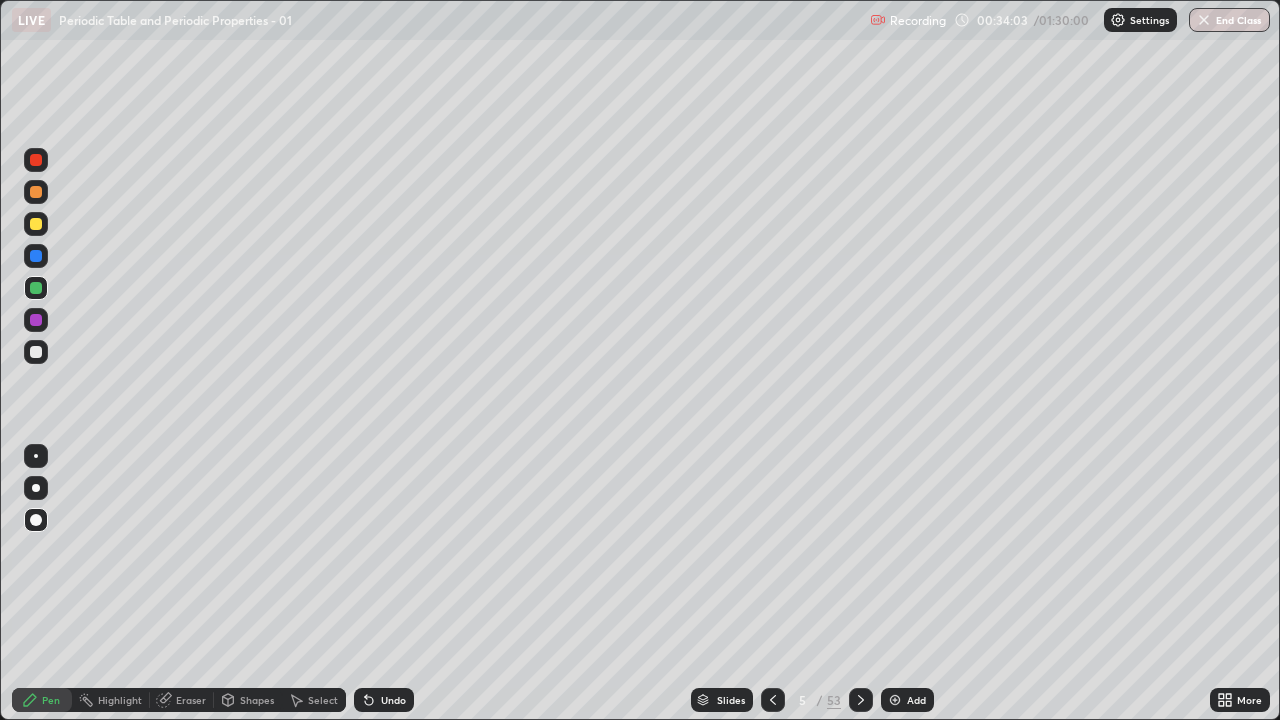 click on "Undo" at bounding box center [393, 700] 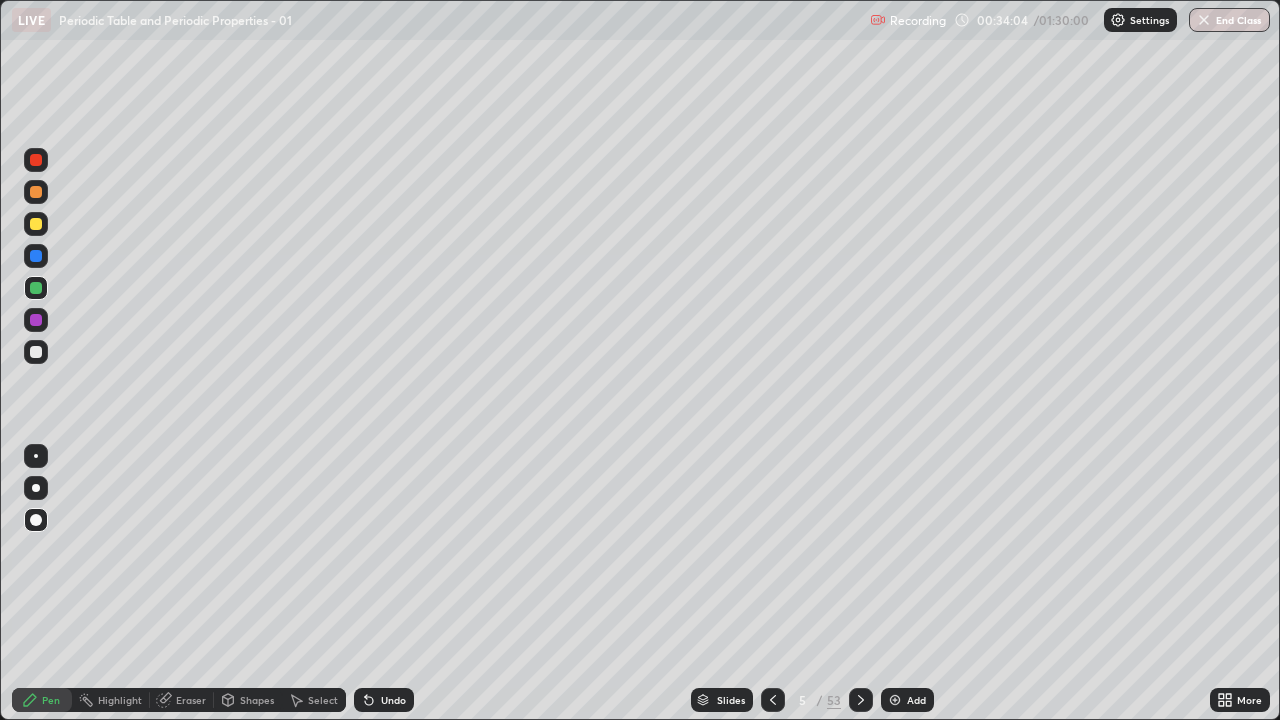 click on "Undo" at bounding box center [393, 700] 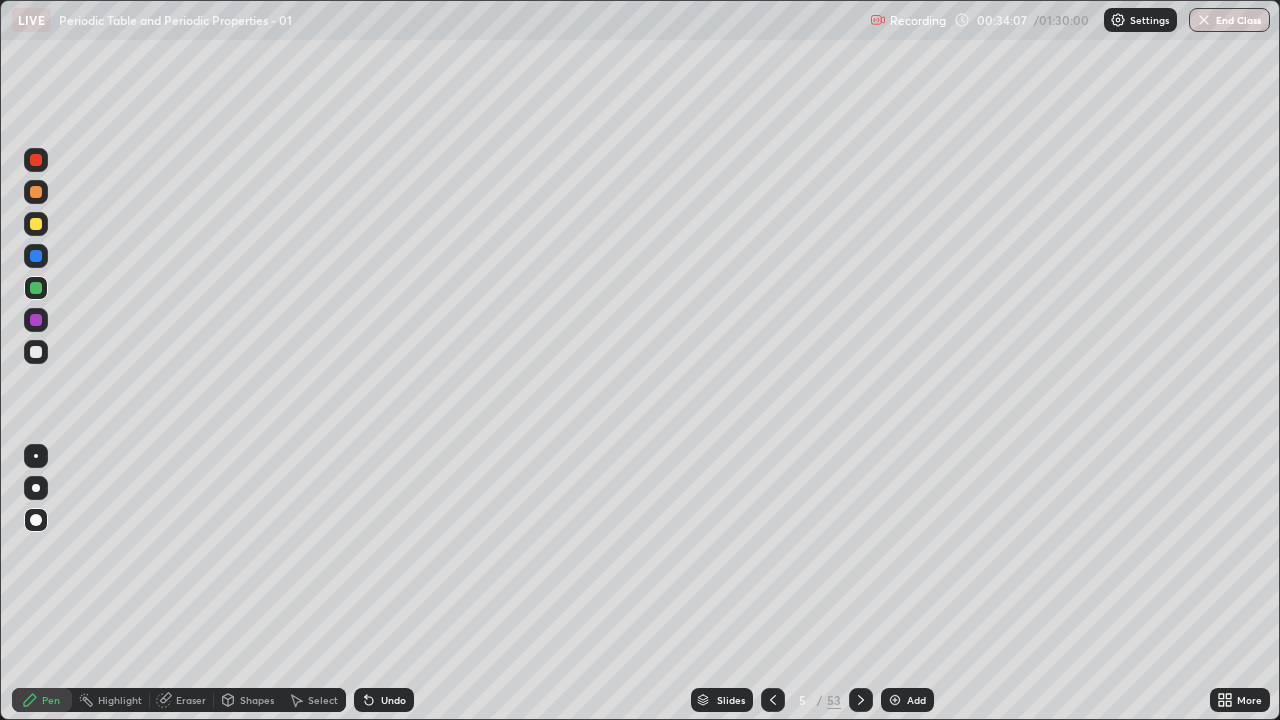 click on "Undo" at bounding box center (384, 700) 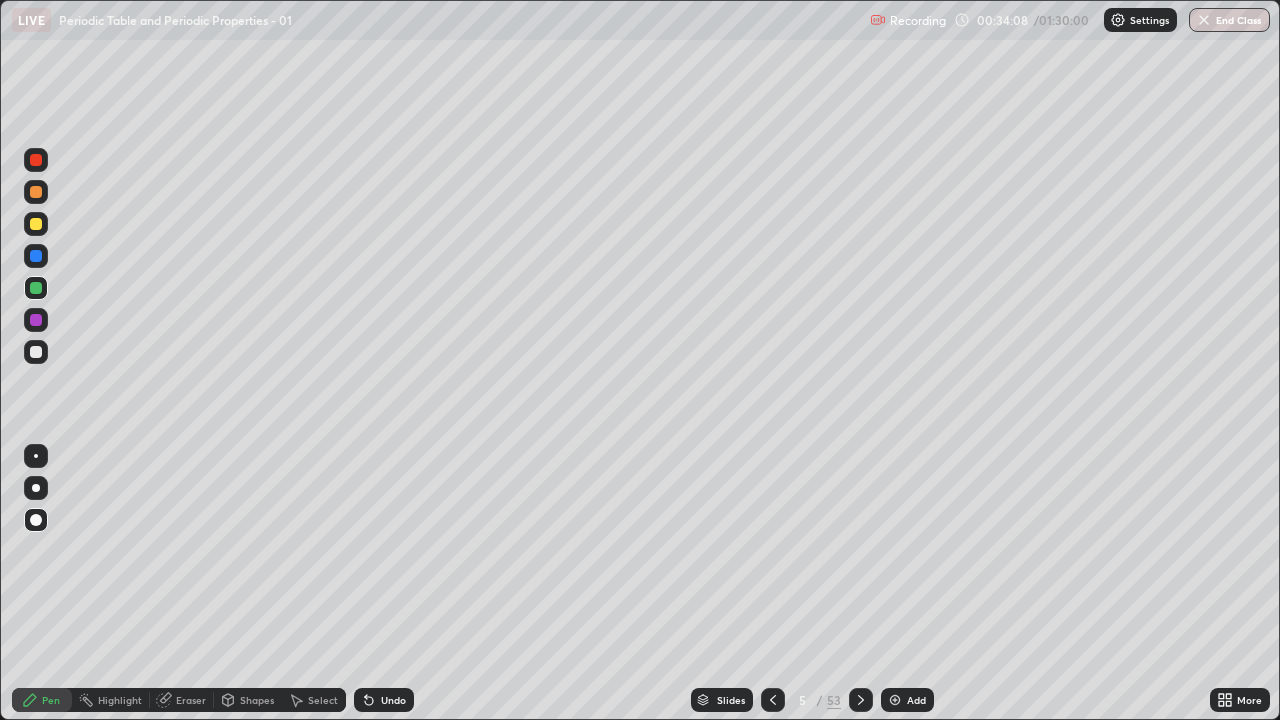 click at bounding box center (36, 320) 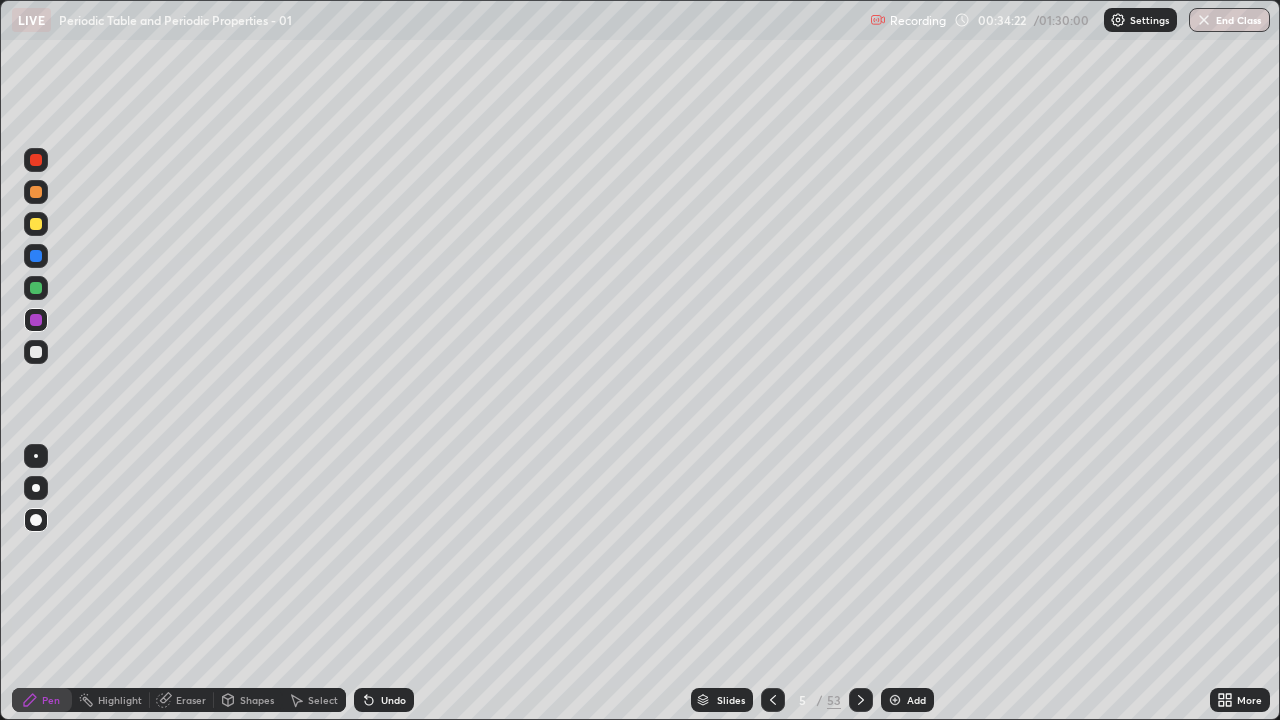 click on "Undo" at bounding box center [384, 700] 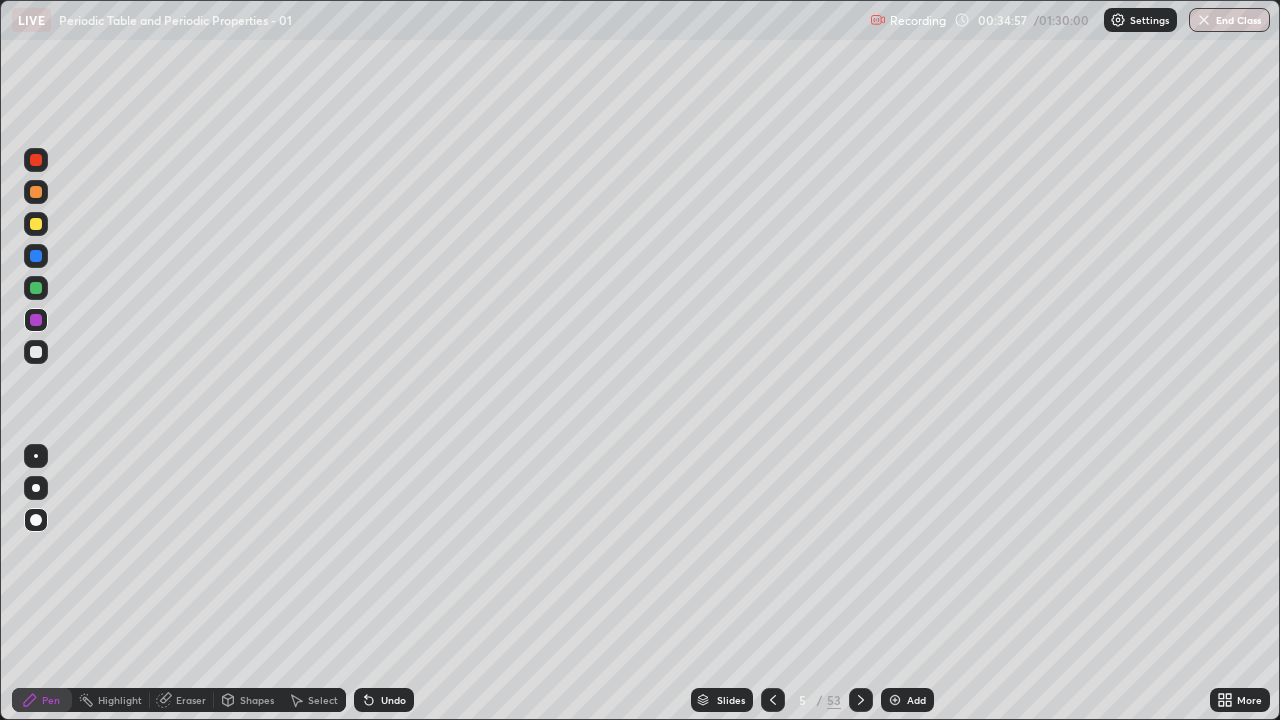 click at bounding box center [36, 160] 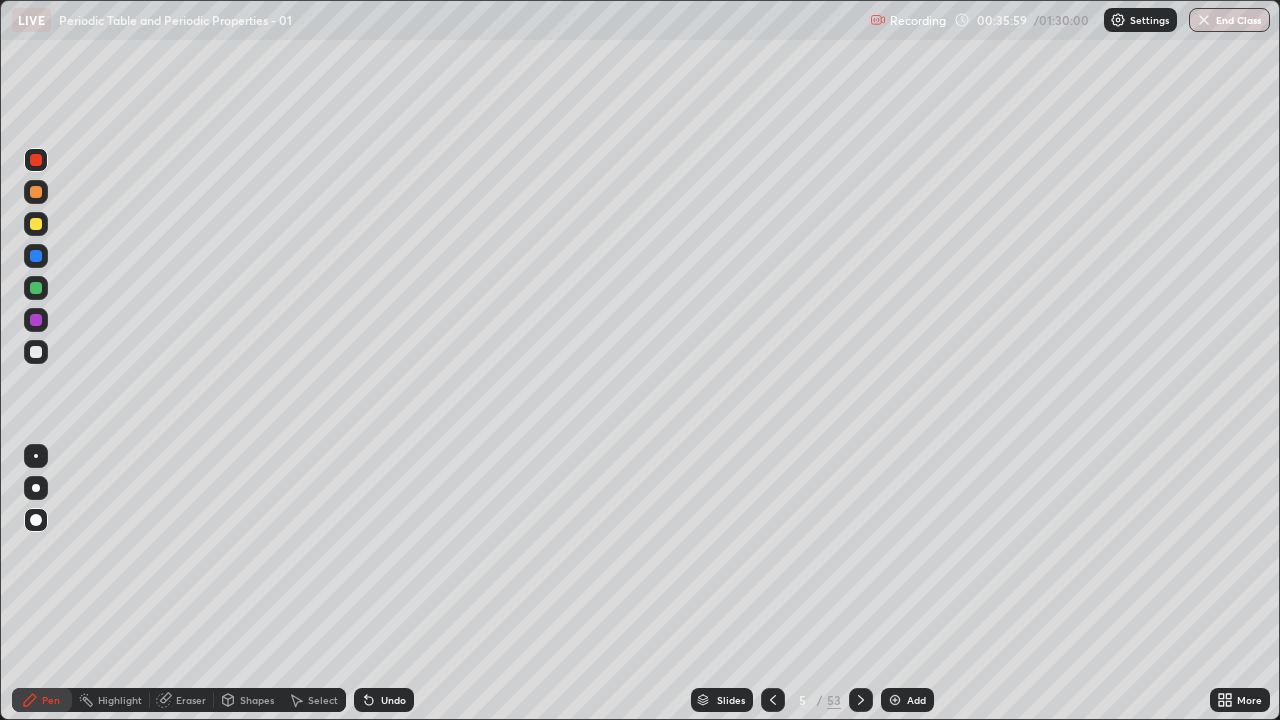 click at bounding box center [36, 352] 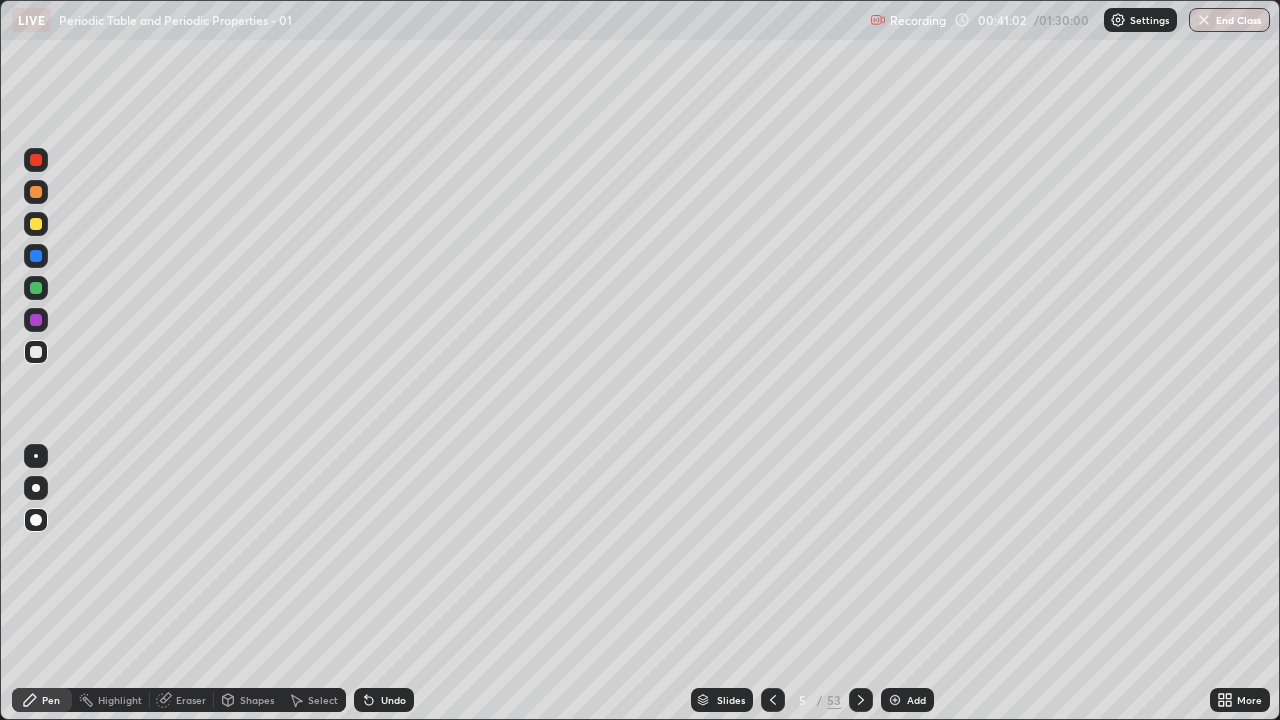 click at bounding box center (895, 700) 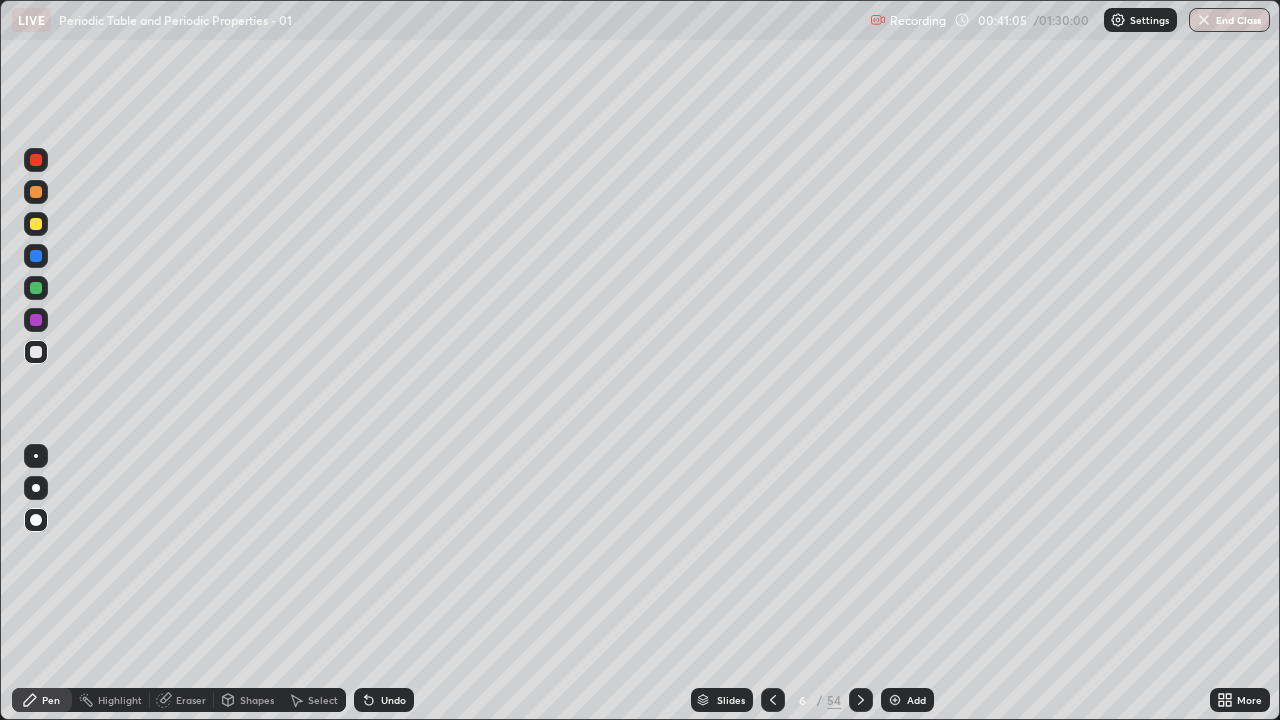 click at bounding box center (36, 192) 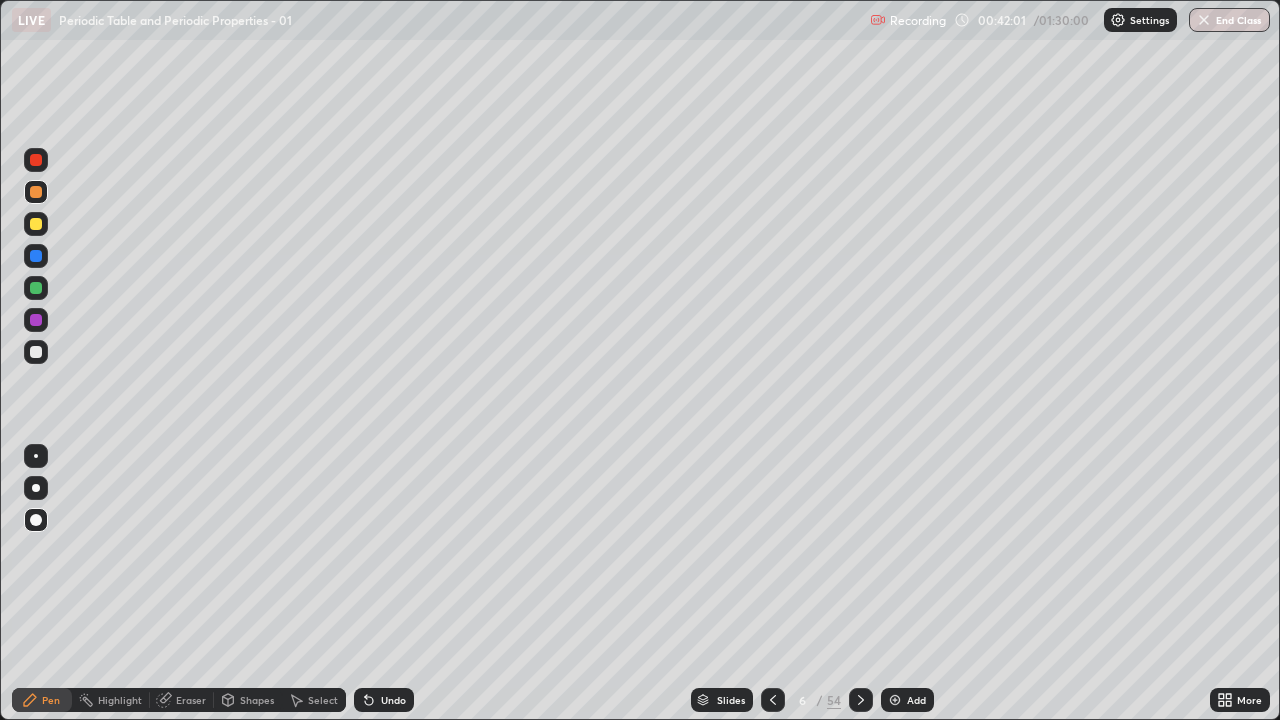 click at bounding box center (36, 192) 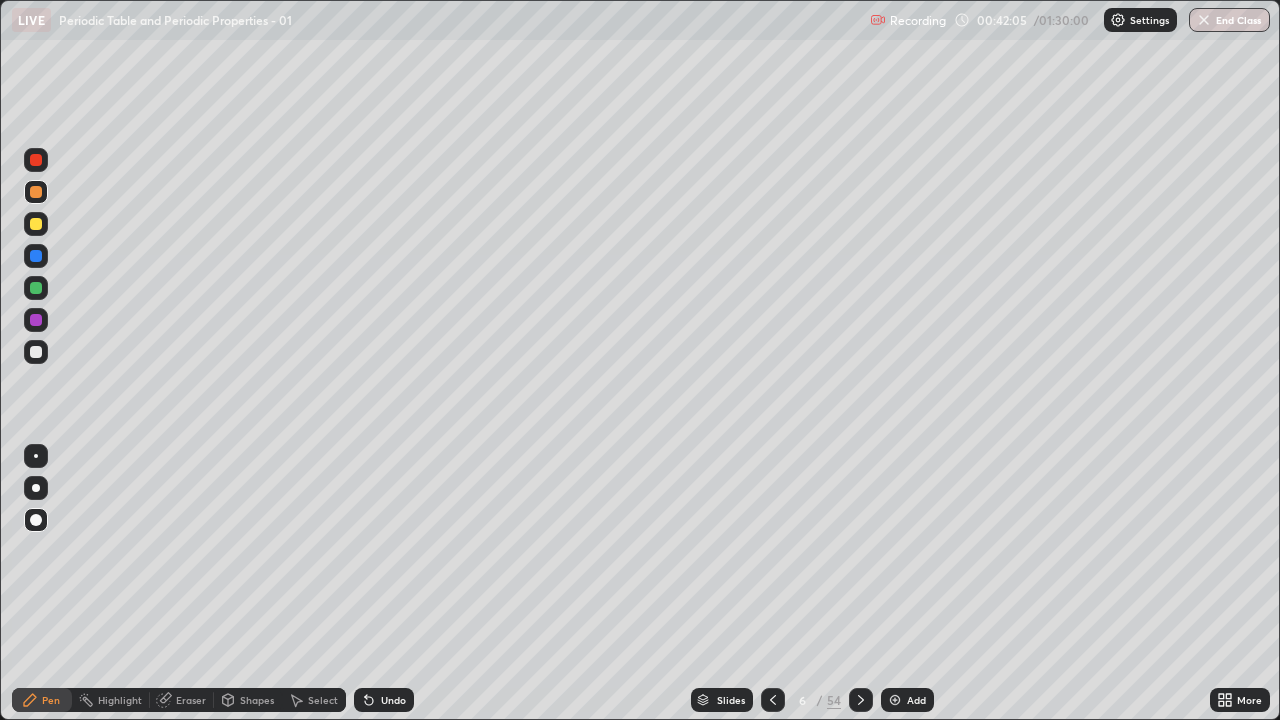 click 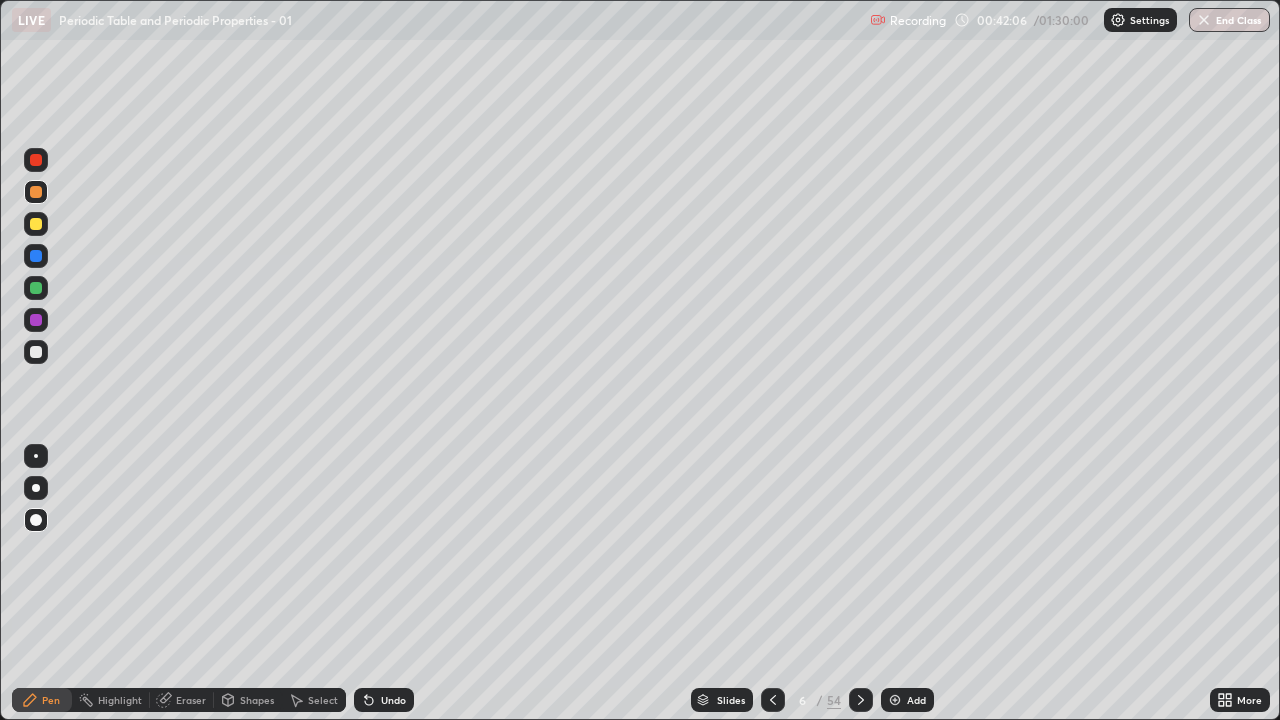 click 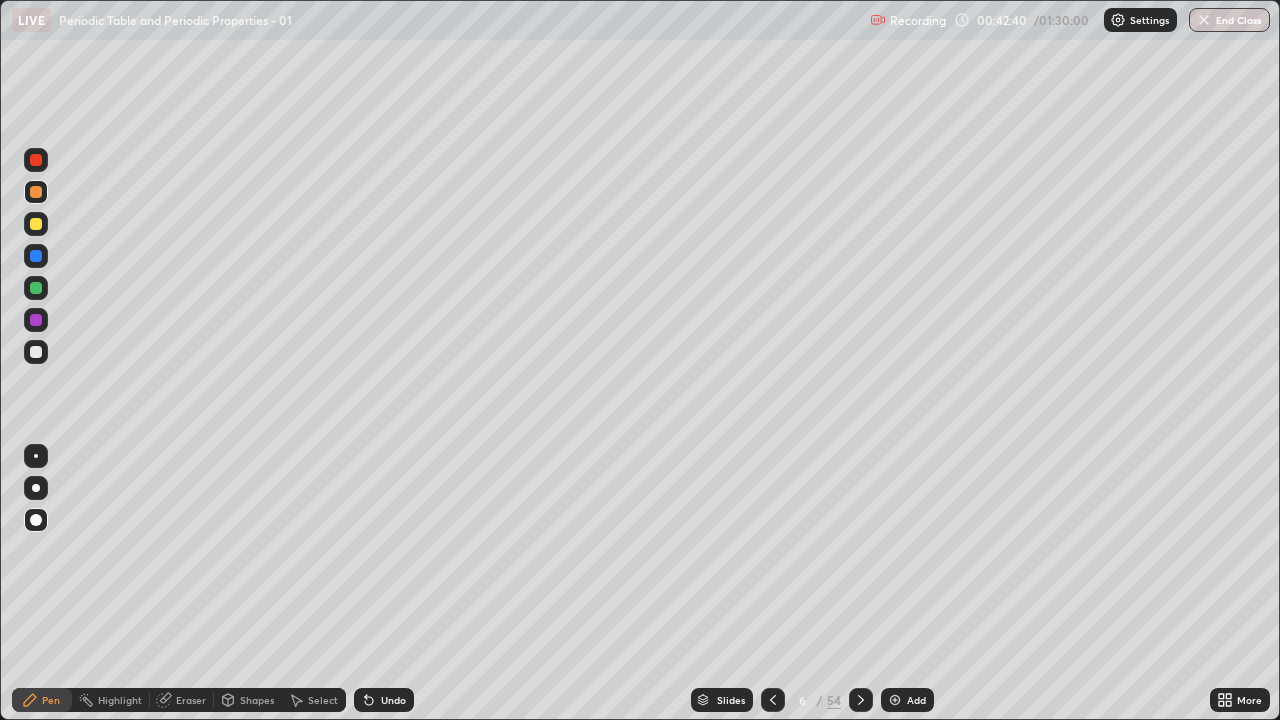 click at bounding box center (36, 224) 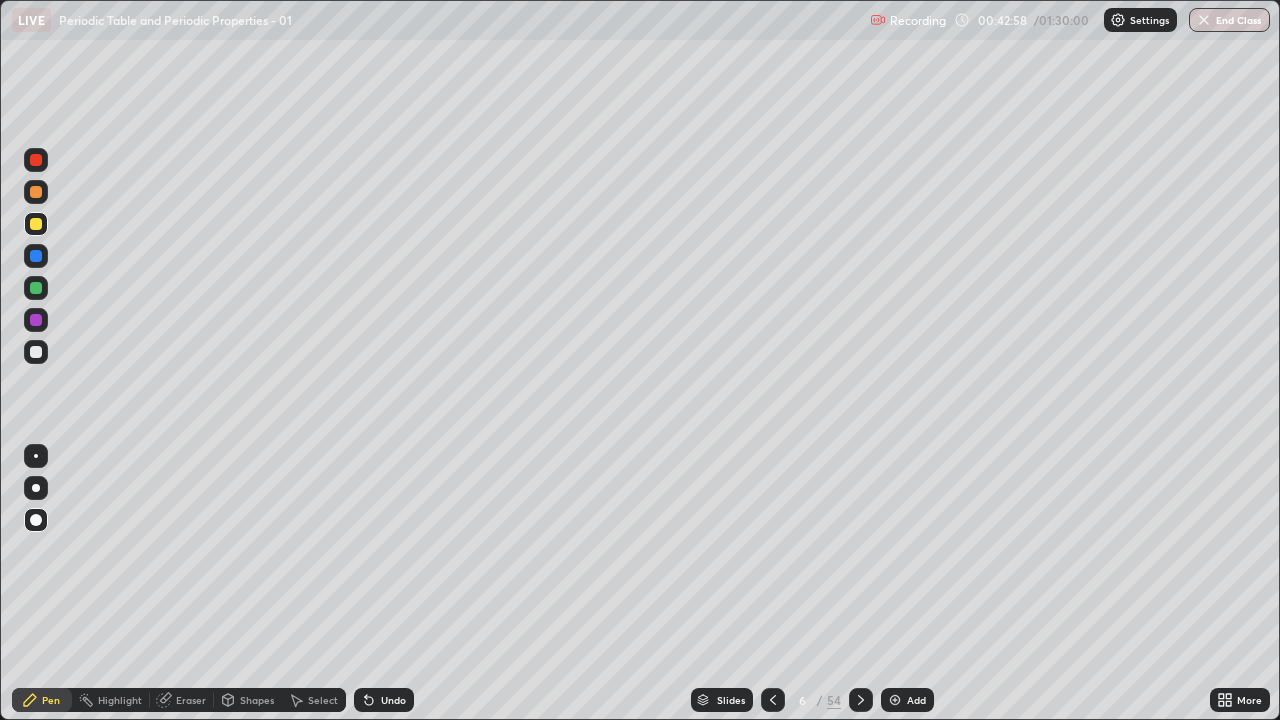 click 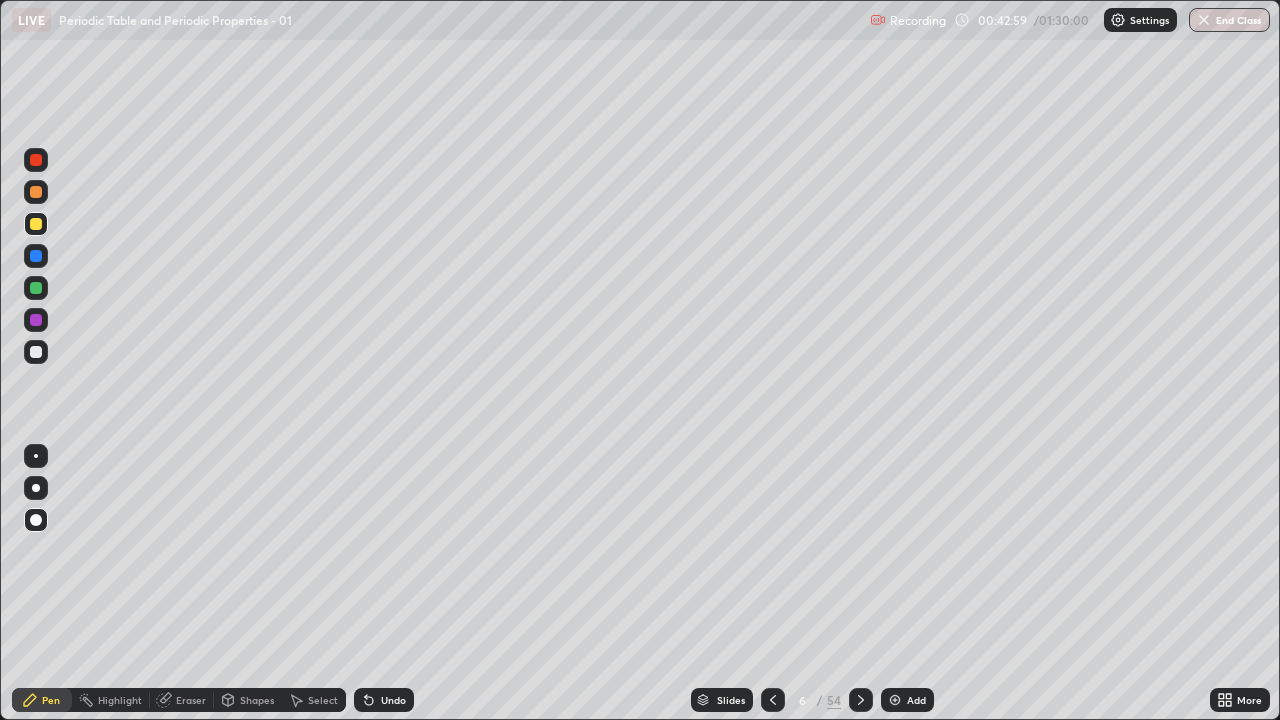 click 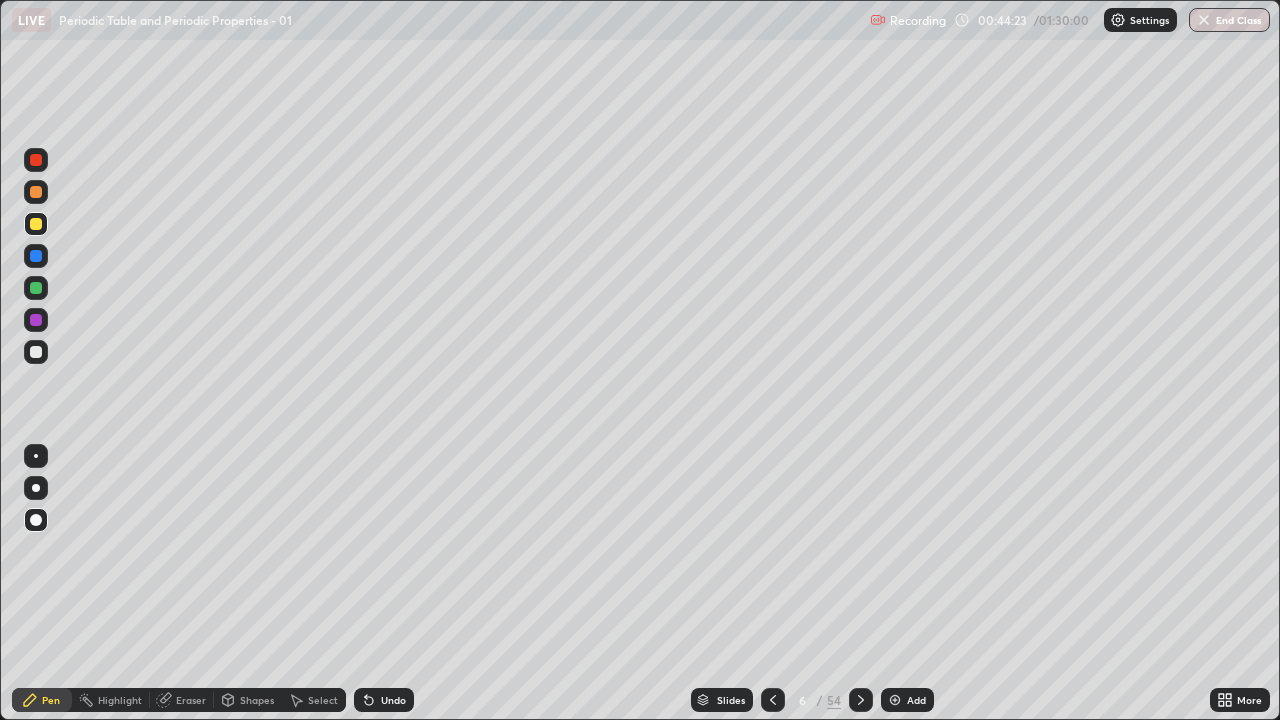 click at bounding box center (36, 320) 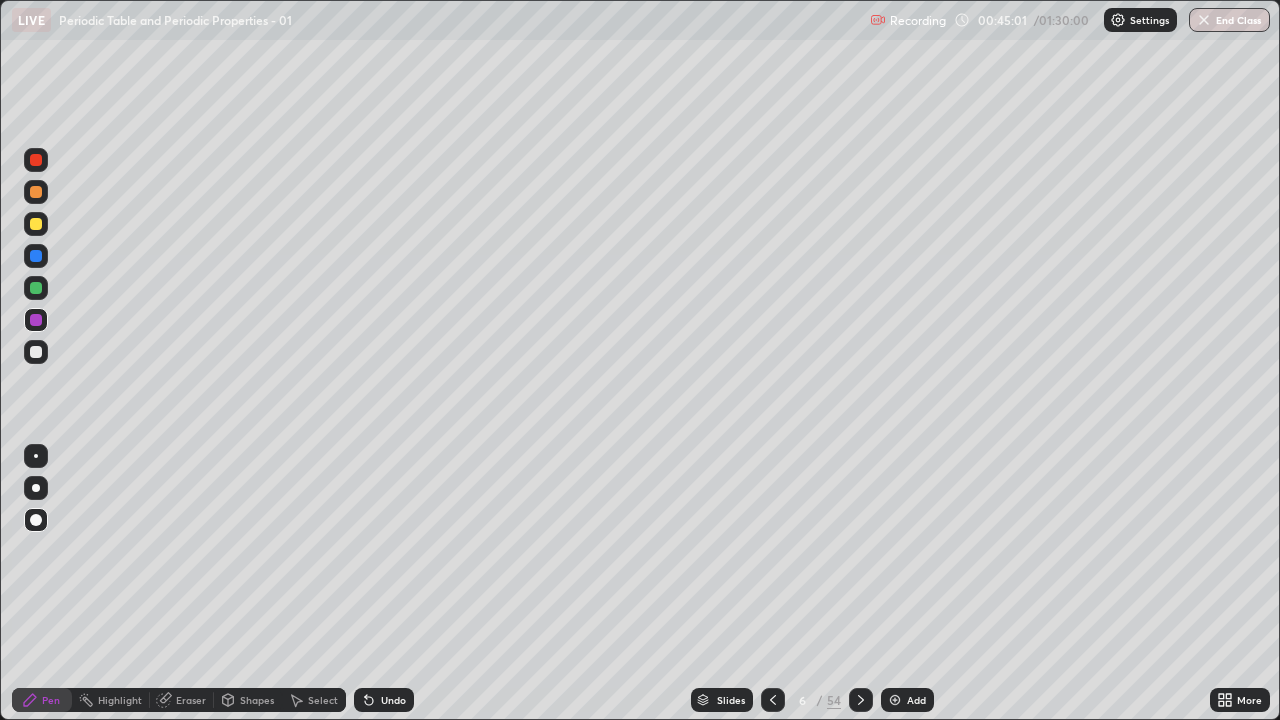 click at bounding box center [36, 224] 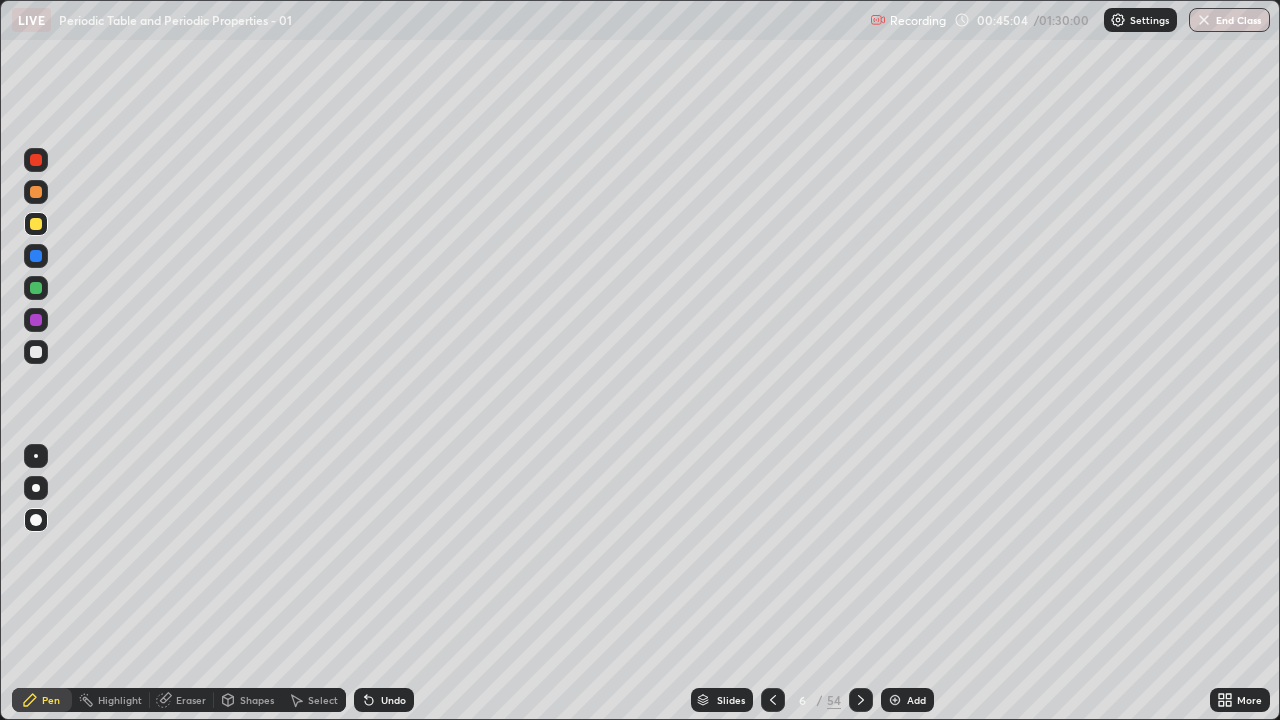 click 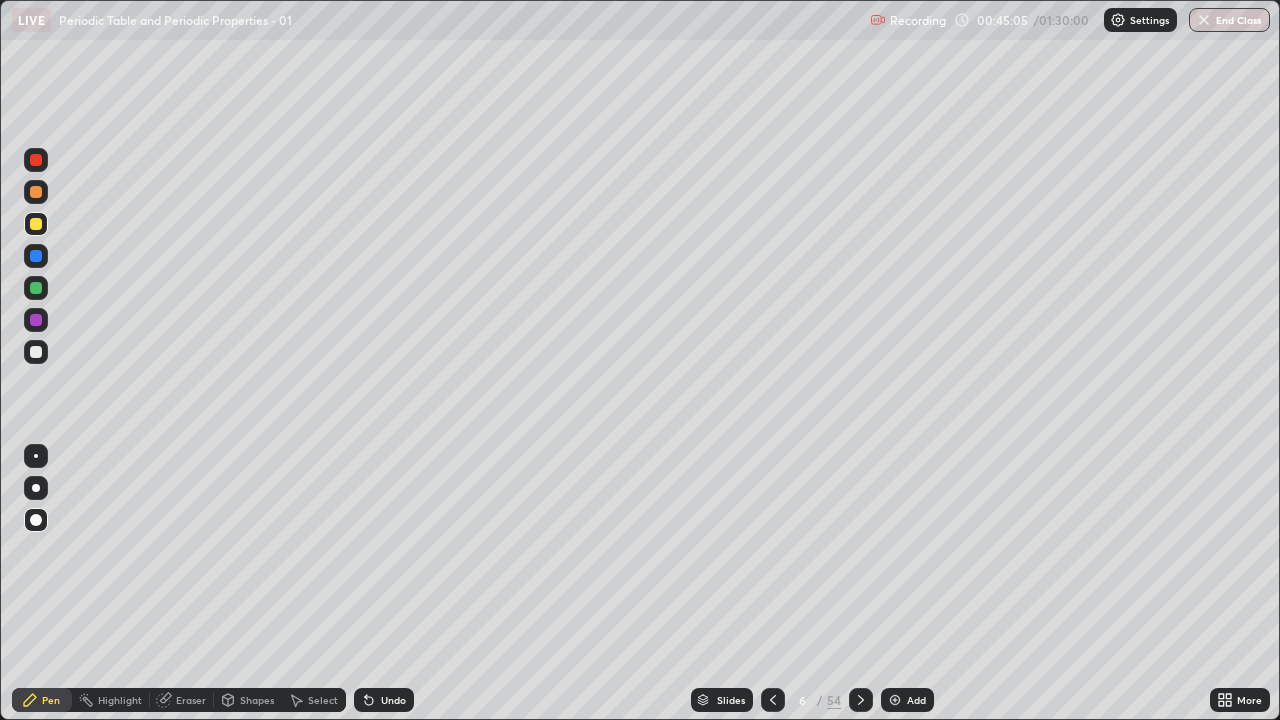 click 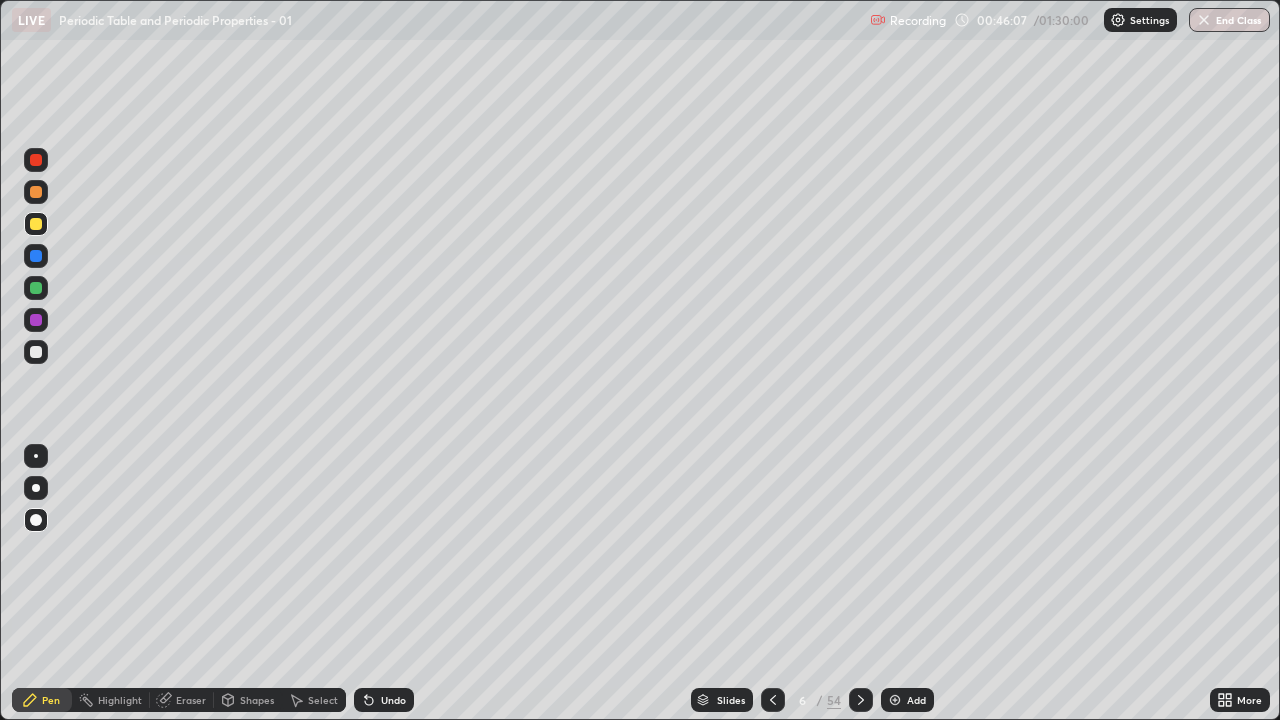 click at bounding box center (36, 160) 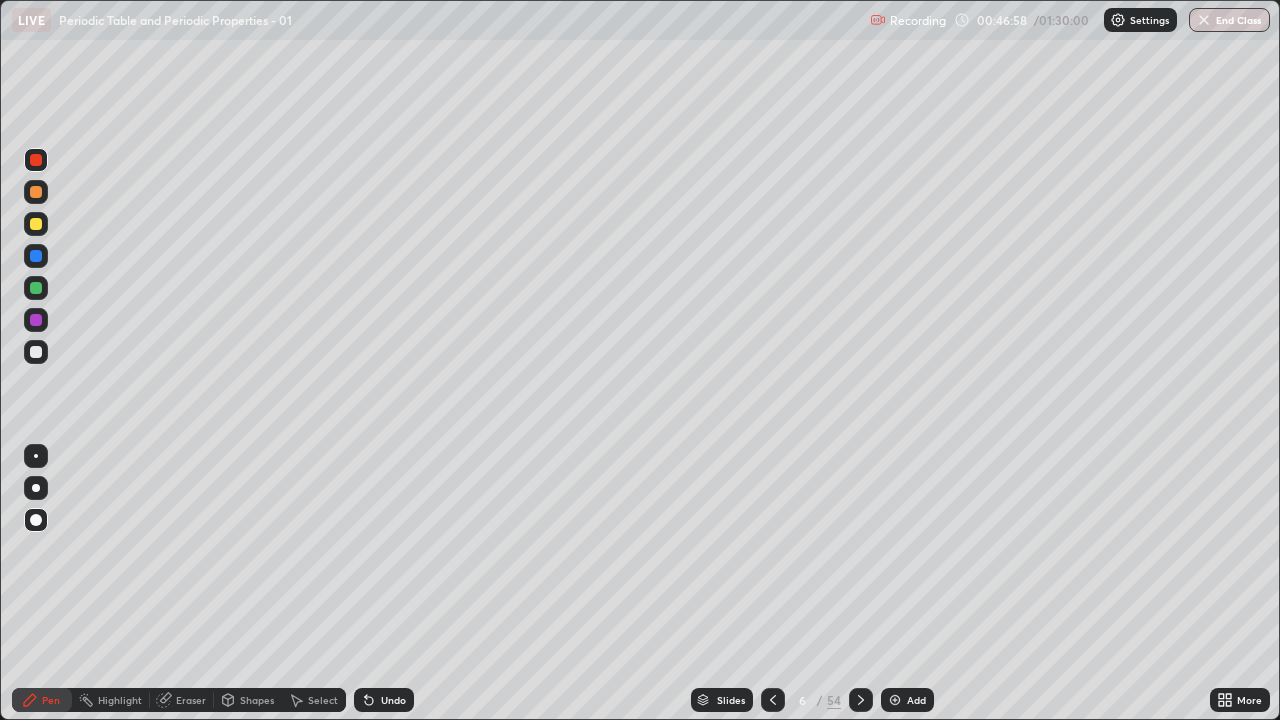 click 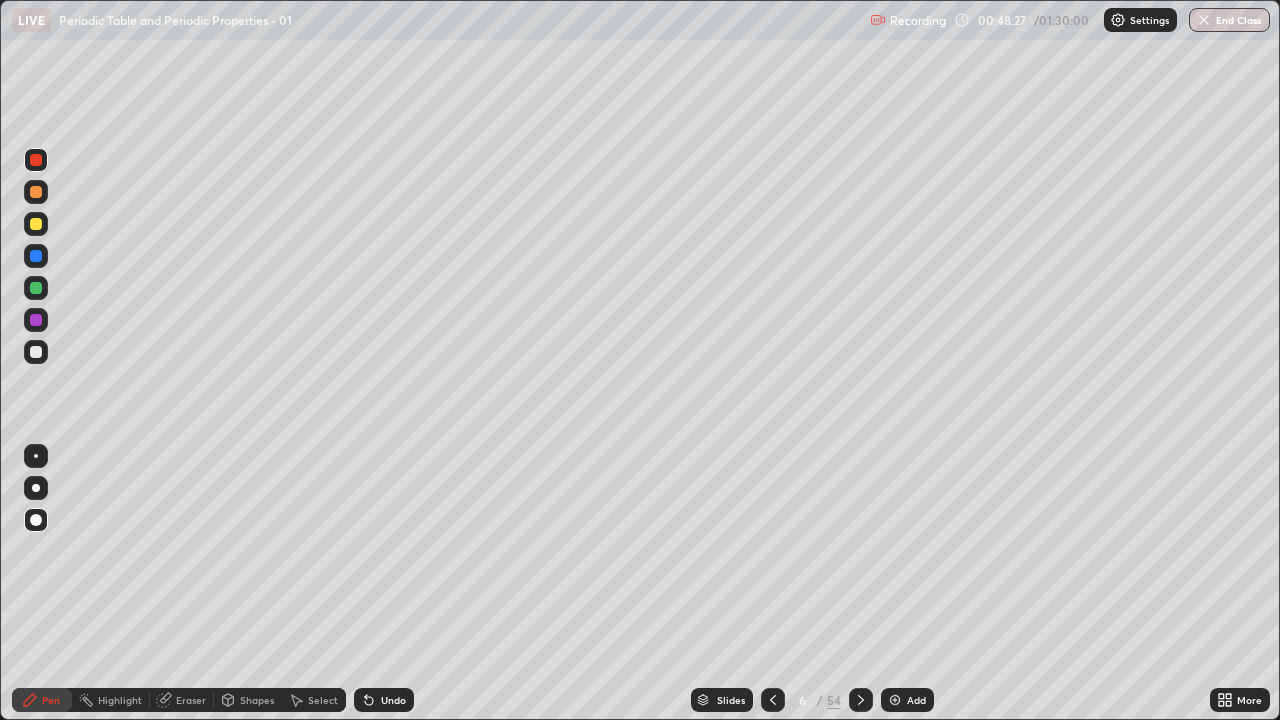 click on "Undo" at bounding box center [393, 700] 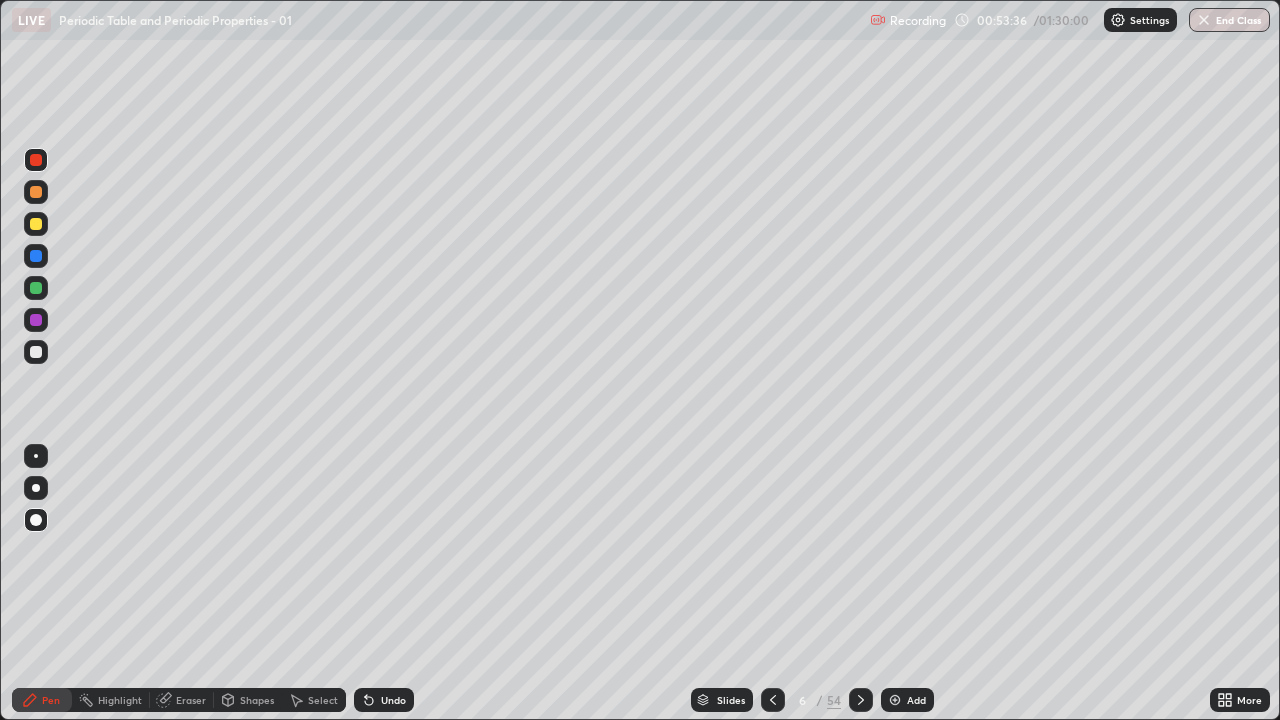 click on "Slides" at bounding box center [731, 700] 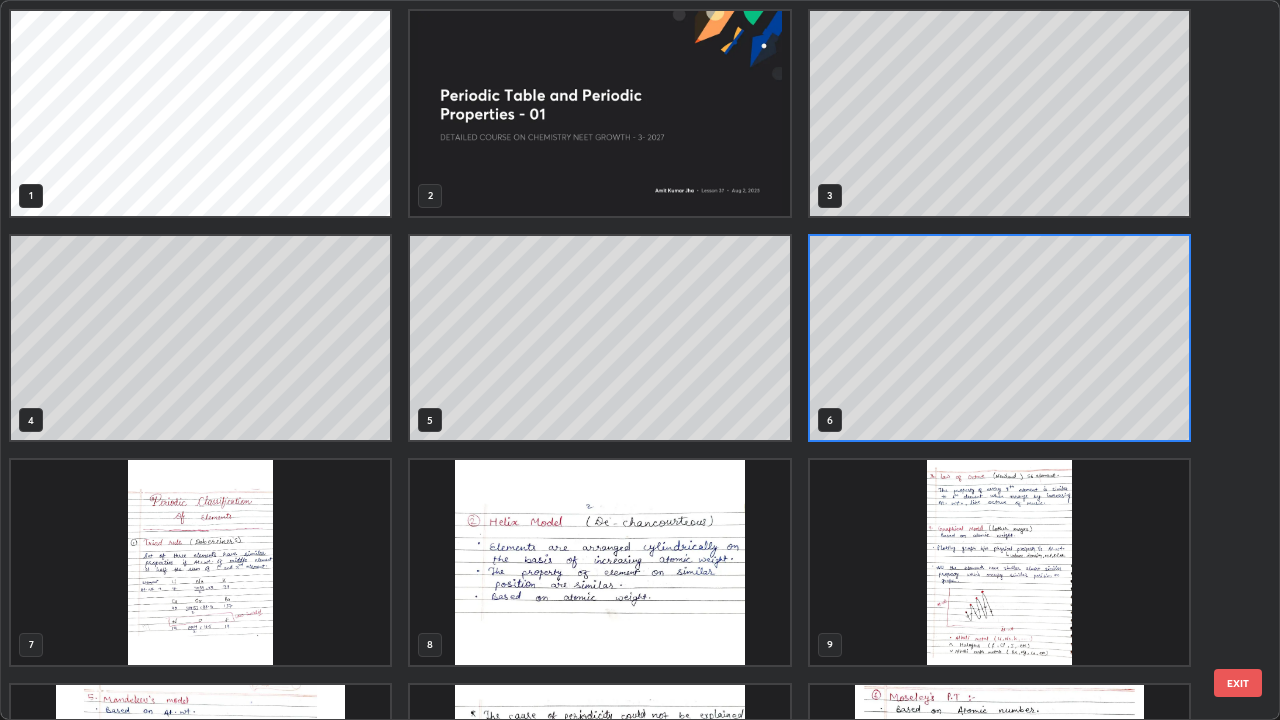scroll, scrollTop: 7, scrollLeft: 11, axis: both 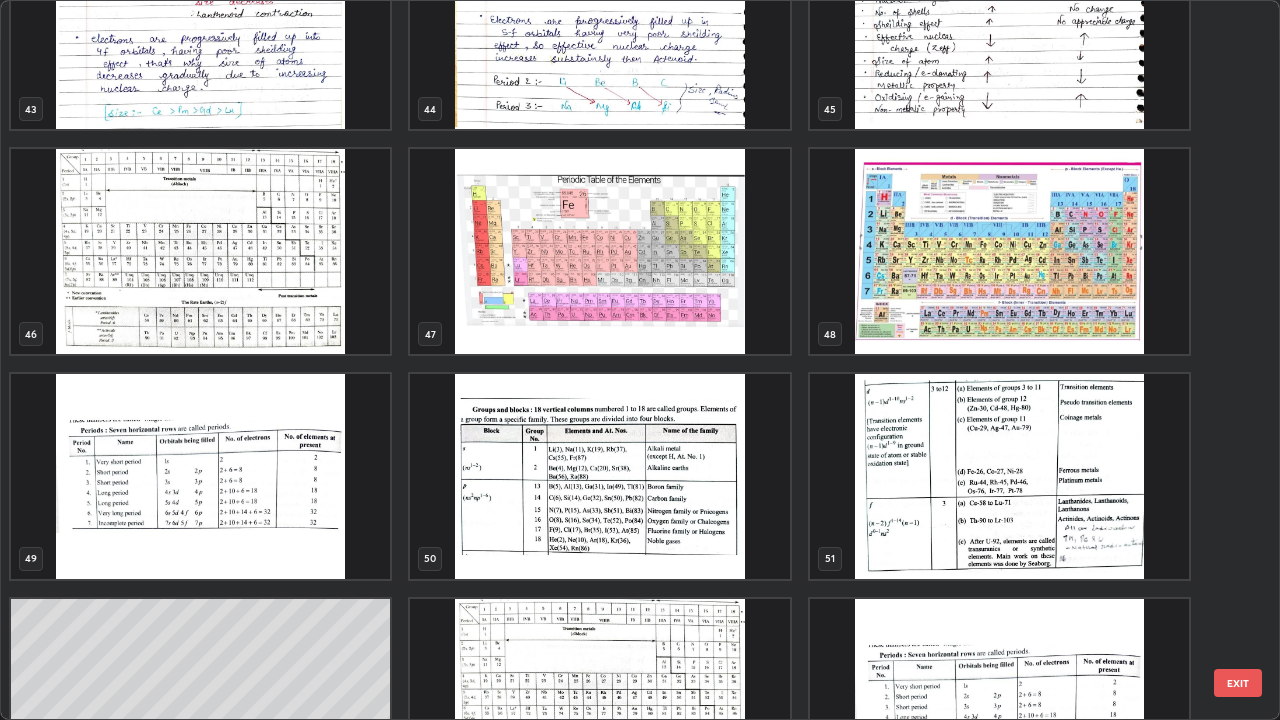 click at bounding box center [999, 251] 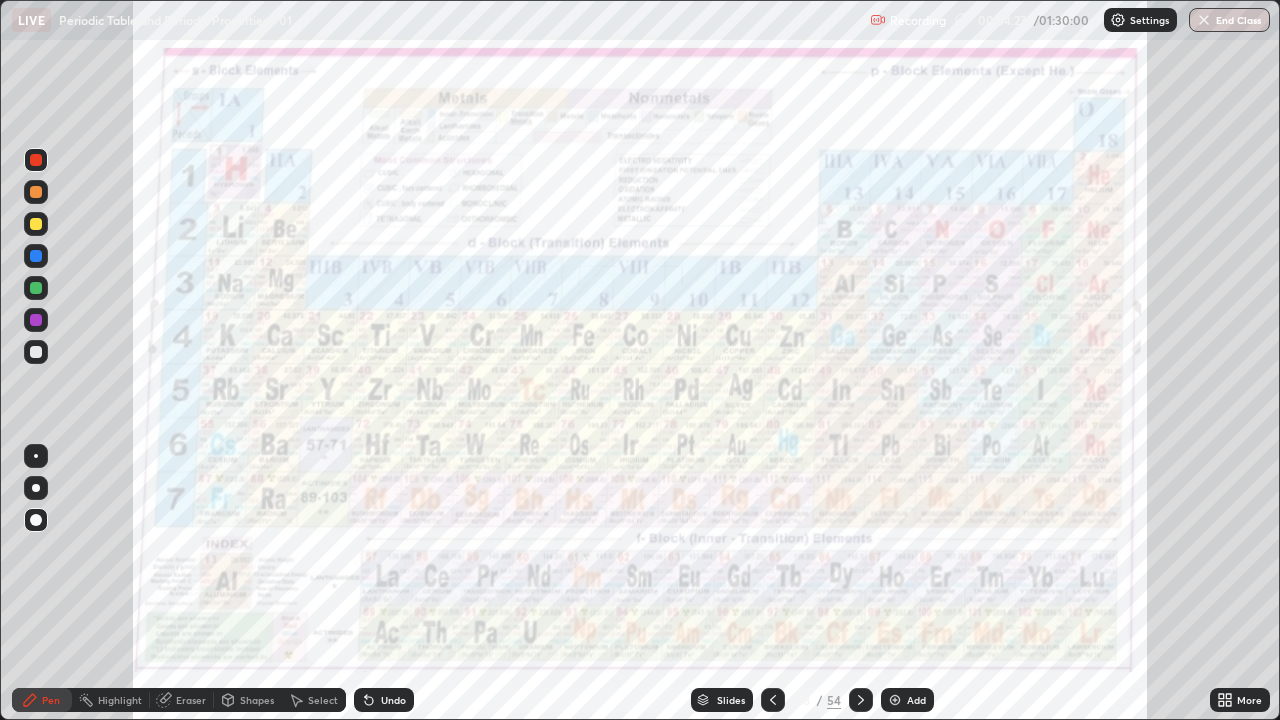 click on "Slides" at bounding box center (731, 700) 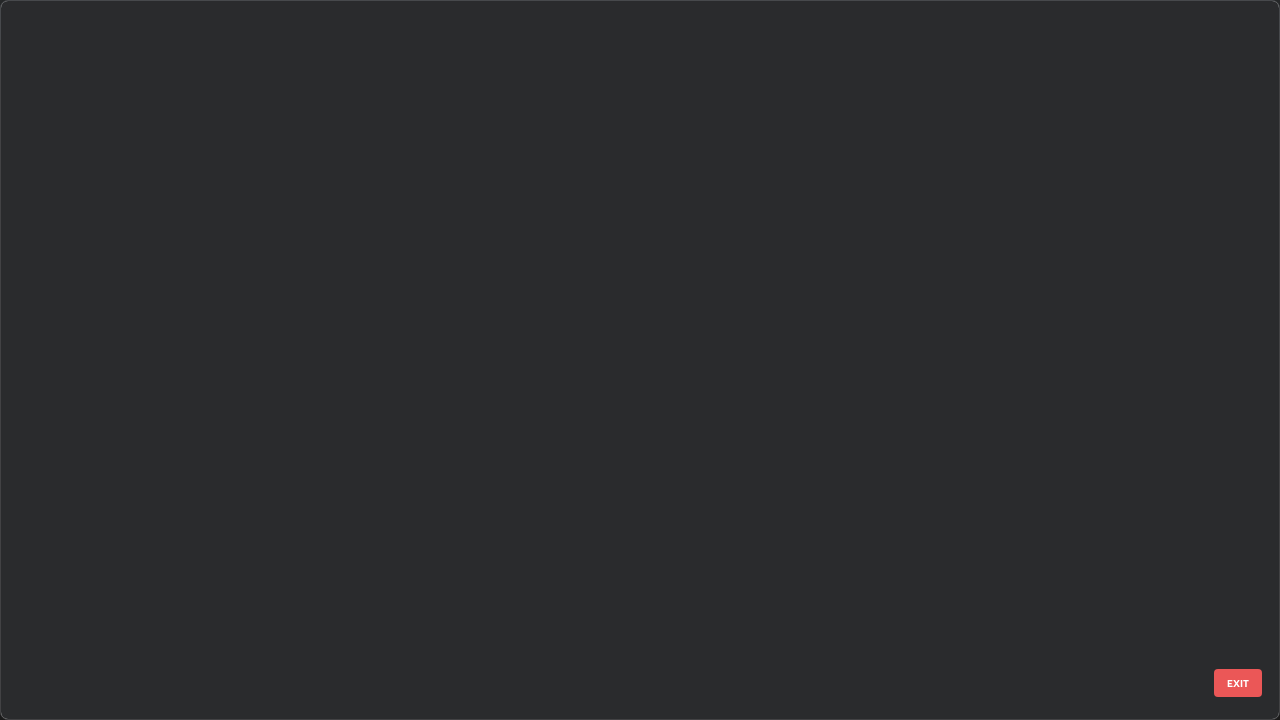 scroll, scrollTop: 2876, scrollLeft: 0, axis: vertical 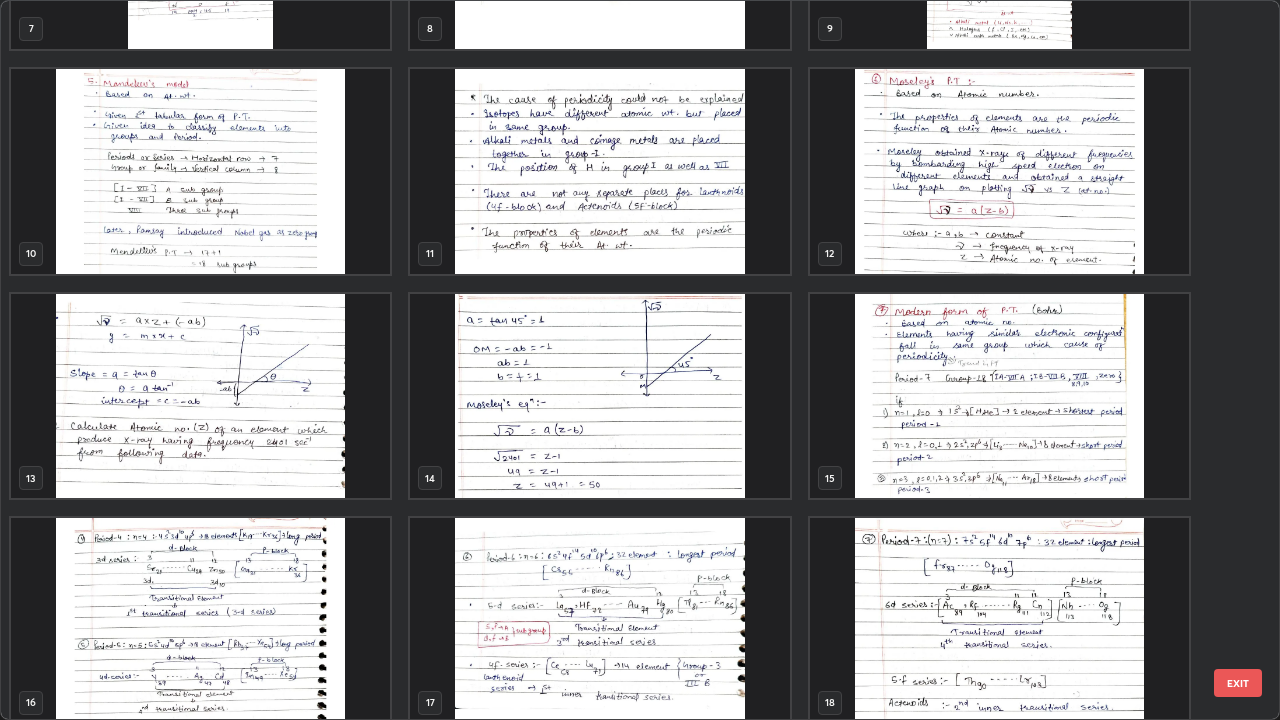 click at bounding box center [599, 171] 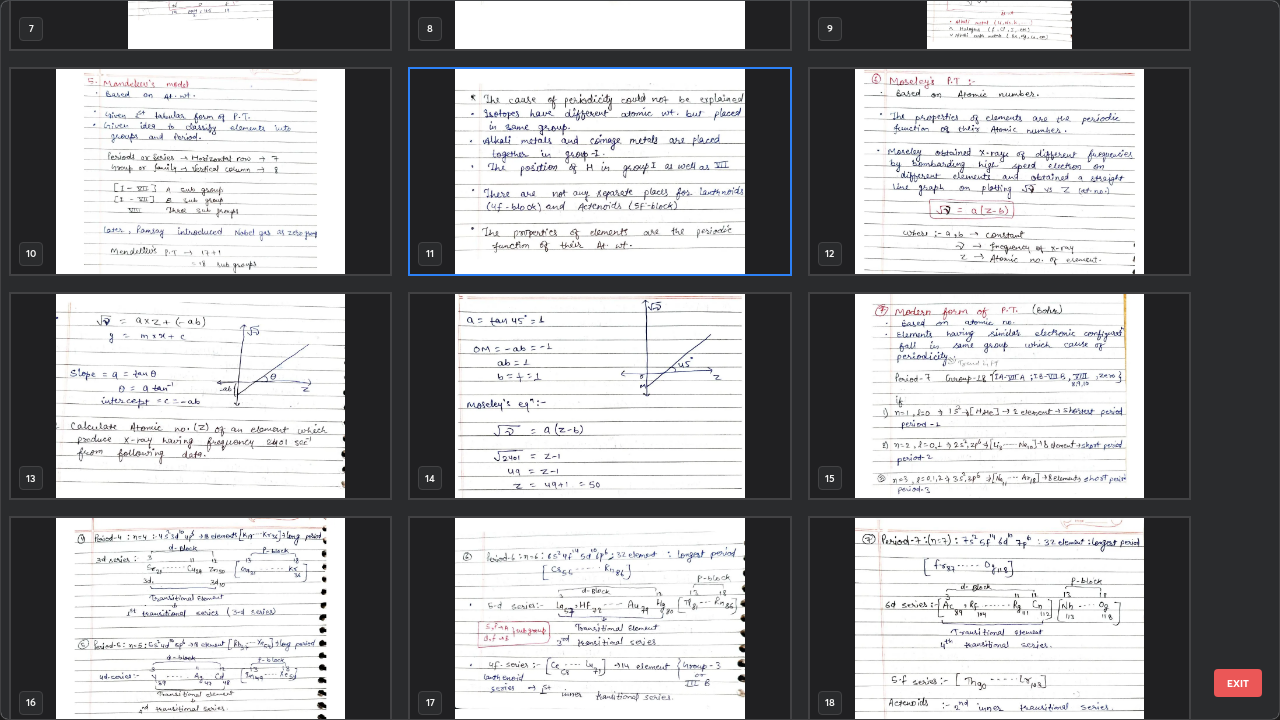 click at bounding box center (599, 171) 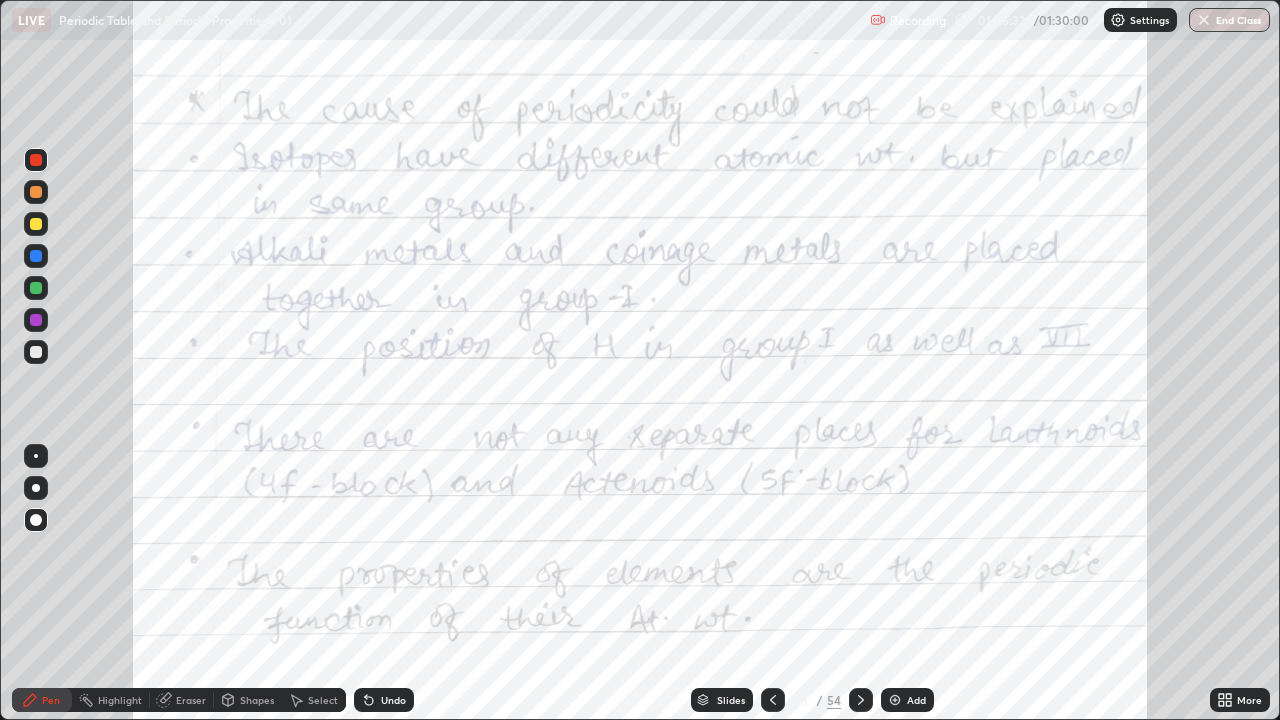 click on "Slides" at bounding box center [731, 700] 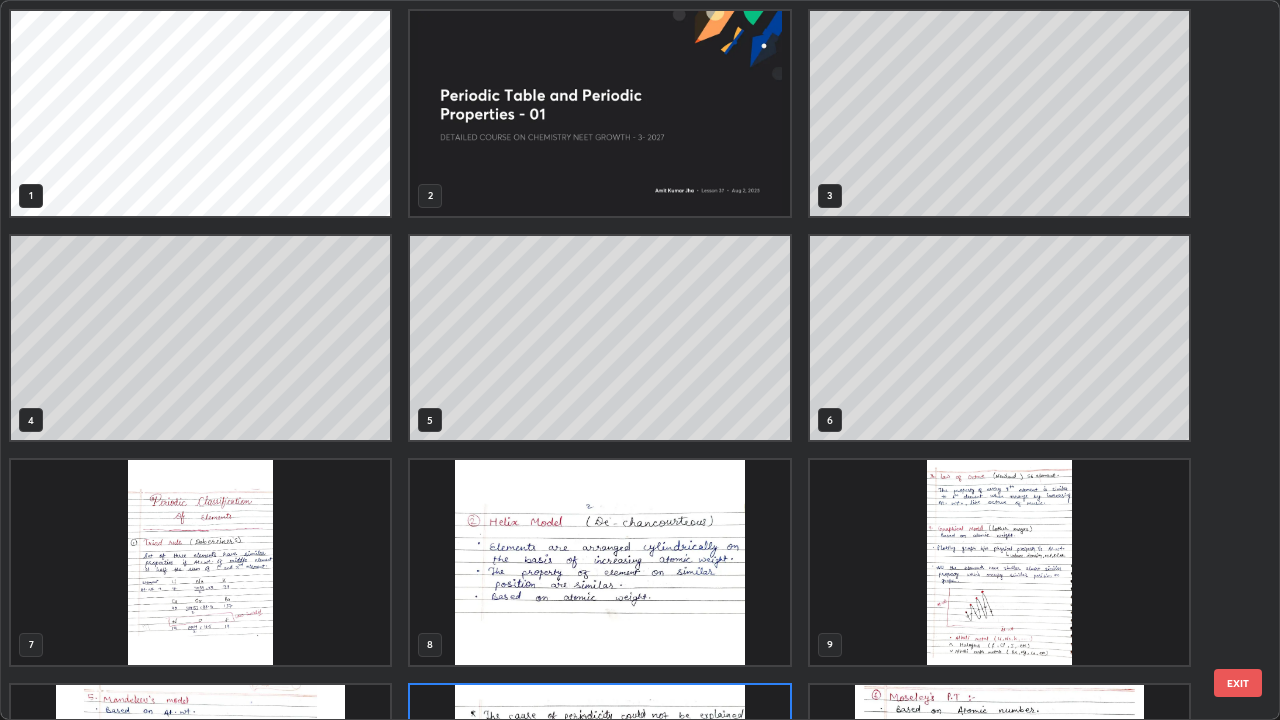 scroll, scrollTop: 180, scrollLeft: 0, axis: vertical 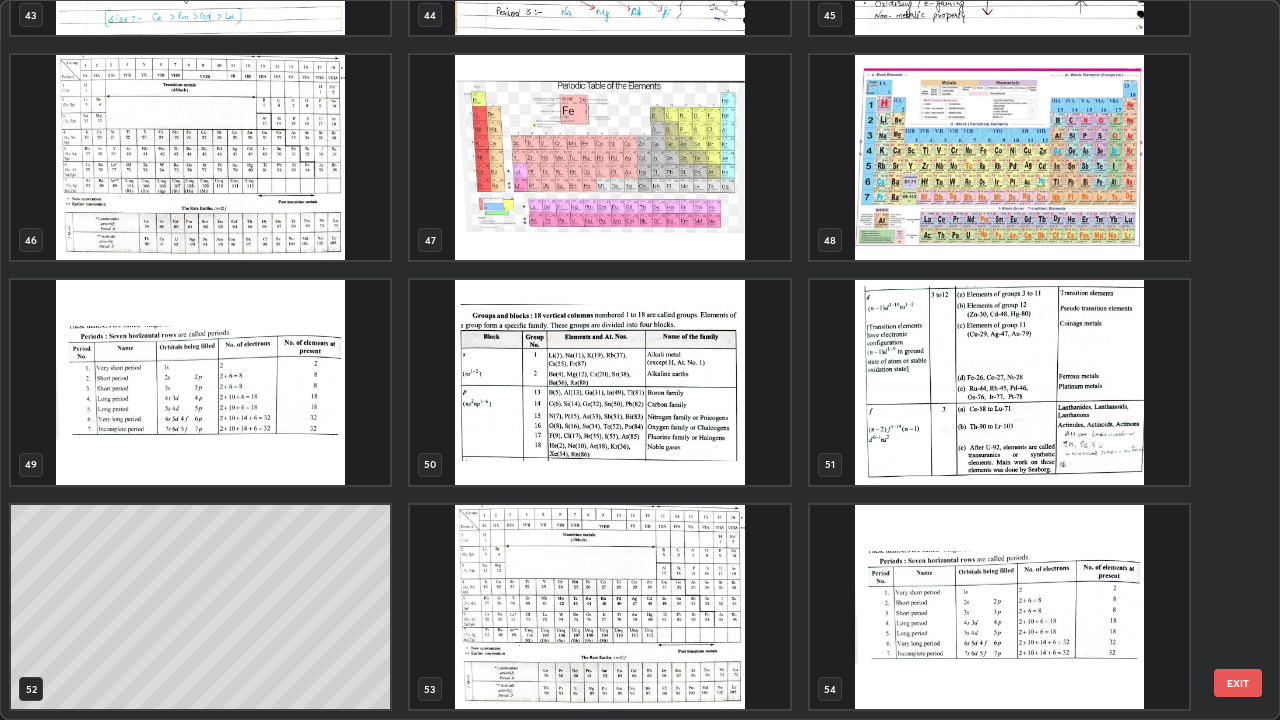 click at bounding box center [999, 157] 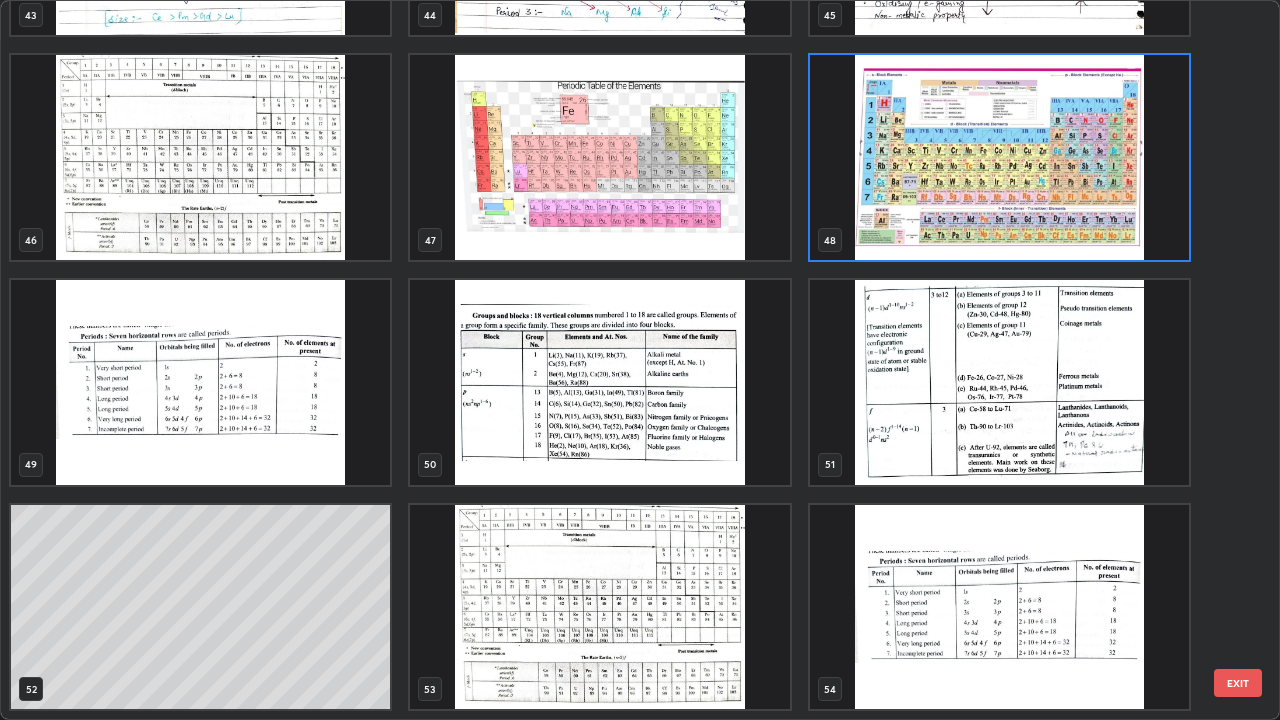 click at bounding box center [999, 157] 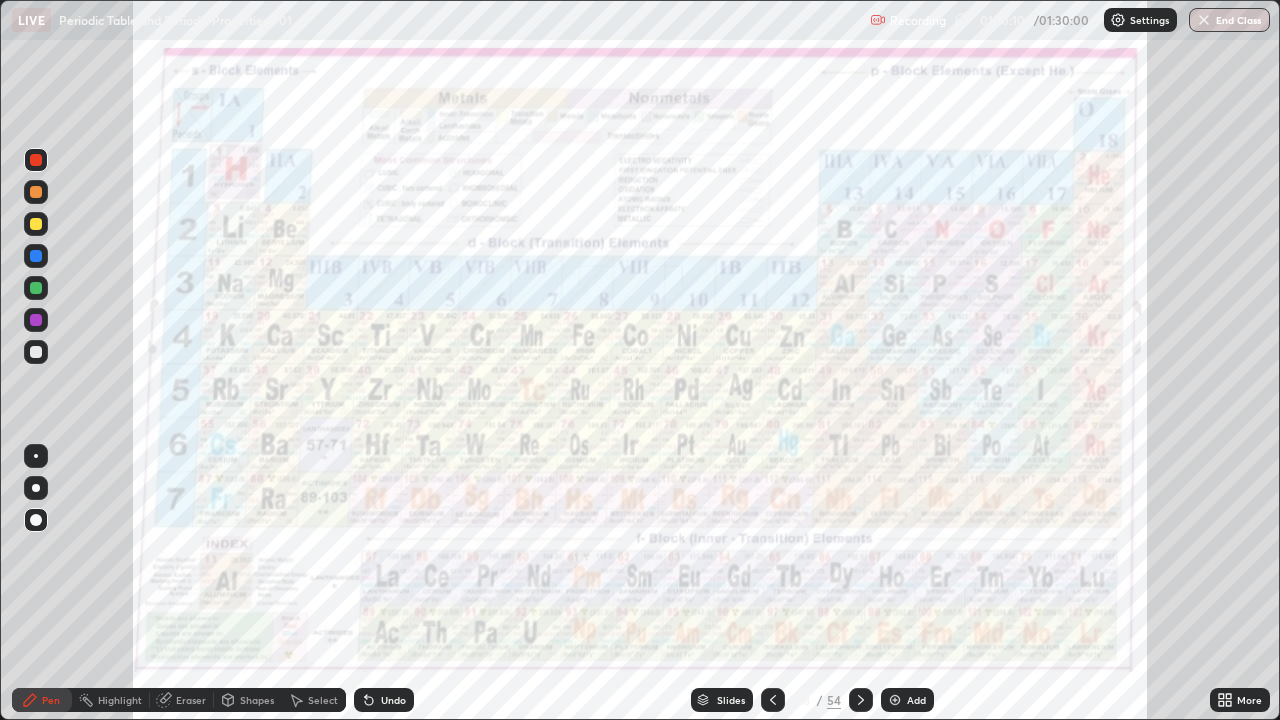 click on "Undo" at bounding box center (384, 700) 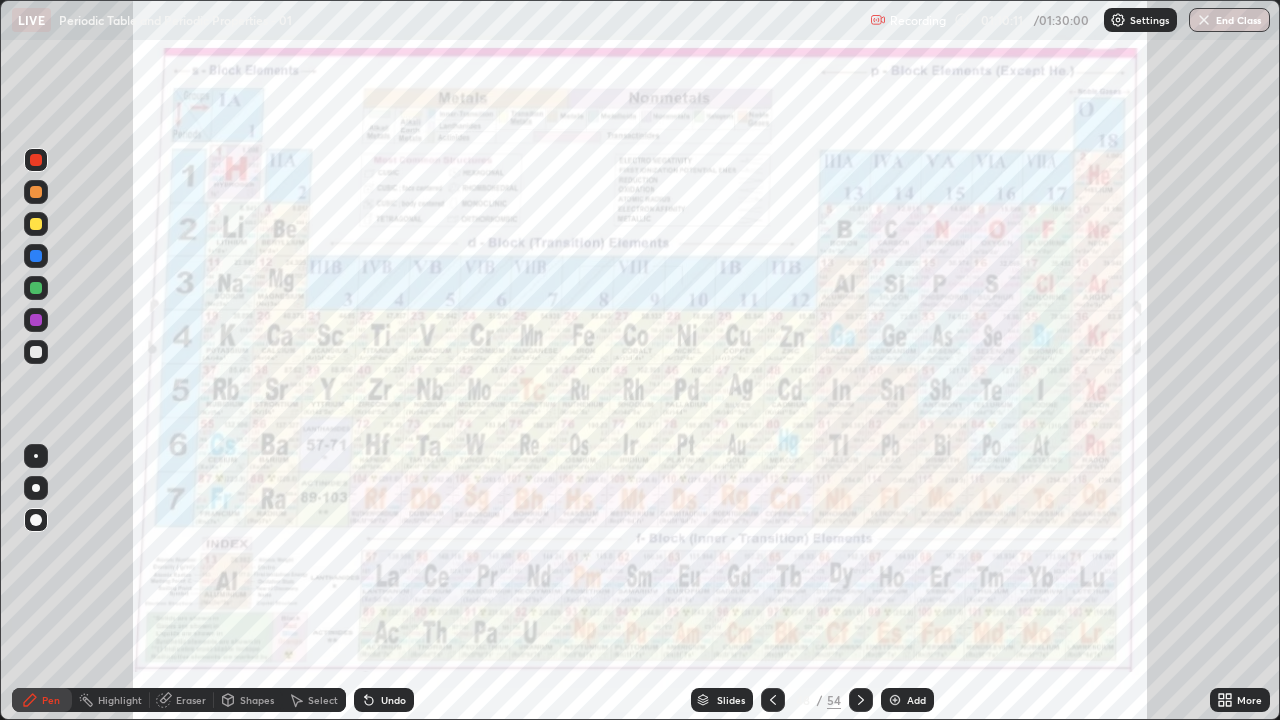 click 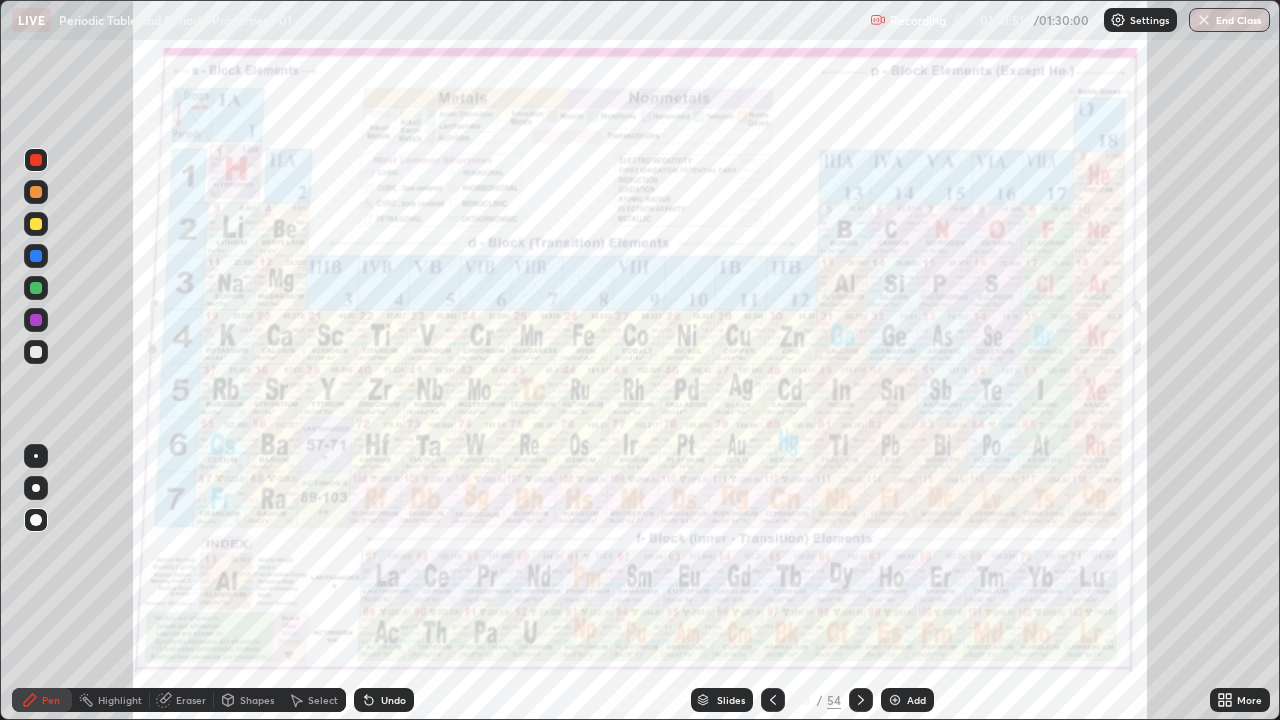 click on "Slides" at bounding box center [731, 700] 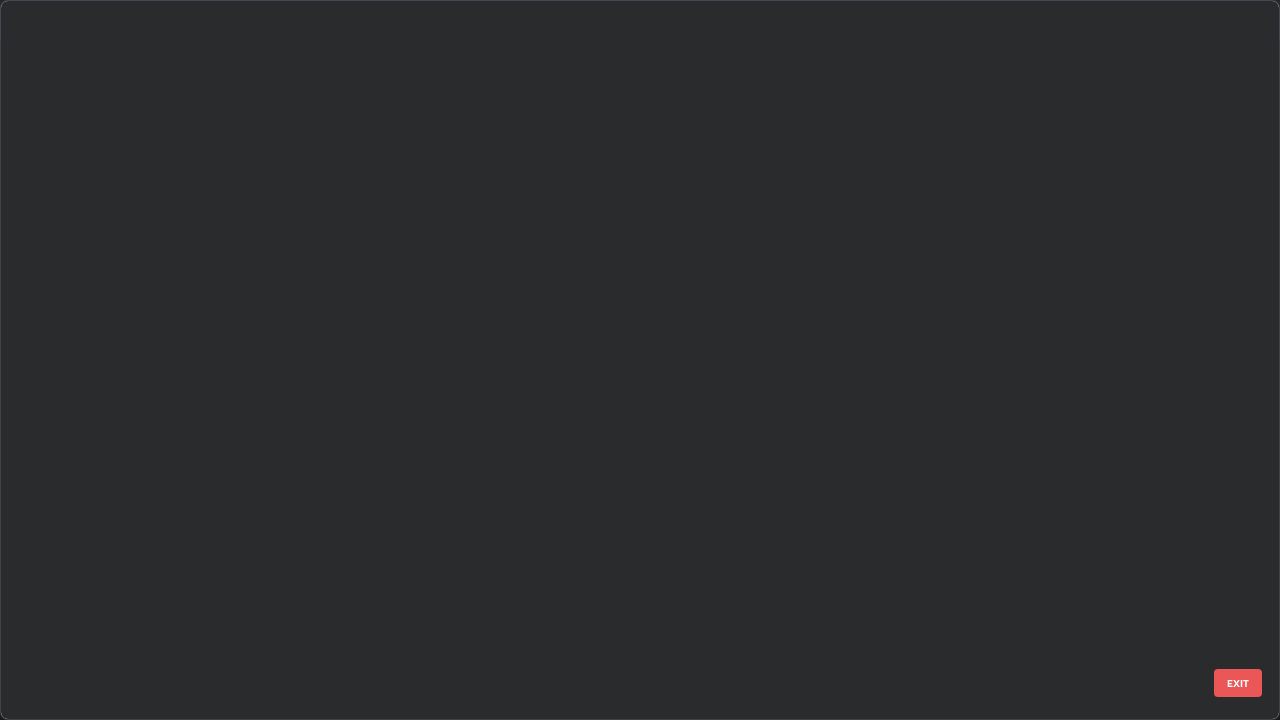 scroll, scrollTop: 2876, scrollLeft: 0, axis: vertical 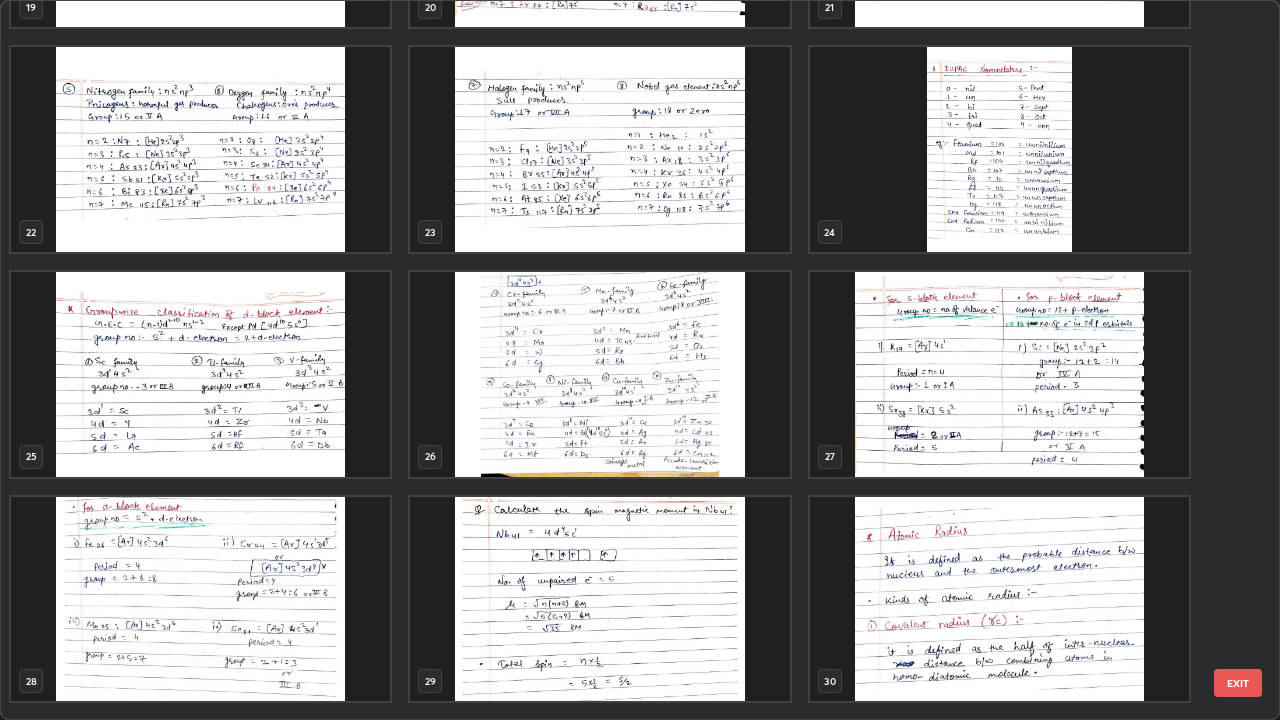 click at bounding box center (599, 149) 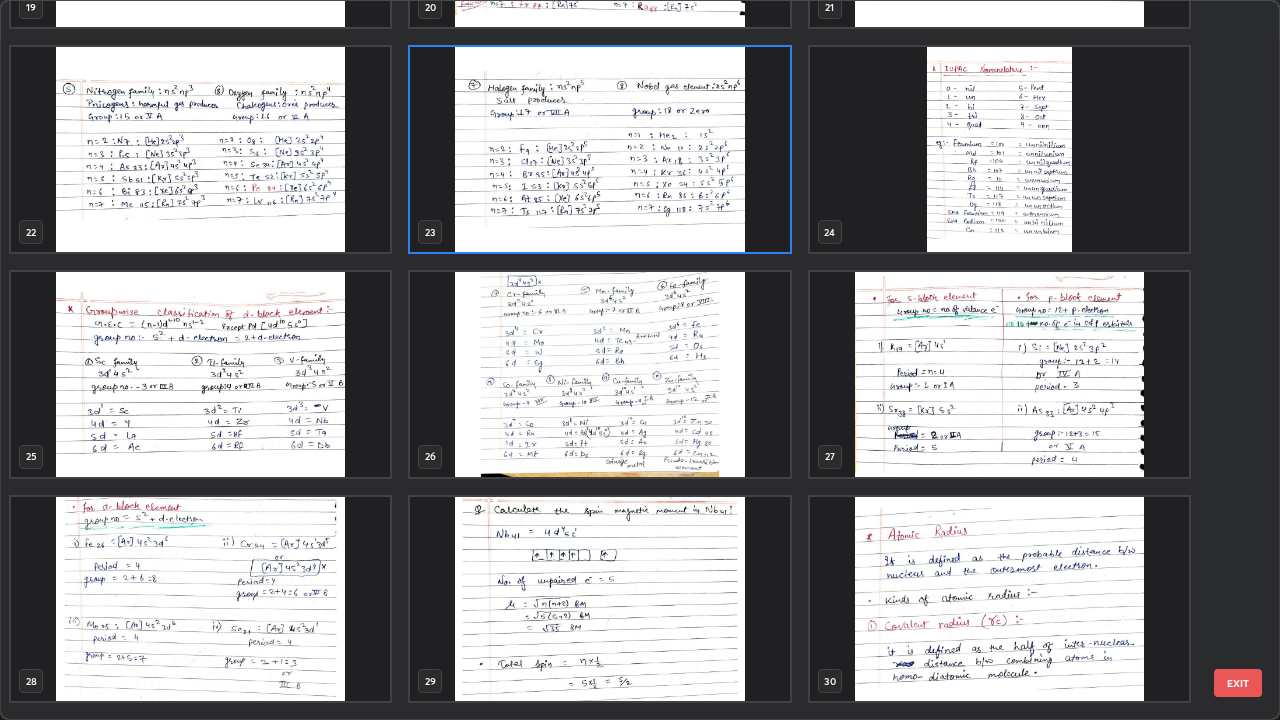 click at bounding box center [999, 149] 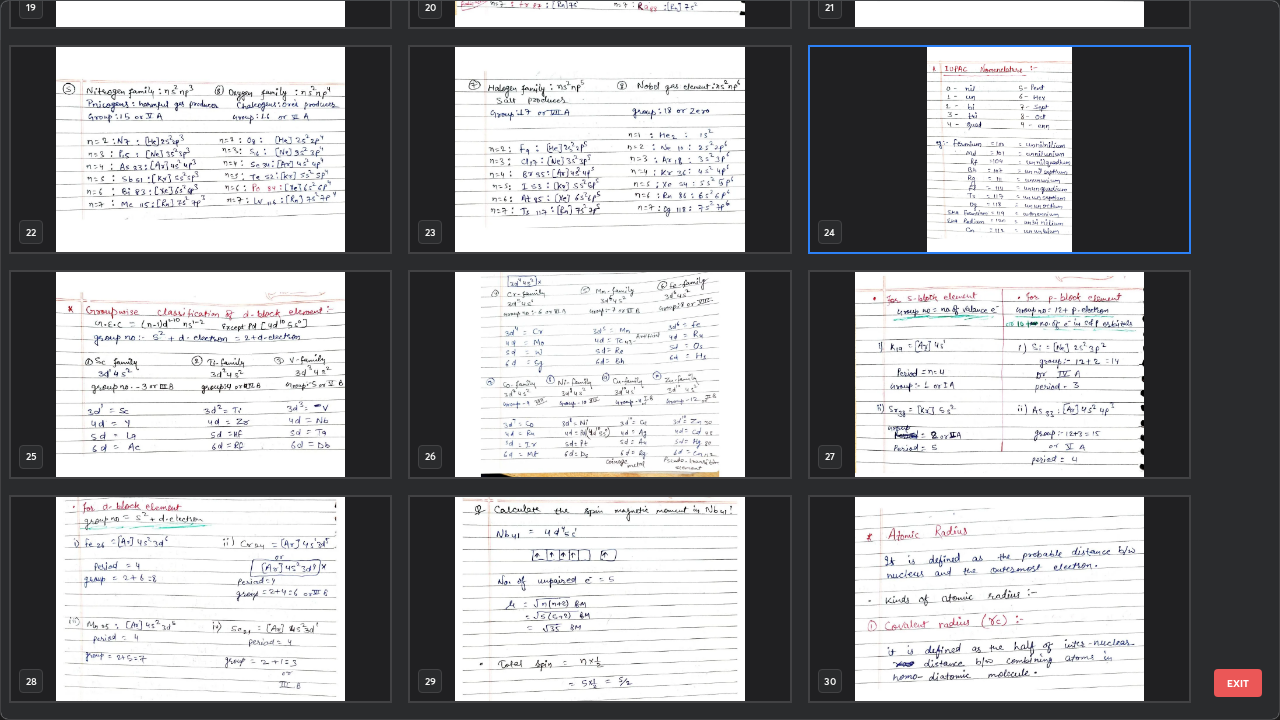 click at bounding box center (999, 149) 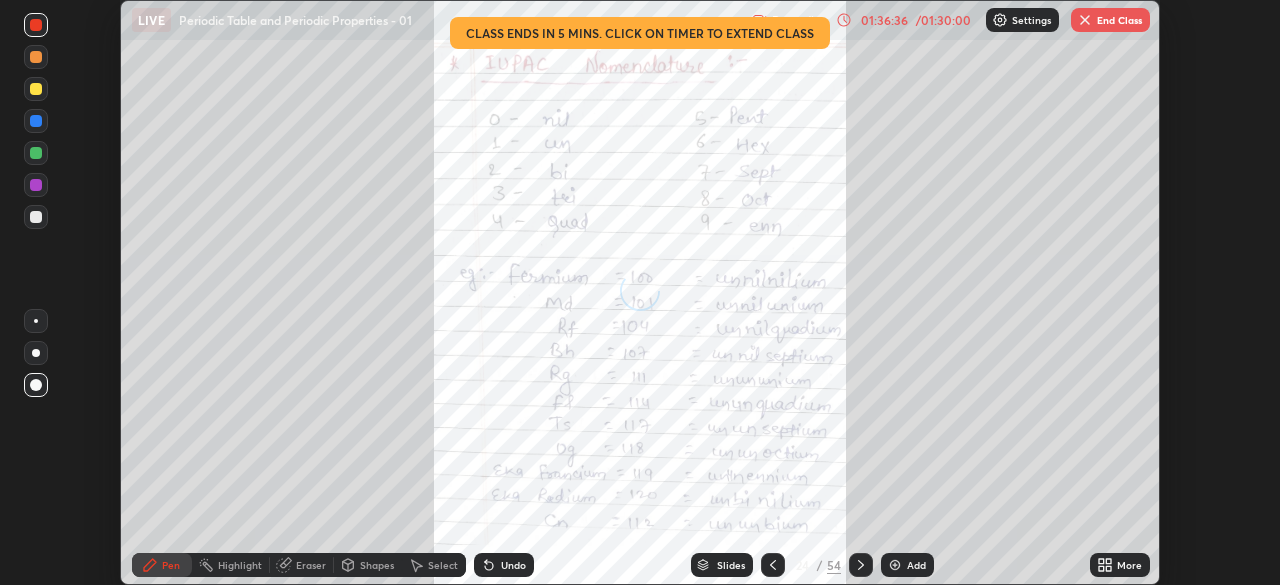 scroll, scrollTop: 0, scrollLeft: 0, axis: both 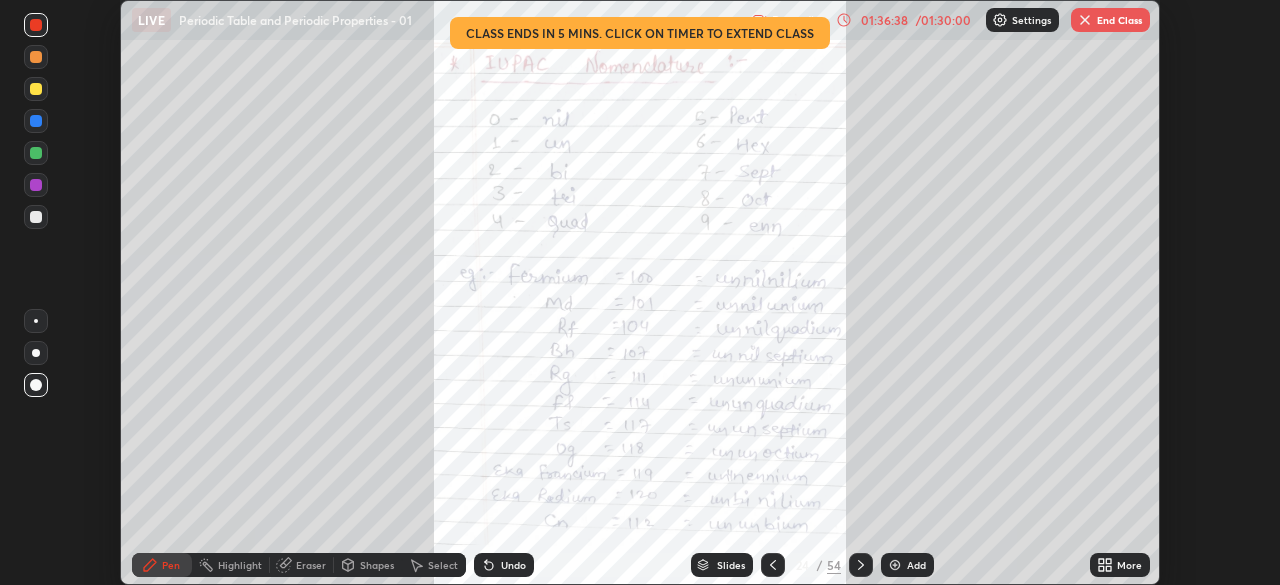click 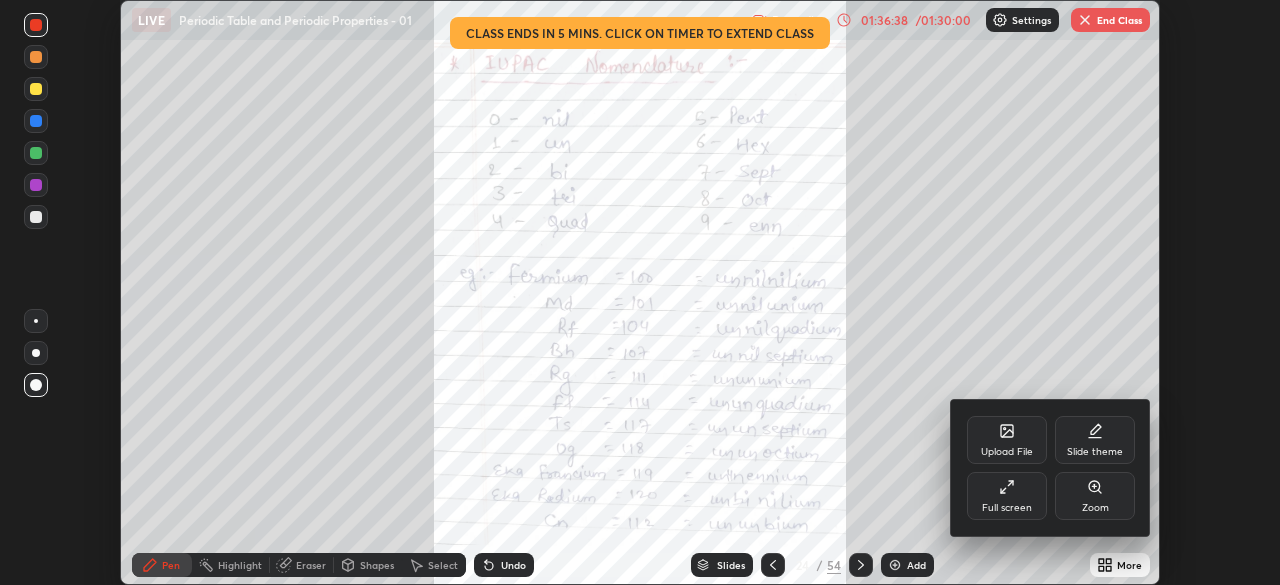 click on "Full screen" at bounding box center (1007, 508) 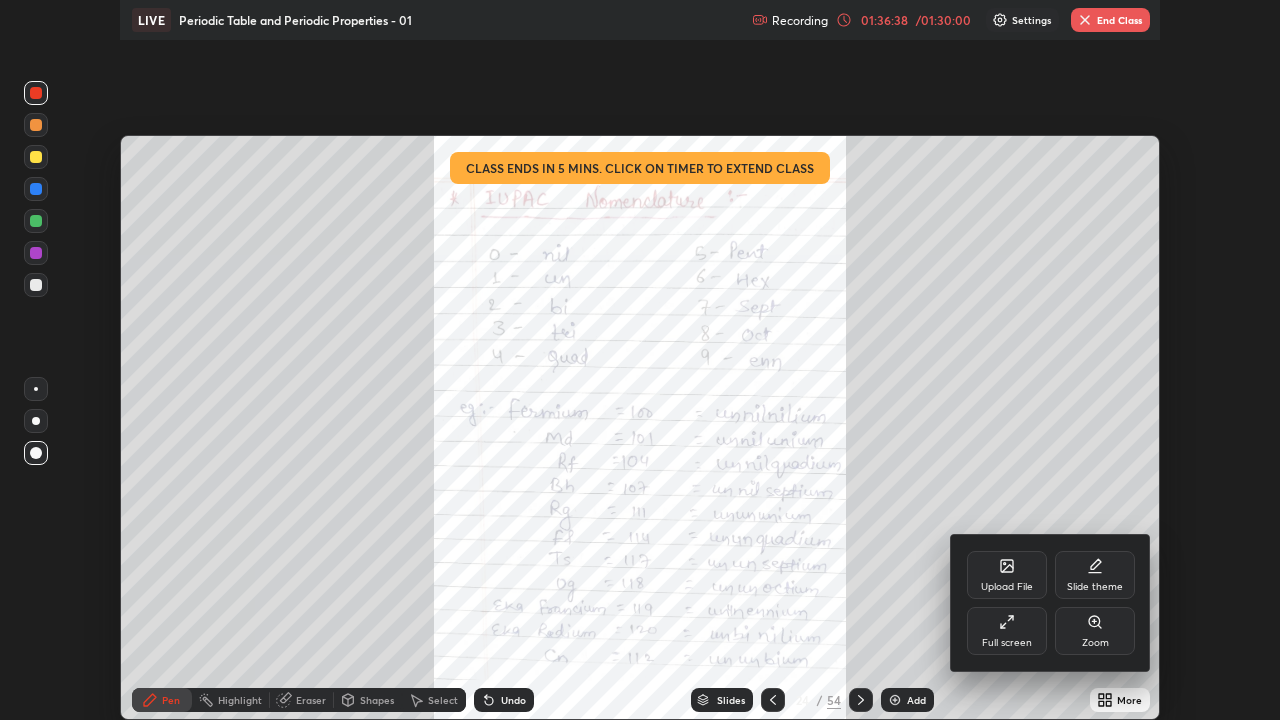 scroll, scrollTop: 99280, scrollLeft: 98720, axis: both 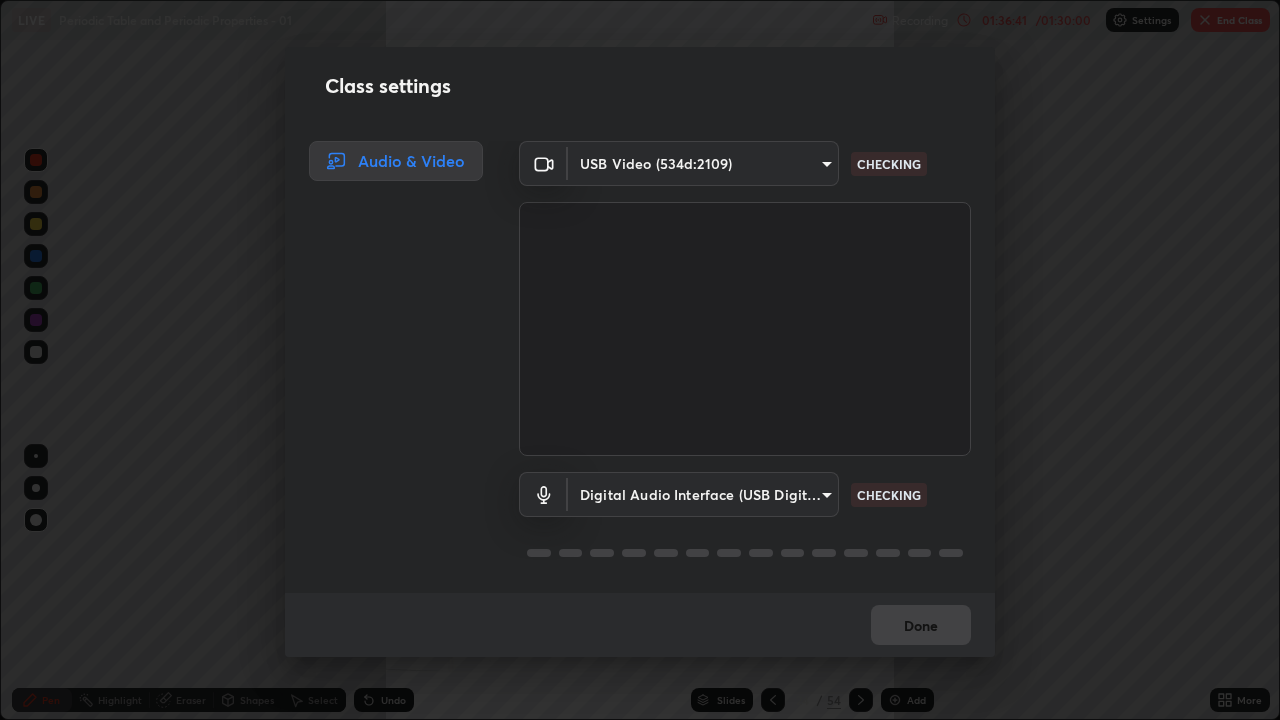 click on "Erase all LIVE Periodic Table and Periodic Properties - 01 Recording 01:36:41 /  01:30:00 Settings End Class Setting up your live class Periodic Table and Periodic Properties - 01 • L37 of DETAILED COURSE ON CHEMISTRY NEET GROWTH - 3- 2027 Amit Kumar Jha Pen Highlight Eraser Shapes Select Undo Slides 24 / 54 Add More No doubts shared Encourage your learners to ask a doubt for better clarity Report an issue Reason for reporting Buffering Chat not working Audio - Video sync issue Educator video quality low ​ Attach an image Report Class settings Audio & Video USB Video (534d:2109) 23f9ab4963ea7bf9f5a0f139eca0a7722ce6801474d7e6497cd6fb859b15e8b8 CHECKING Digital Audio Interface (USB Digital Audio) 20bb1723542224ea2669859beb91b65bc8b40dbb0e8a389684c722d20a8e9c75 CHECKING Done" at bounding box center (640, 360) 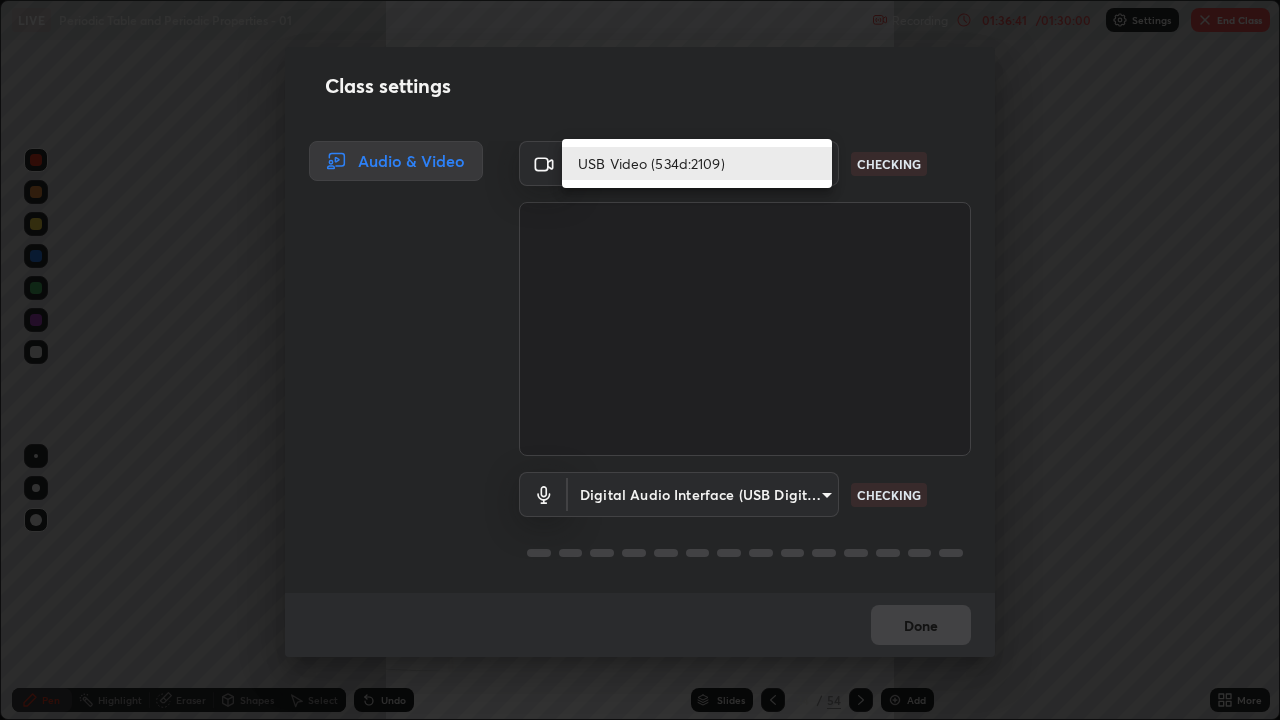 click on "USB Video (534d:2109)" at bounding box center [697, 163] 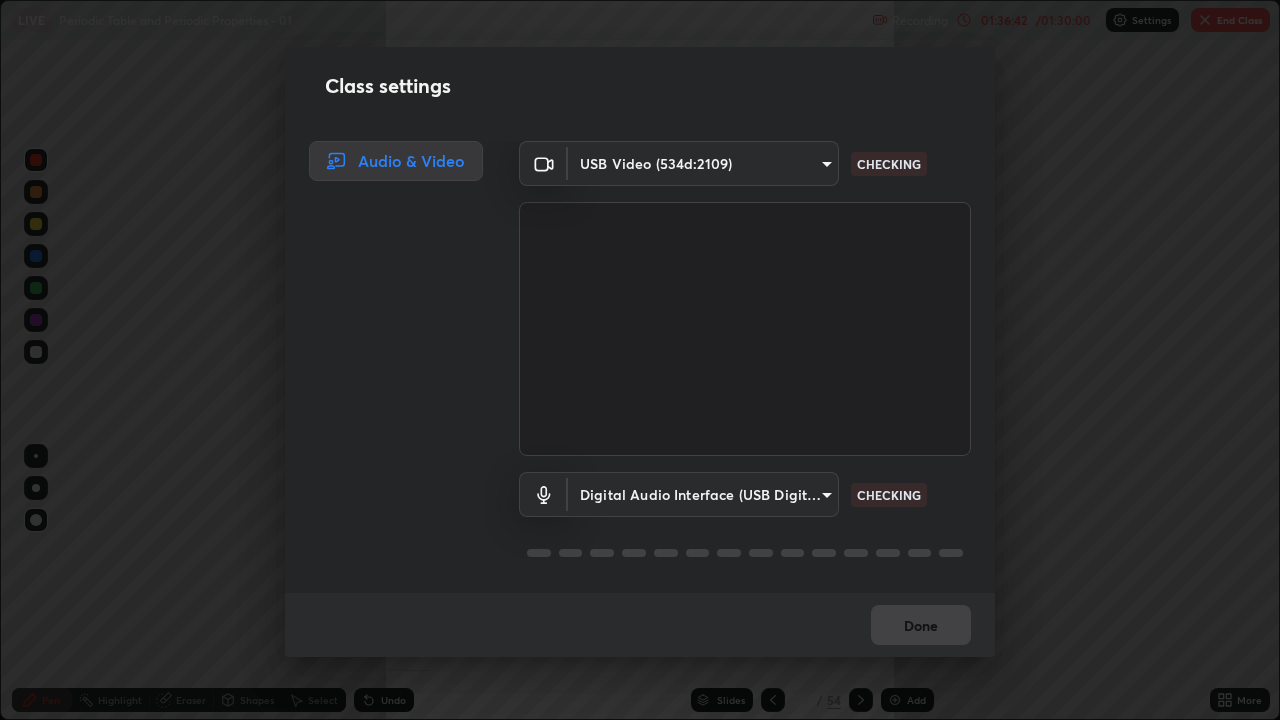 scroll, scrollTop: 2, scrollLeft: 0, axis: vertical 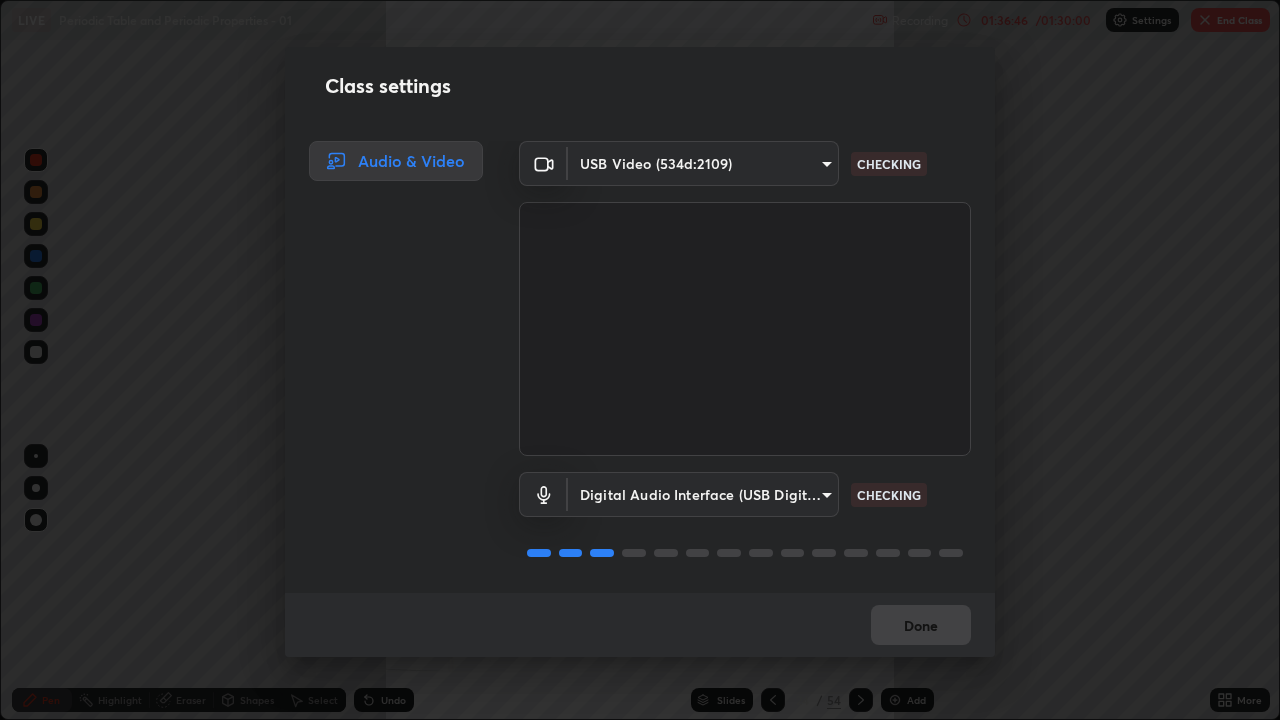 click on "Erase all LIVE Periodic Table and Periodic Properties - 01 Recording 01:36:46 /  01:30:00 Settings End Class Setting up your live class Periodic Table and Periodic Properties - 01 • L37 of DETAILED COURSE ON CHEMISTRY NEET GROWTH - 3- 2027 Amit Kumar Jha Pen Highlight Eraser Shapes Select Undo Slides 24 / 54 Add More No doubts shared Encourage your learners to ask a doubt for better clarity Report an issue Reason for reporting Buffering Chat not working Audio - Video sync issue Educator video quality low ​ Attach an image Report Class settings Audio & Video USB Video (534d:2109) 23f9ab4963ea7bf9f5a0f139eca0a7722ce6801474d7e6497cd6fb859b15e8b8 CHECKING Digital Audio Interface (USB Digital Audio) 20bb1723542224ea2669859beb91b65bc8b40dbb0e8a389684c722d20a8e9c75 CHECKING Done" at bounding box center (640, 360) 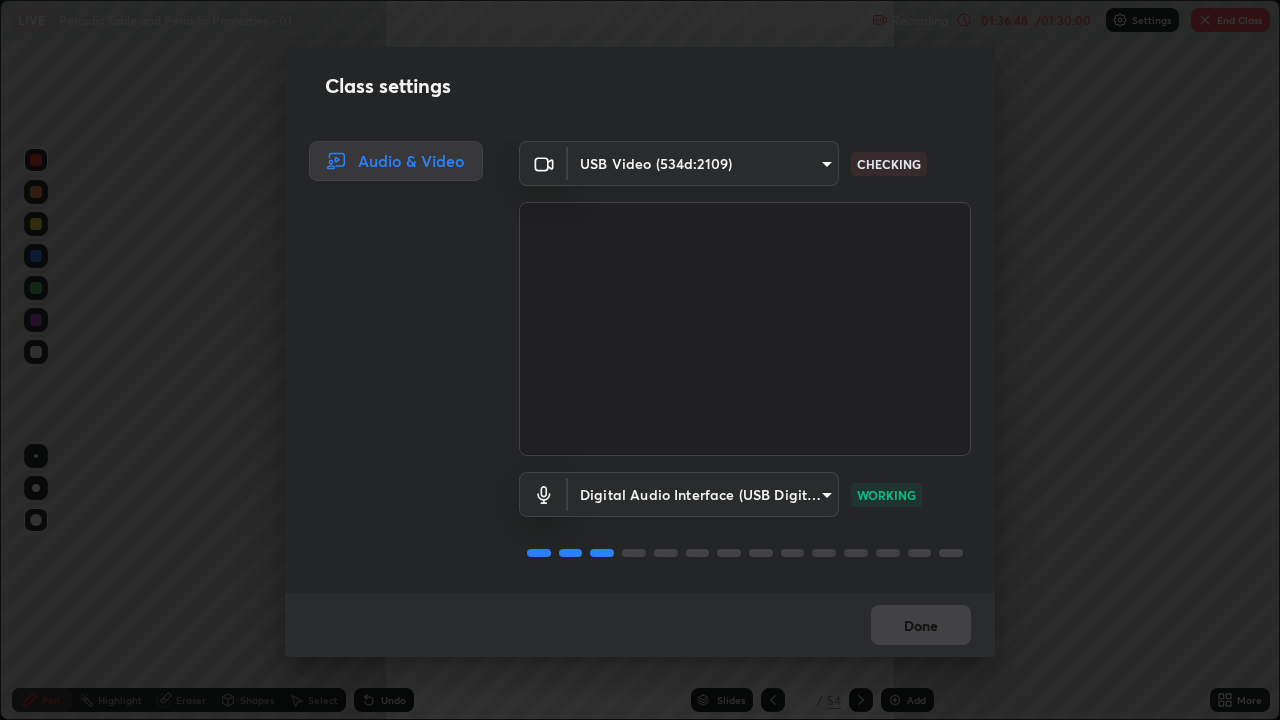 click on "Class settings Audio & Video USB Video (534d:2109) 23f9ab4963ea7bf9f5a0f139eca0a7722ce6801474d7e6497cd6fb859b15e8b8 CHECKING Digital Audio Interface (USB Digital Audio) 20bb1723542224ea2669859beb91b65bc8b40dbb0e8a389684c722d20a8e9c75 WORKING Done" at bounding box center [640, 360] 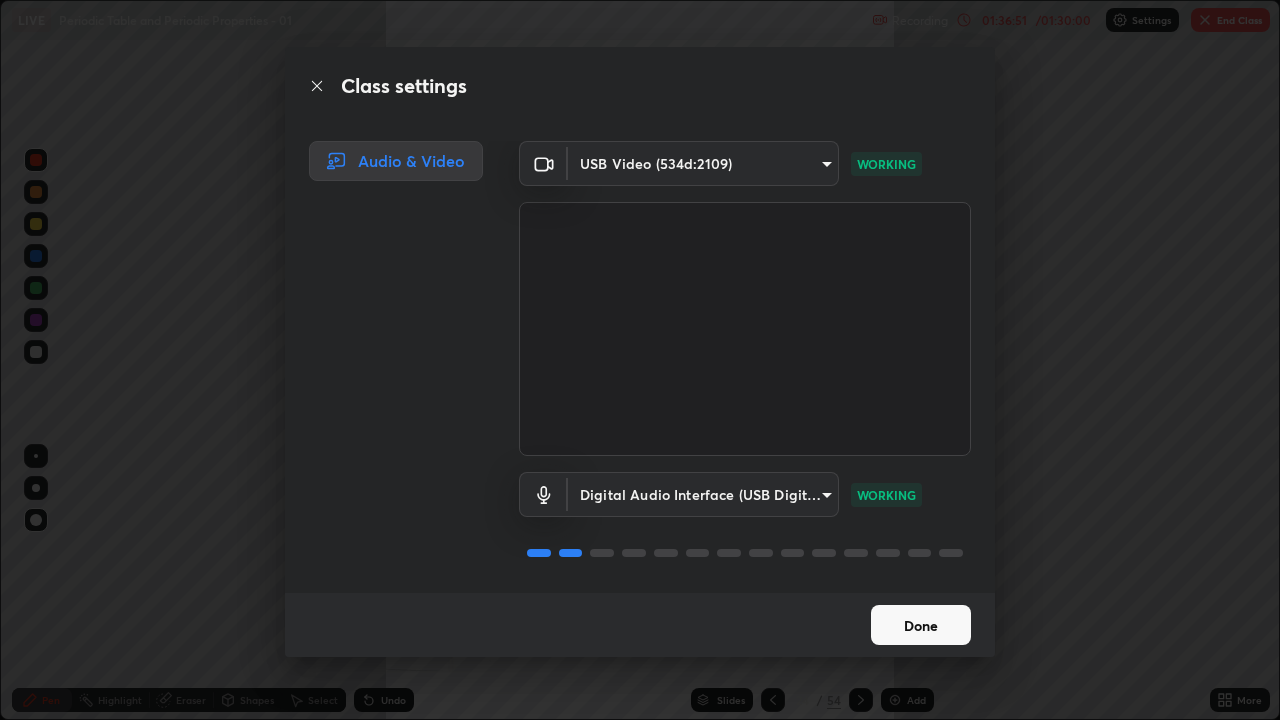 click on "Done" at bounding box center [921, 625] 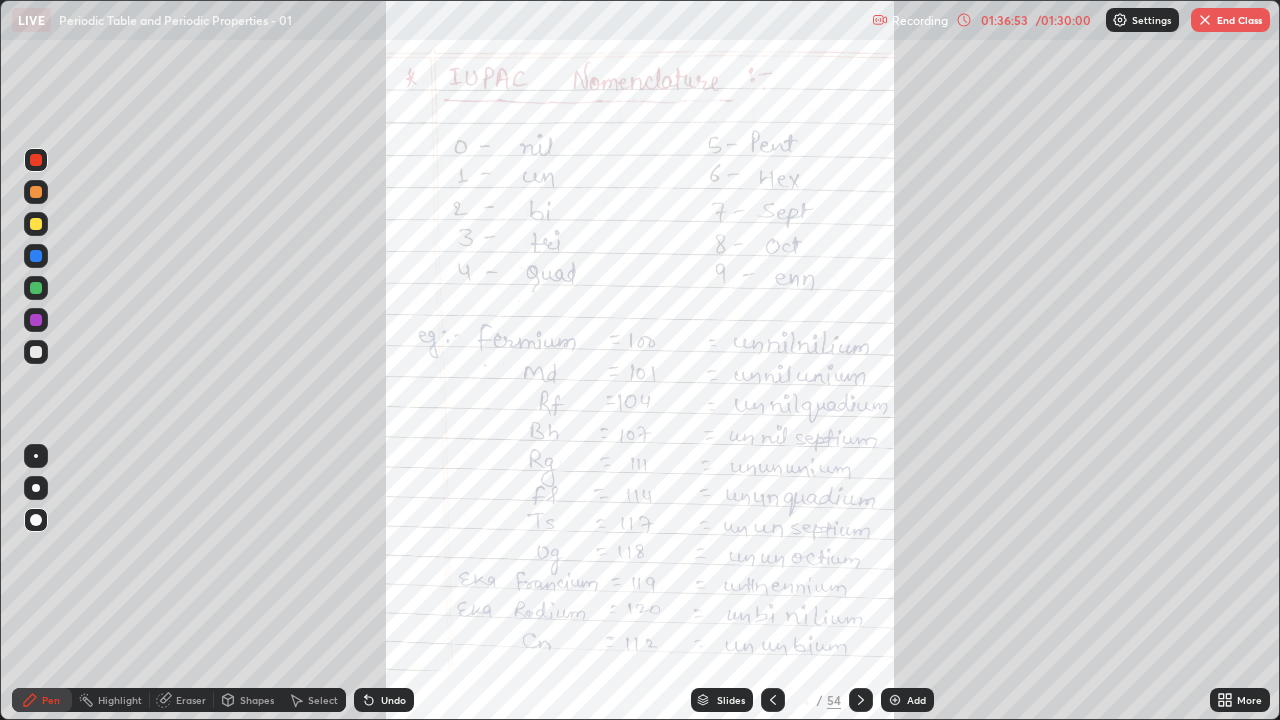 click at bounding box center (1205, 20) 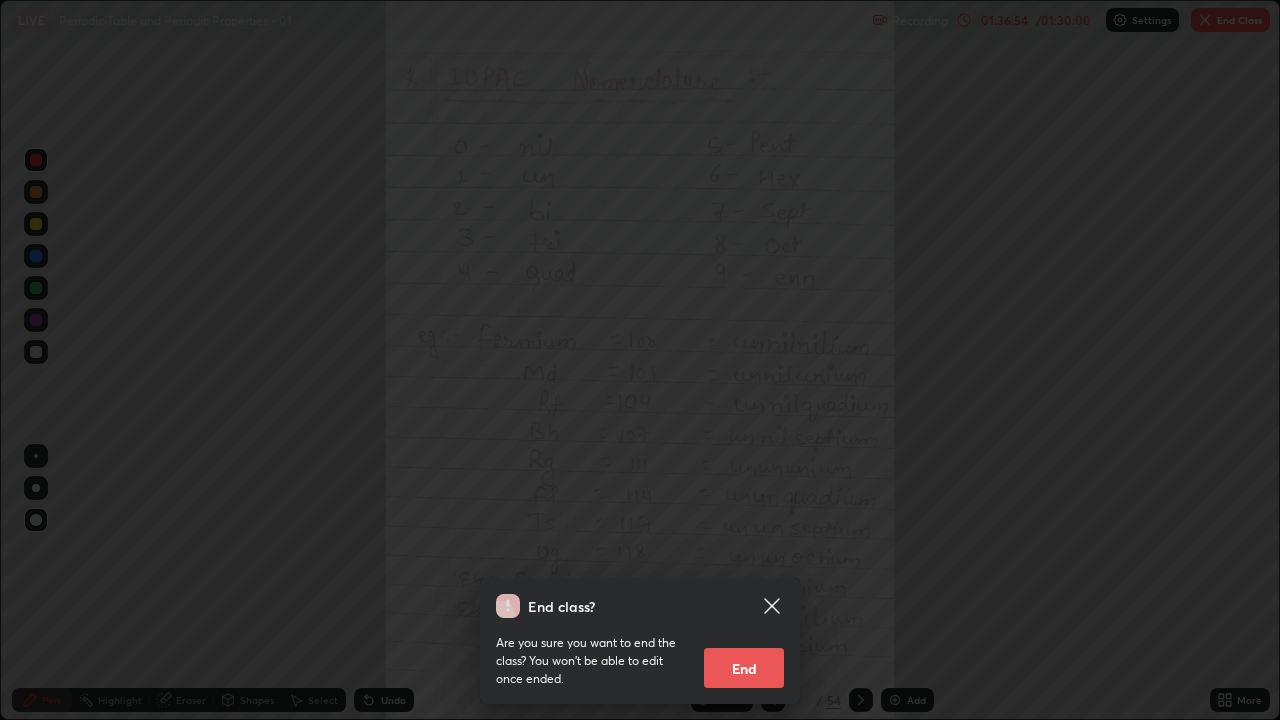 click on "End" at bounding box center (744, 668) 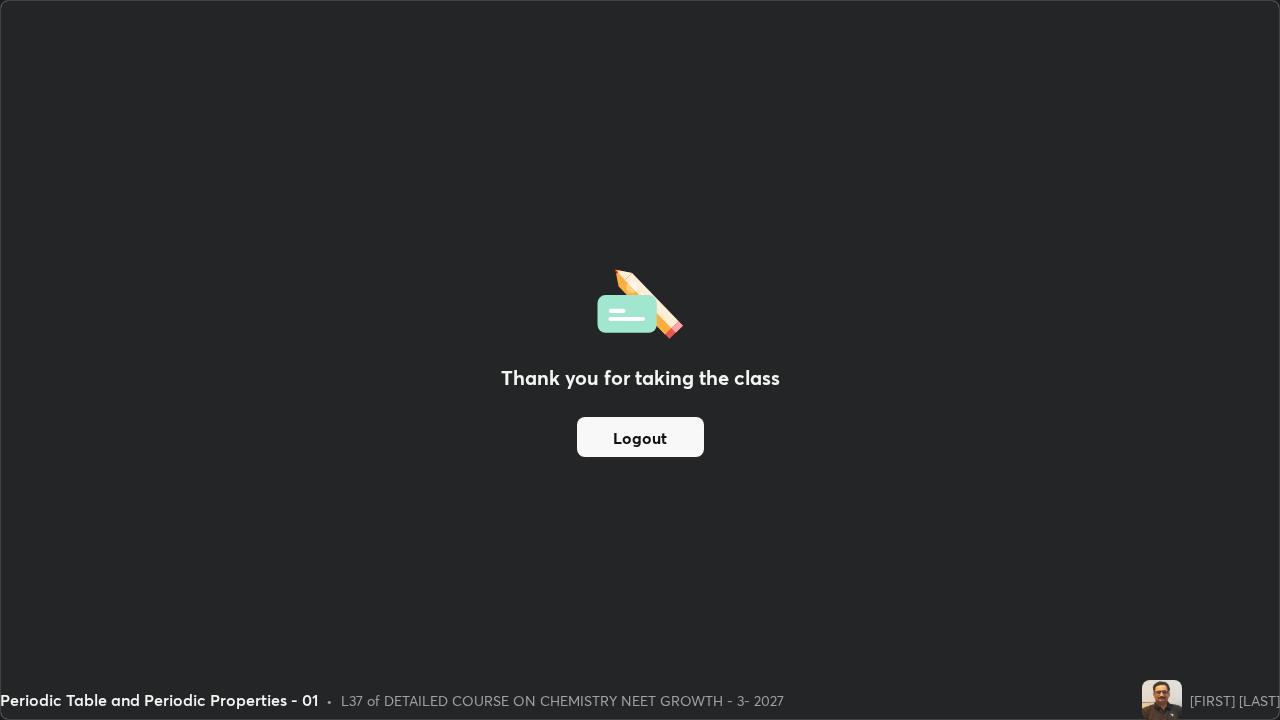 click on "Logout" at bounding box center [640, 437] 